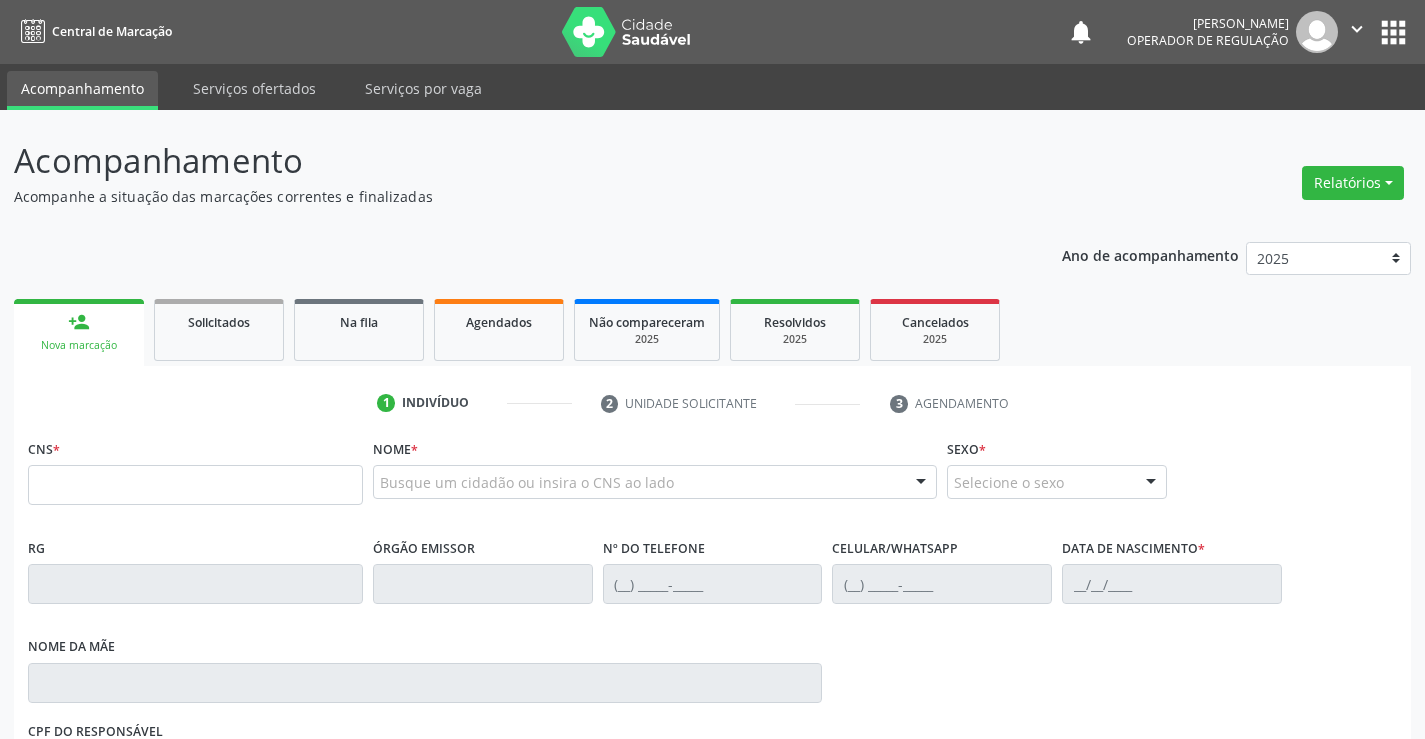 scroll, scrollTop: 0, scrollLeft: 0, axis: both 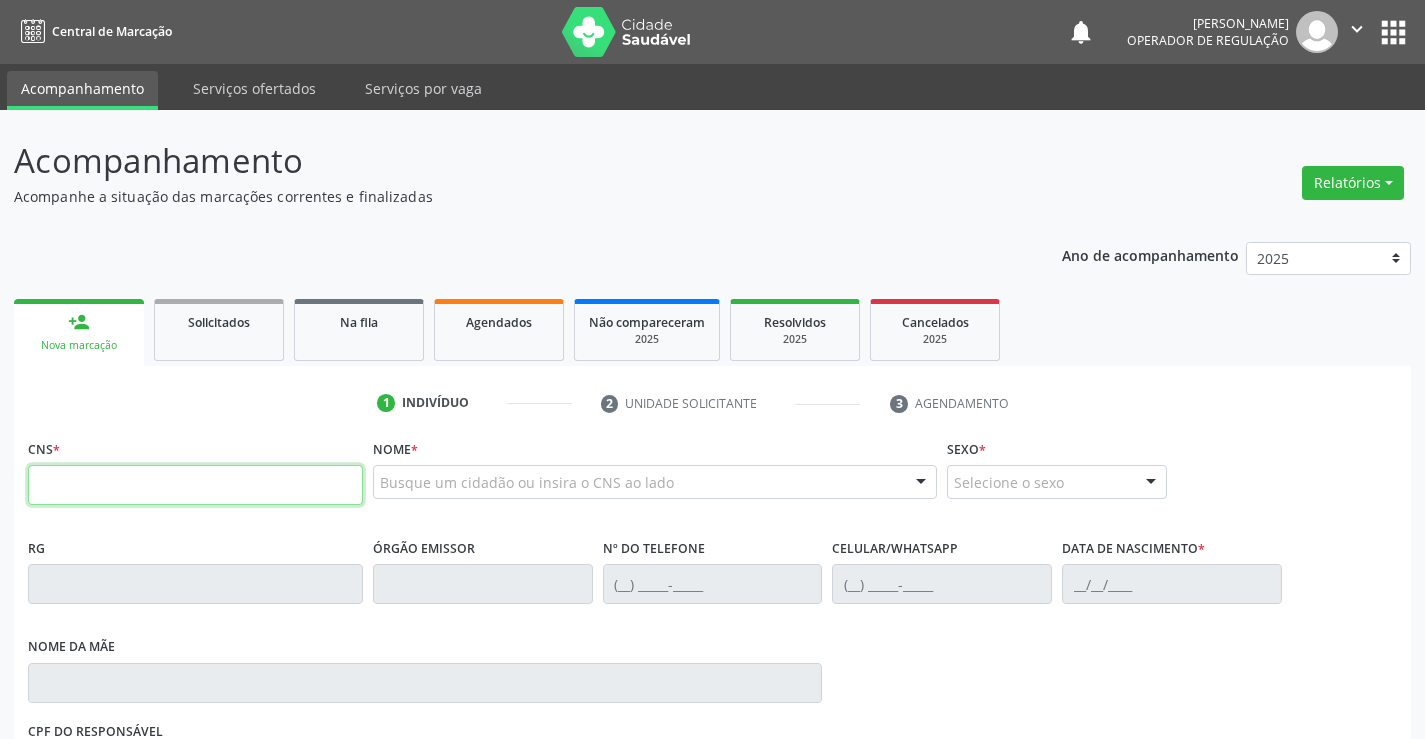 click at bounding box center (195, 485) 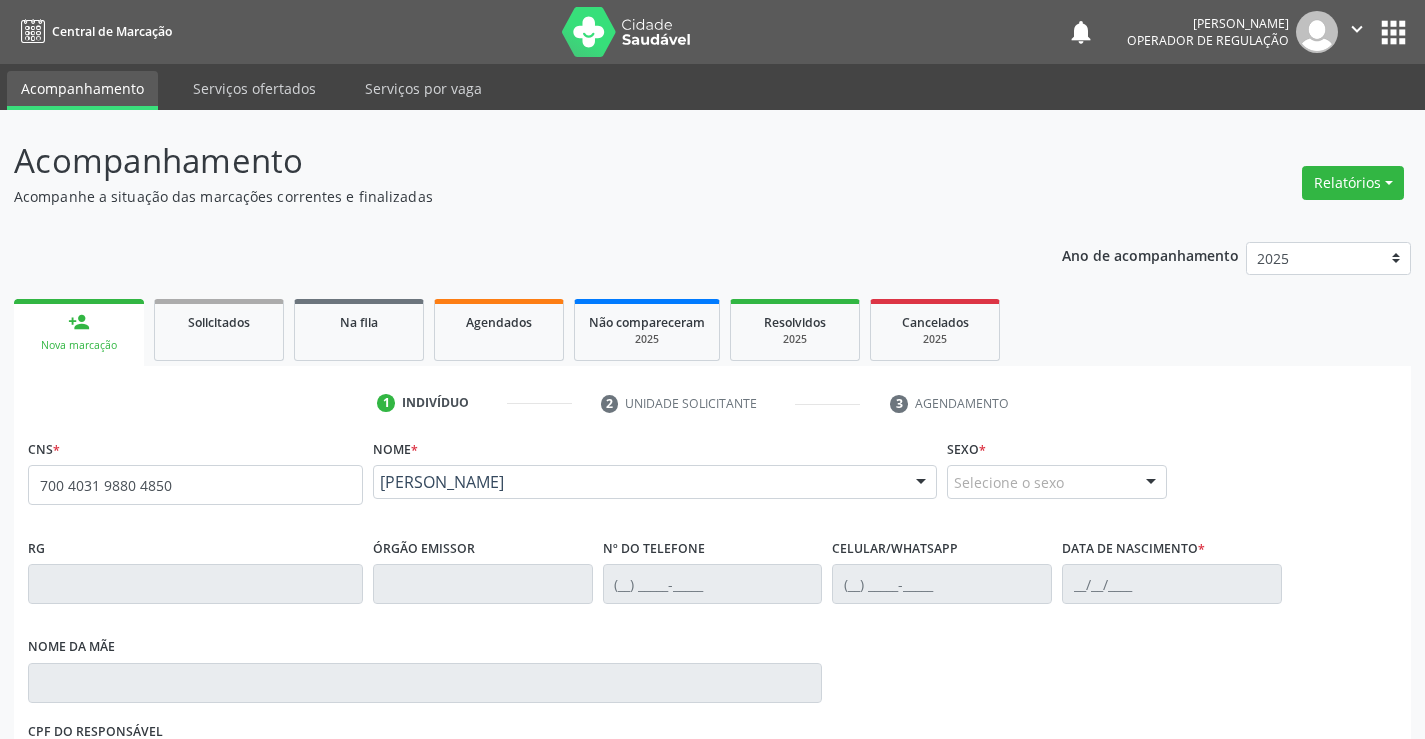 type on "700 4031 9880 4850" 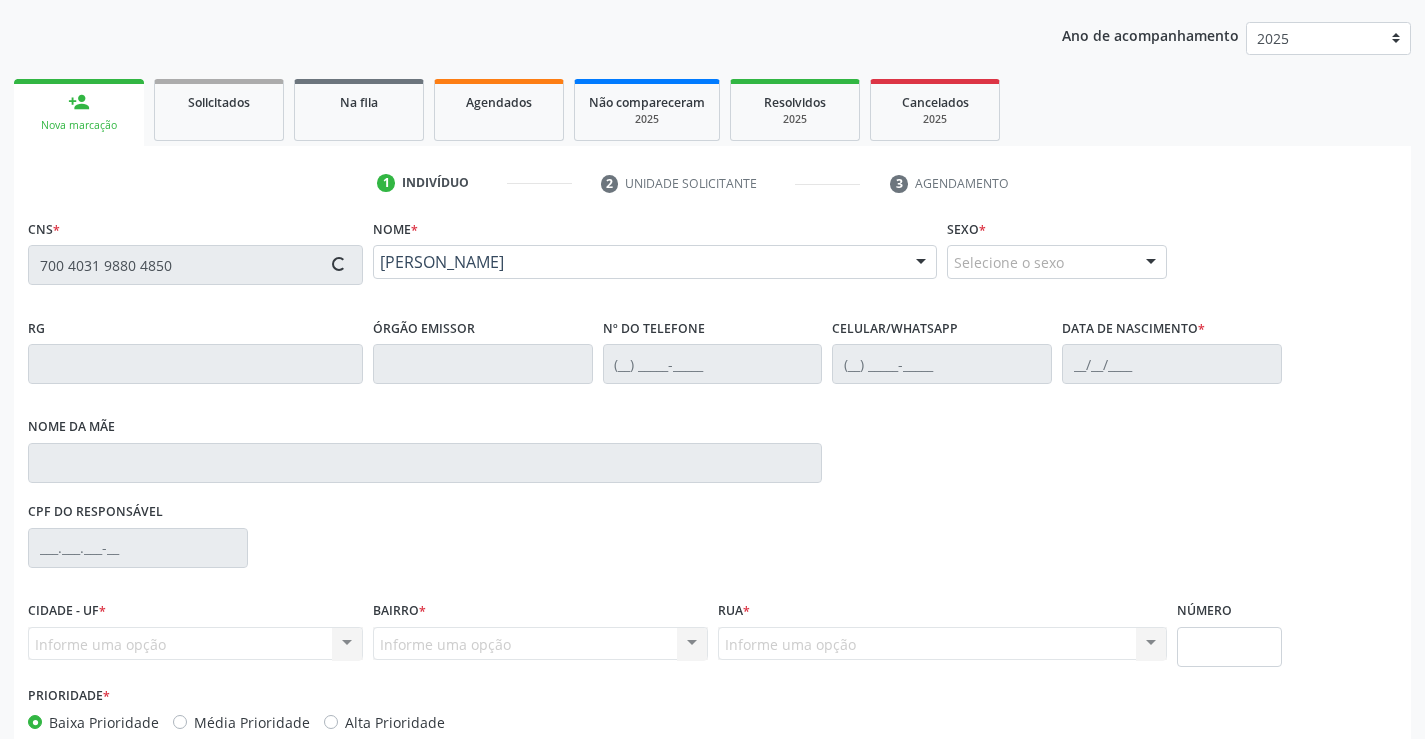 scroll, scrollTop: 331, scrollLeft: 0, axis: vertical 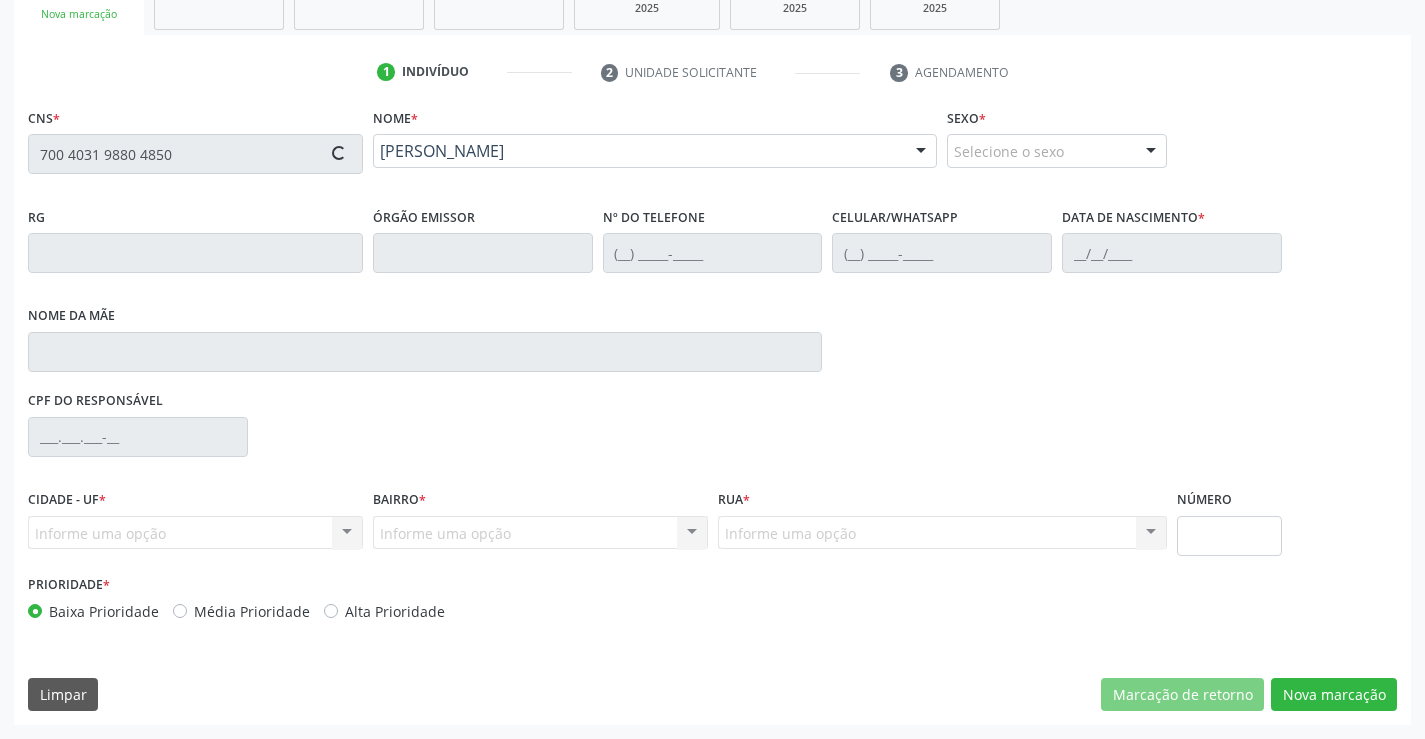 type on "2[DATE]" 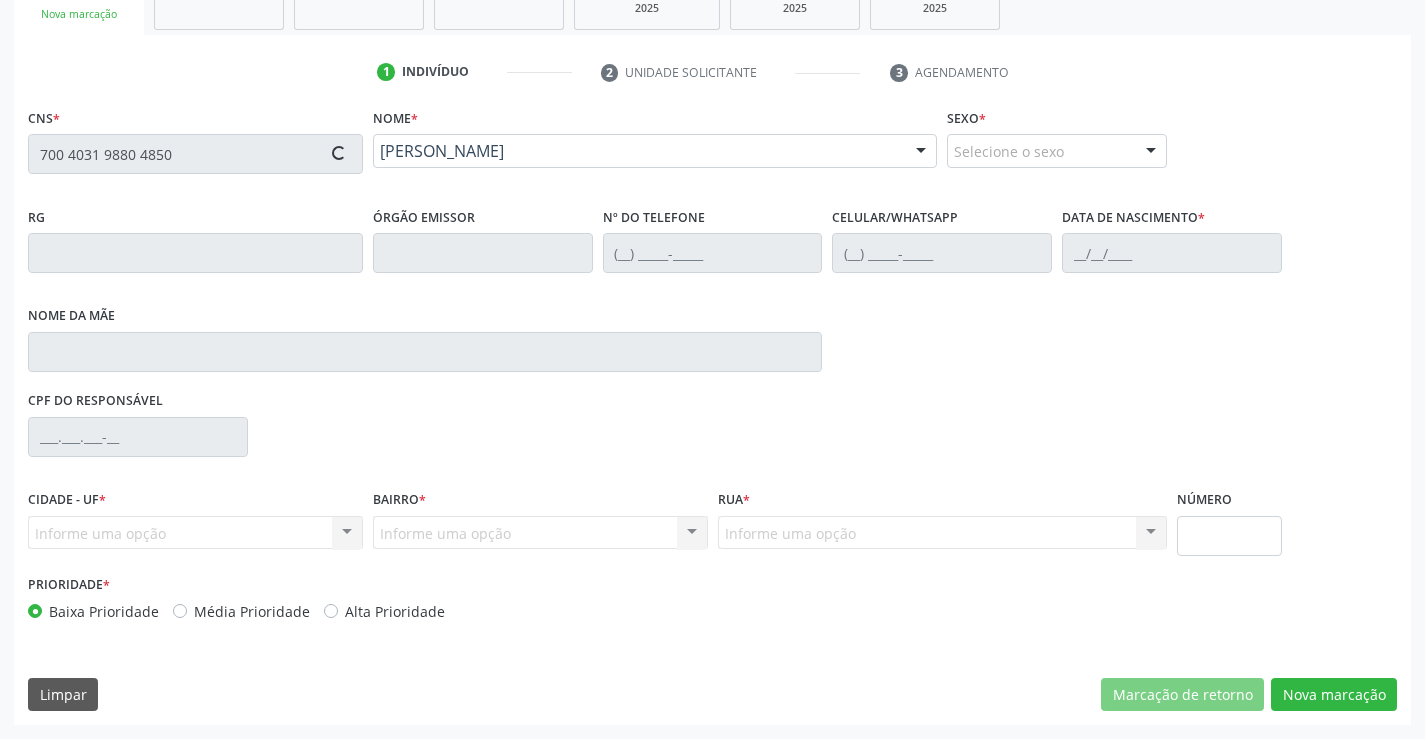 type on "095.787.845-11" 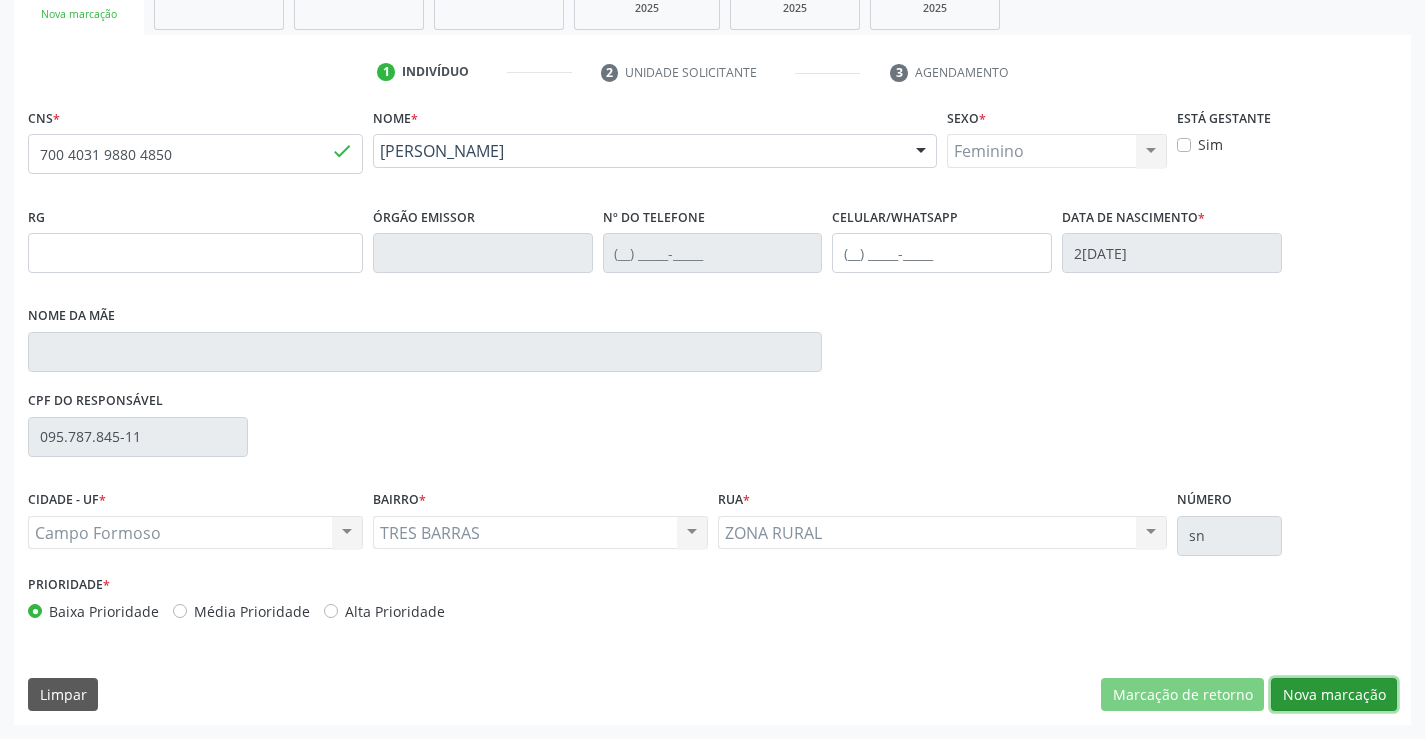click on "Nova marcação" at bounding box center (1334, 695) 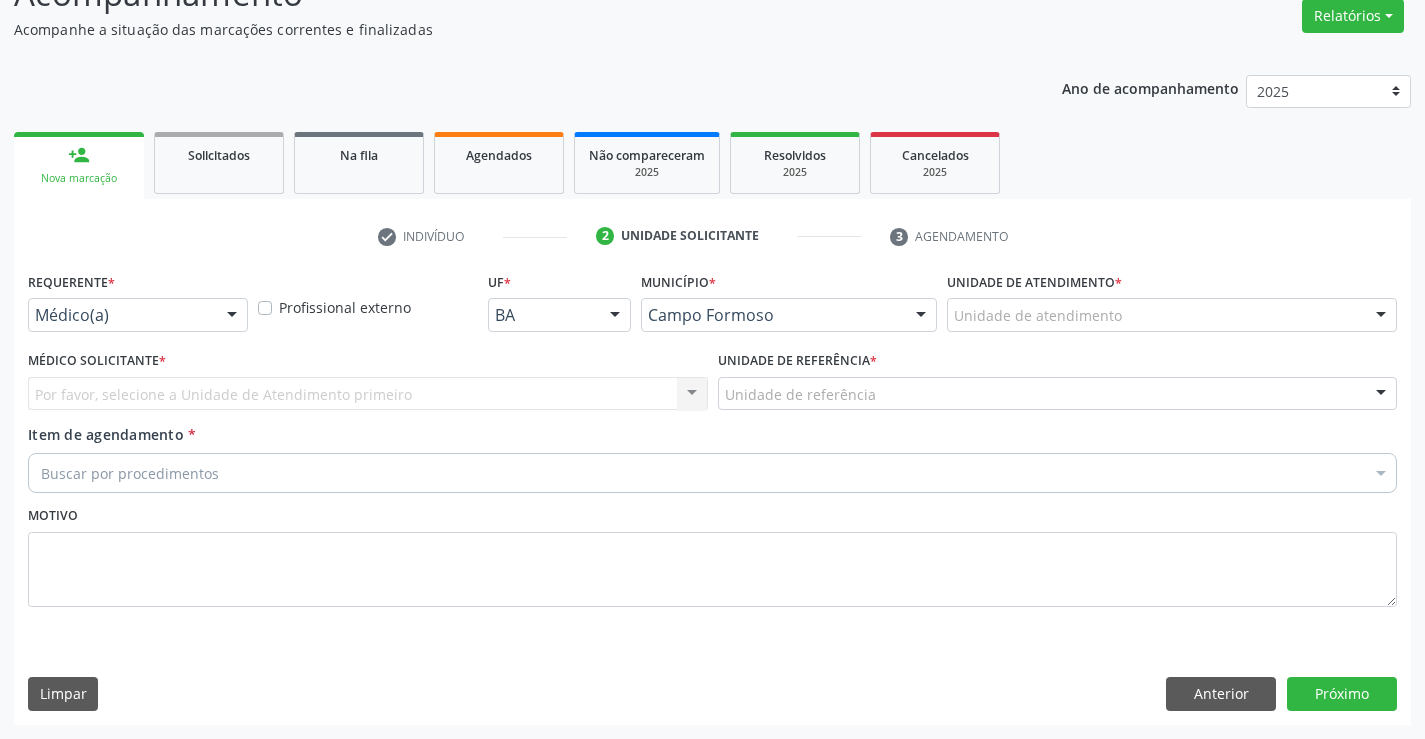 scroll, scrollTop: 167, scrollLeft: 0, axis: vertical 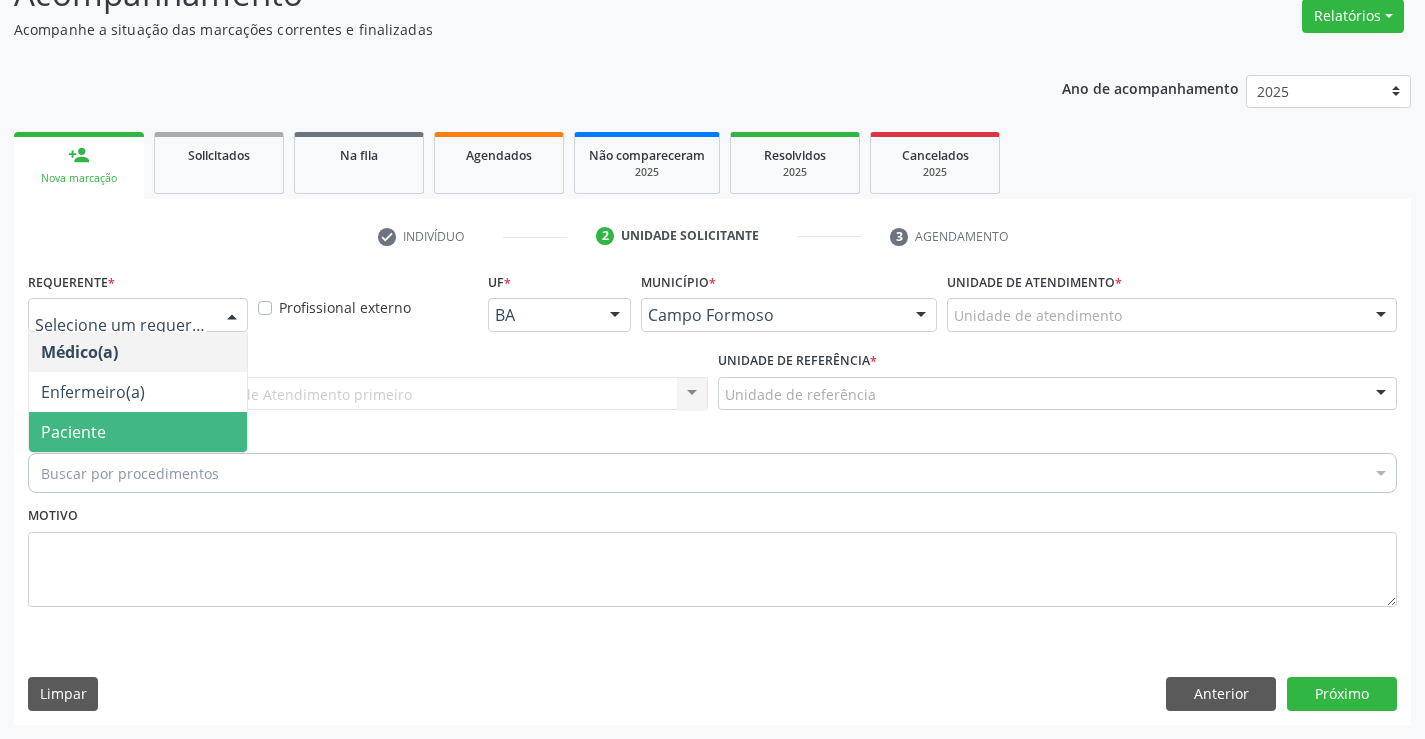 click on "Paciente" at bounding box center (138, 432) 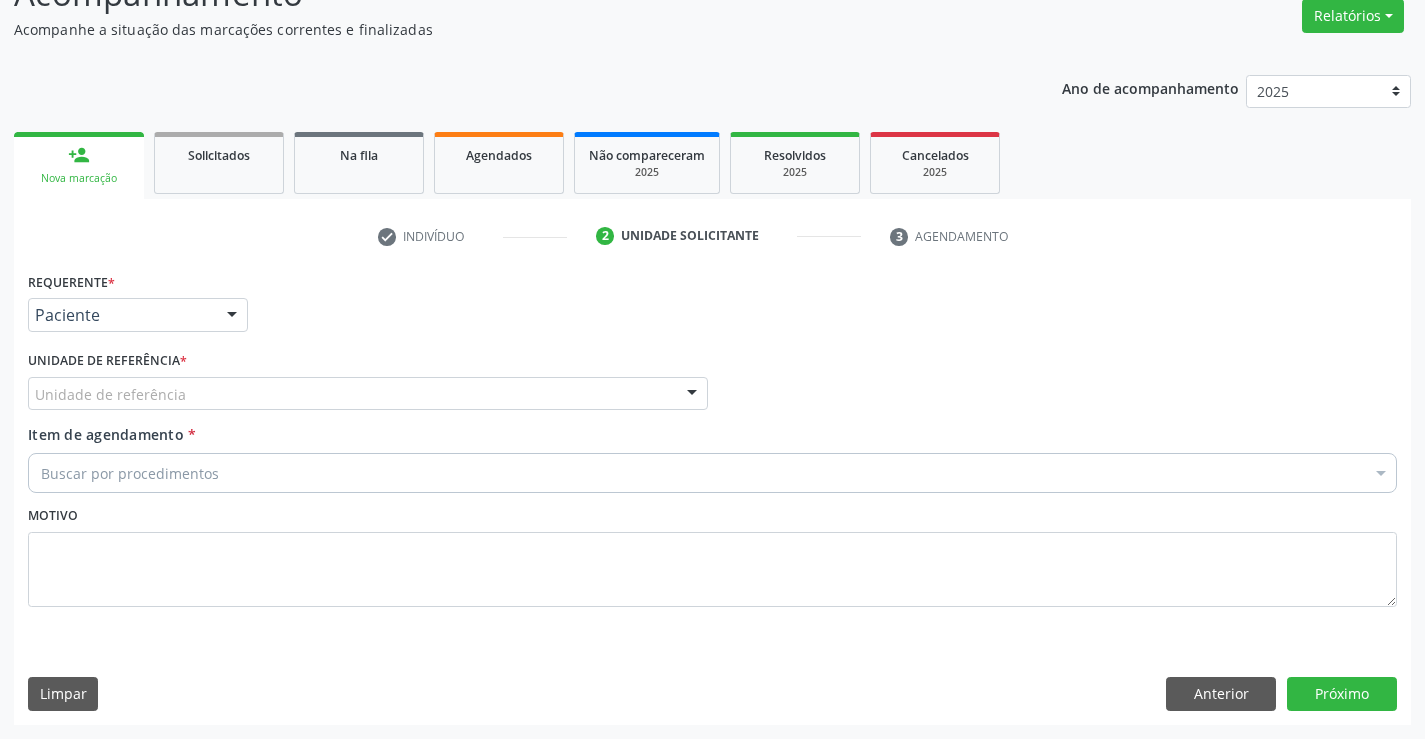 click on "Unidade de referência" at bounding box center [368, 394] 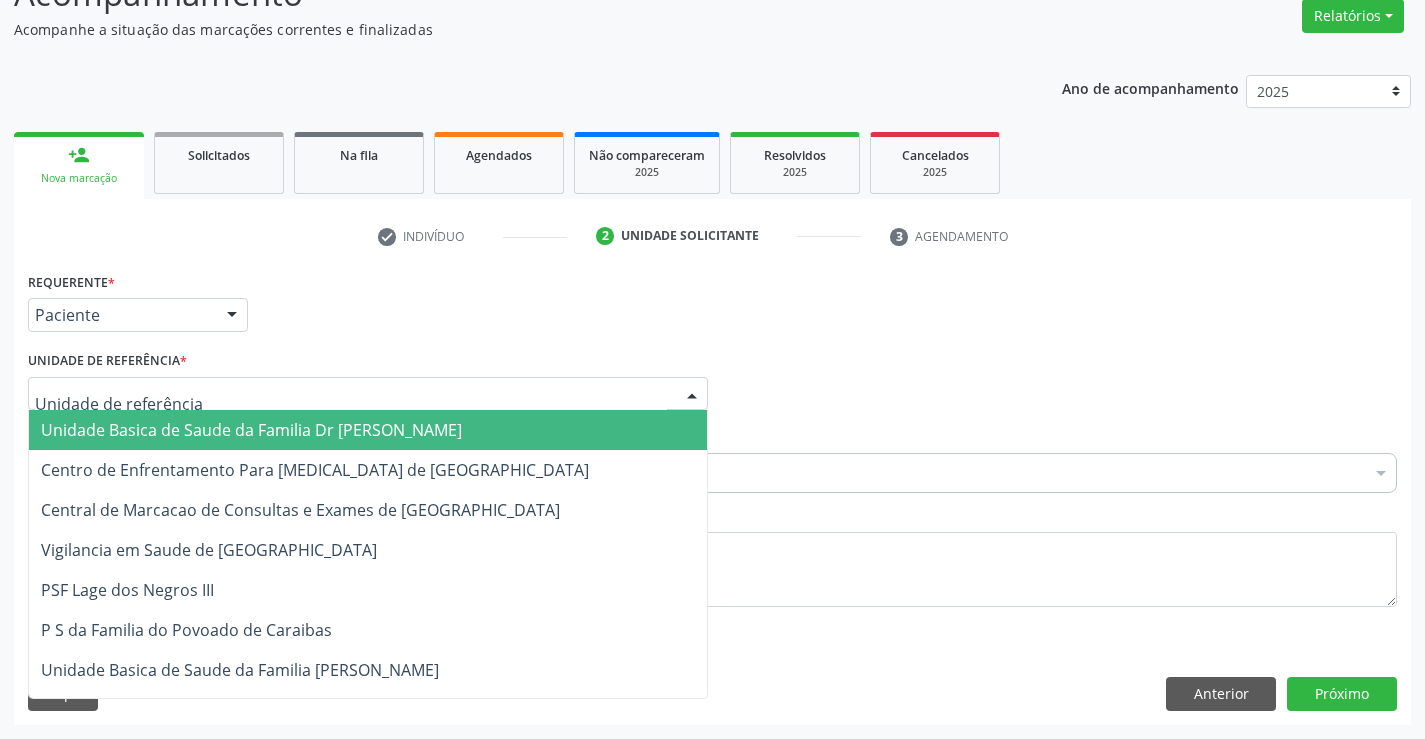 click on "Unidade Basica de Saude da Familia Dr [PERSON_NAME]" at bounding box center (368, 430) 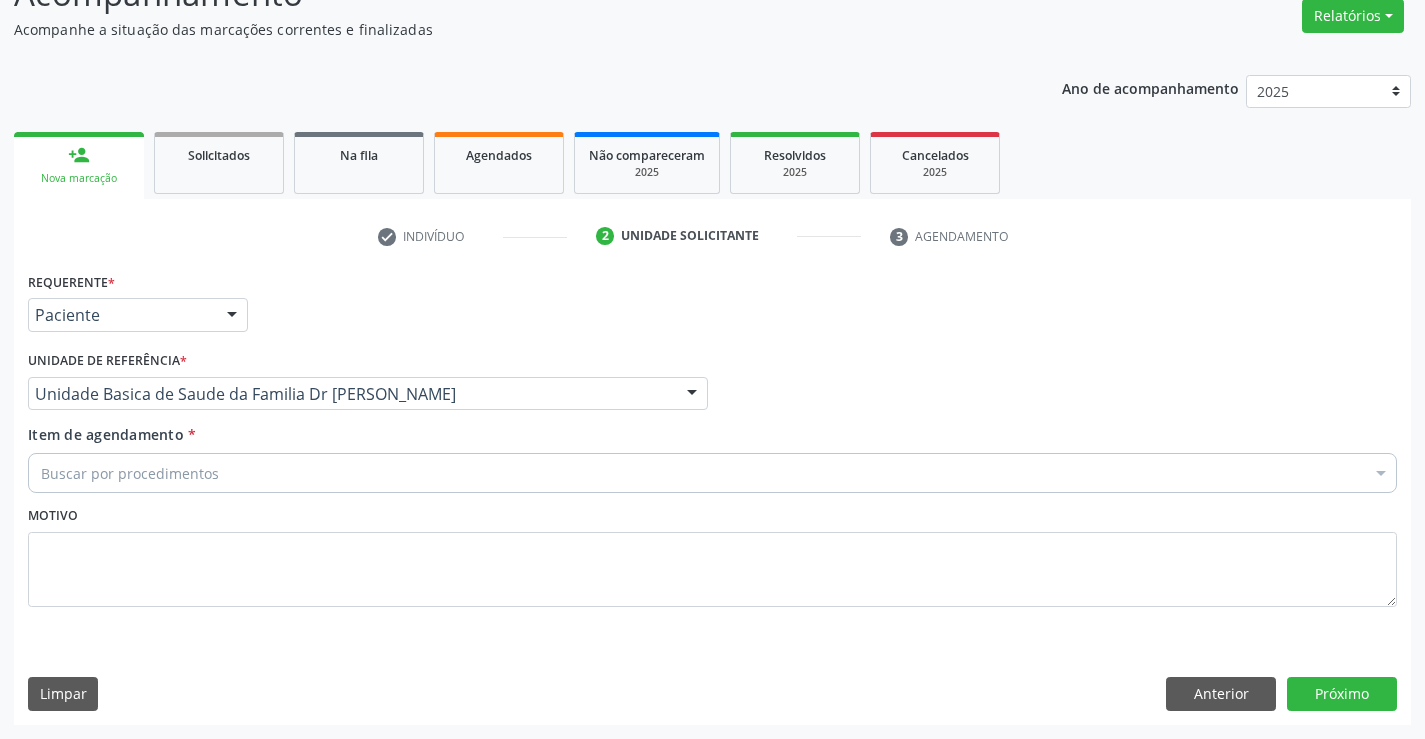 click on "Buscar por procedimentos" at bounding box center [712, 473] 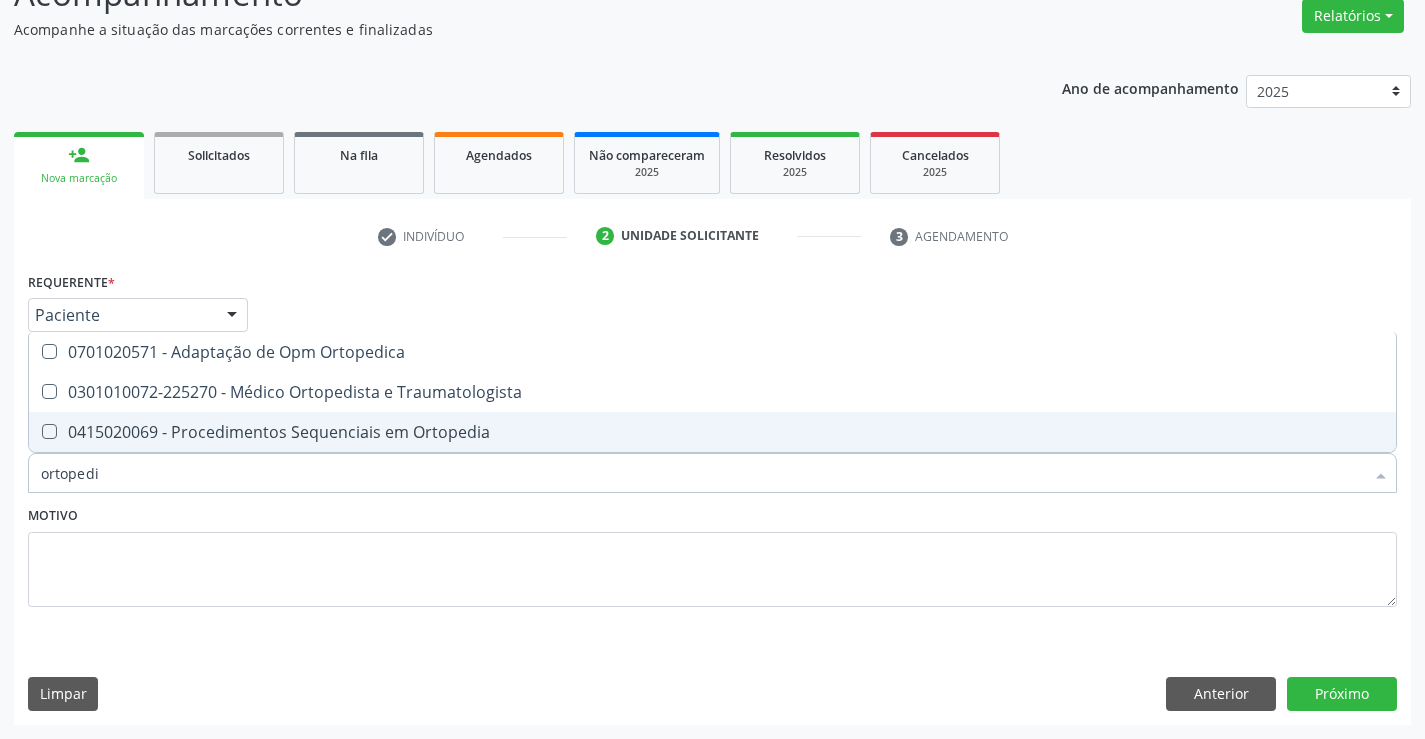 type on "ortopedis" 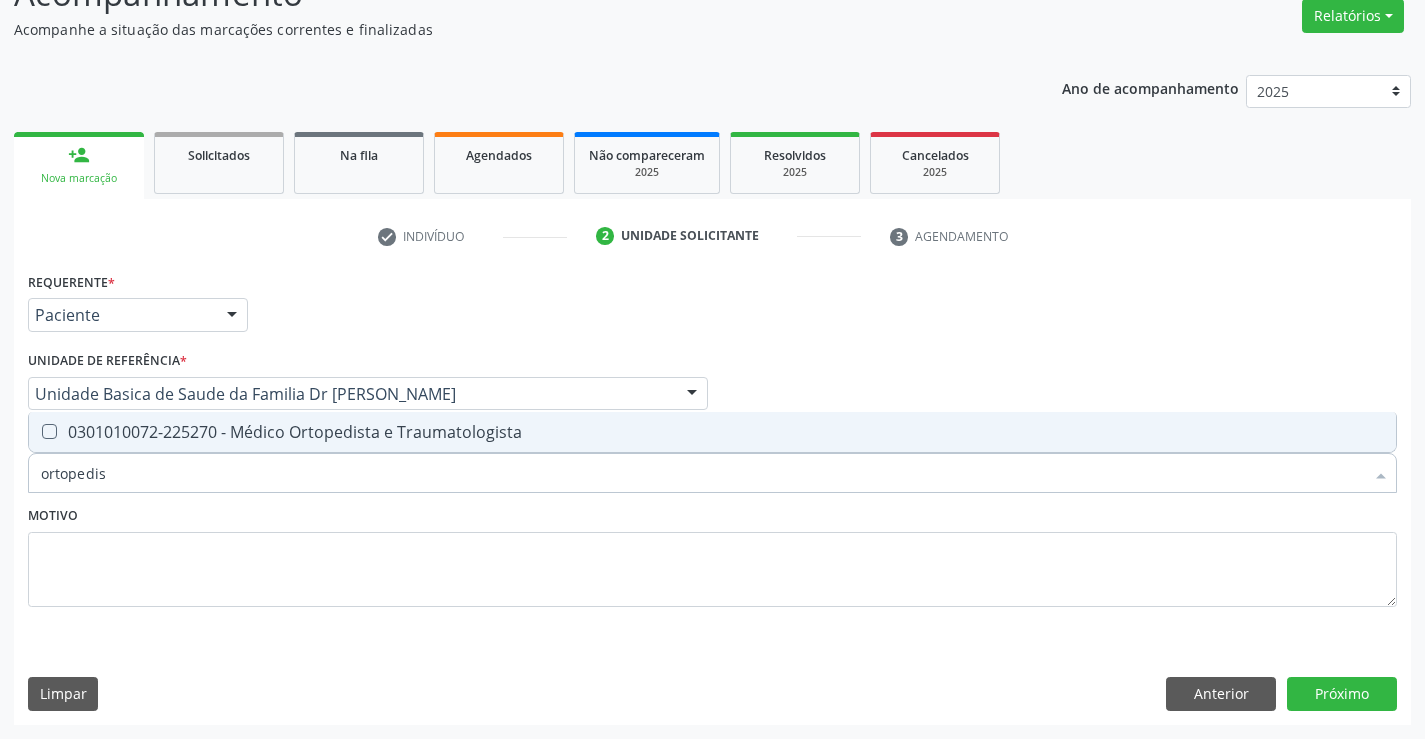 click on "0301010072-225270 - Médico Ortopedista e Traumatologista" at bounding box center [712, 432] 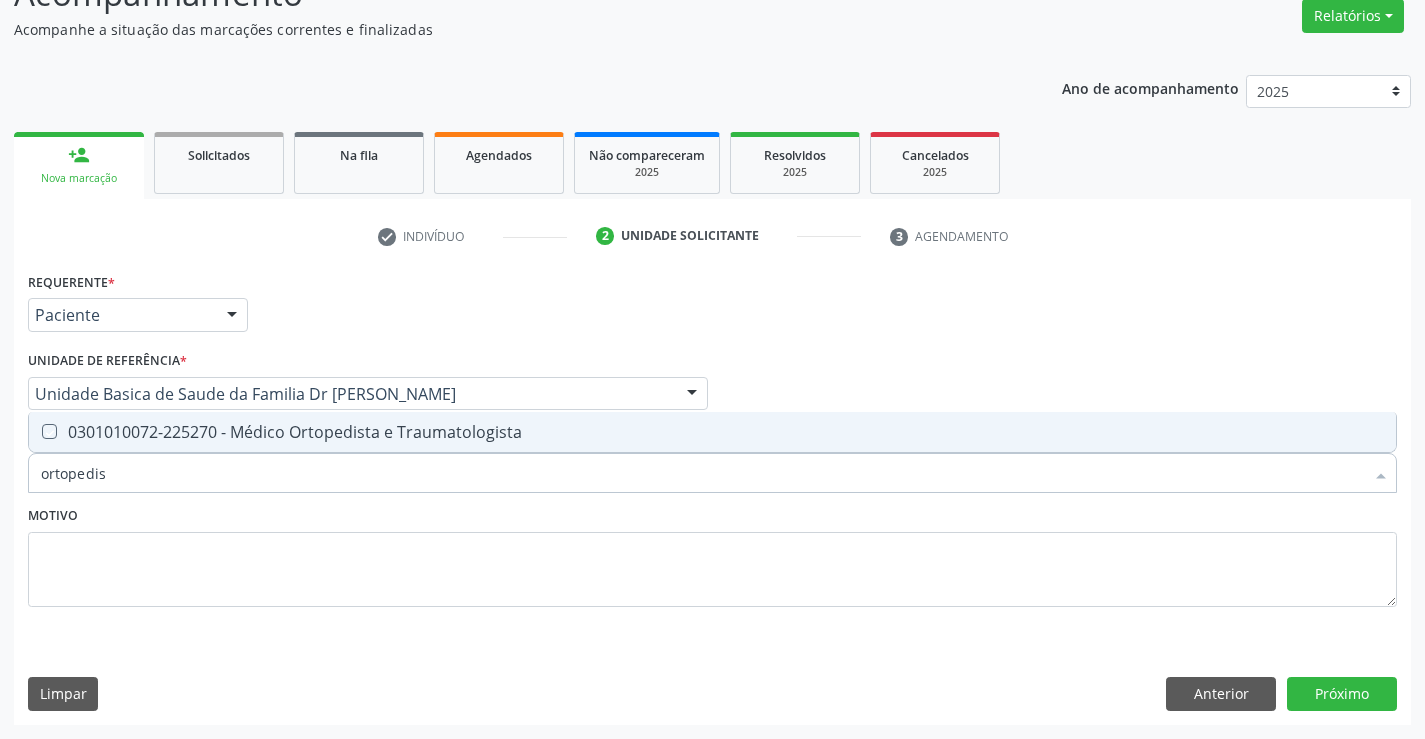 checkbox on "true" 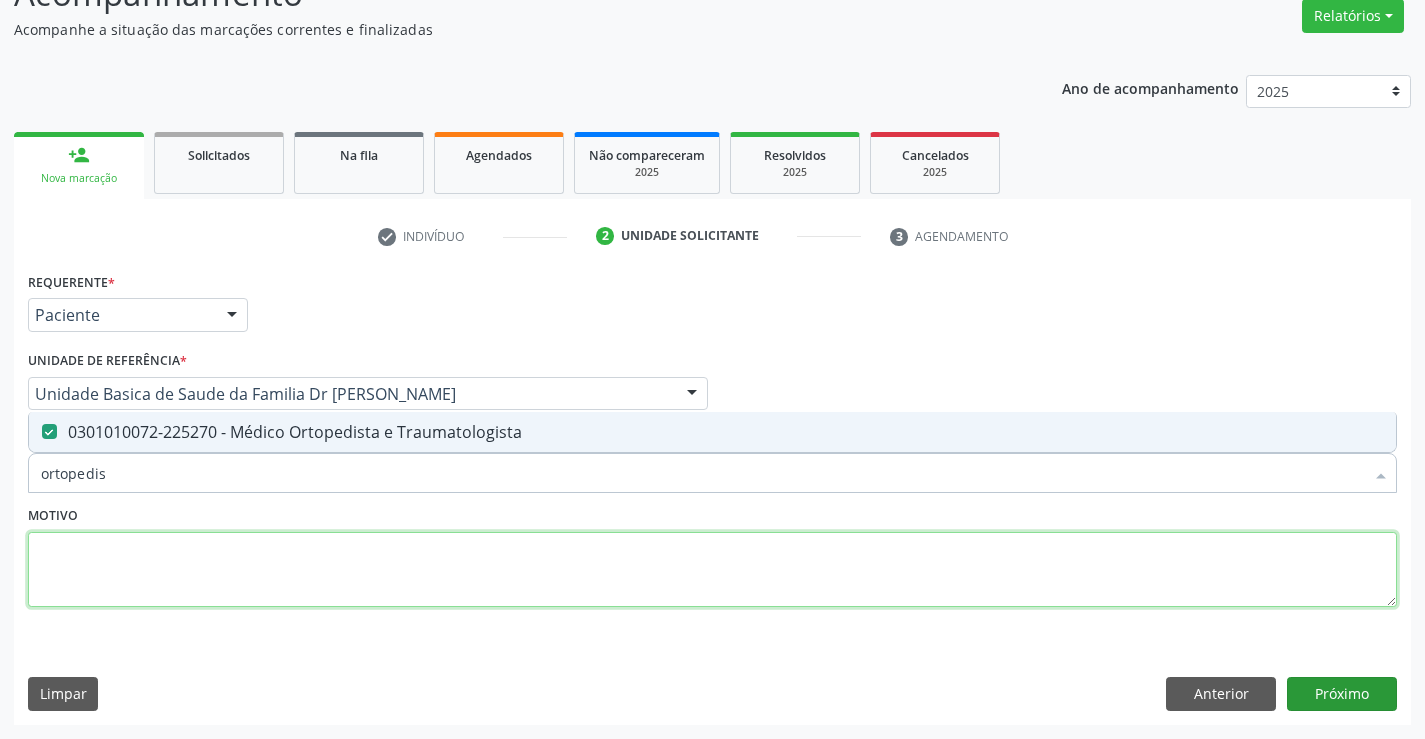 drag, startPoint x: 359, startPoint y: 576, endPoint x: 1324, endPoint y: 708, distance: 973.98615 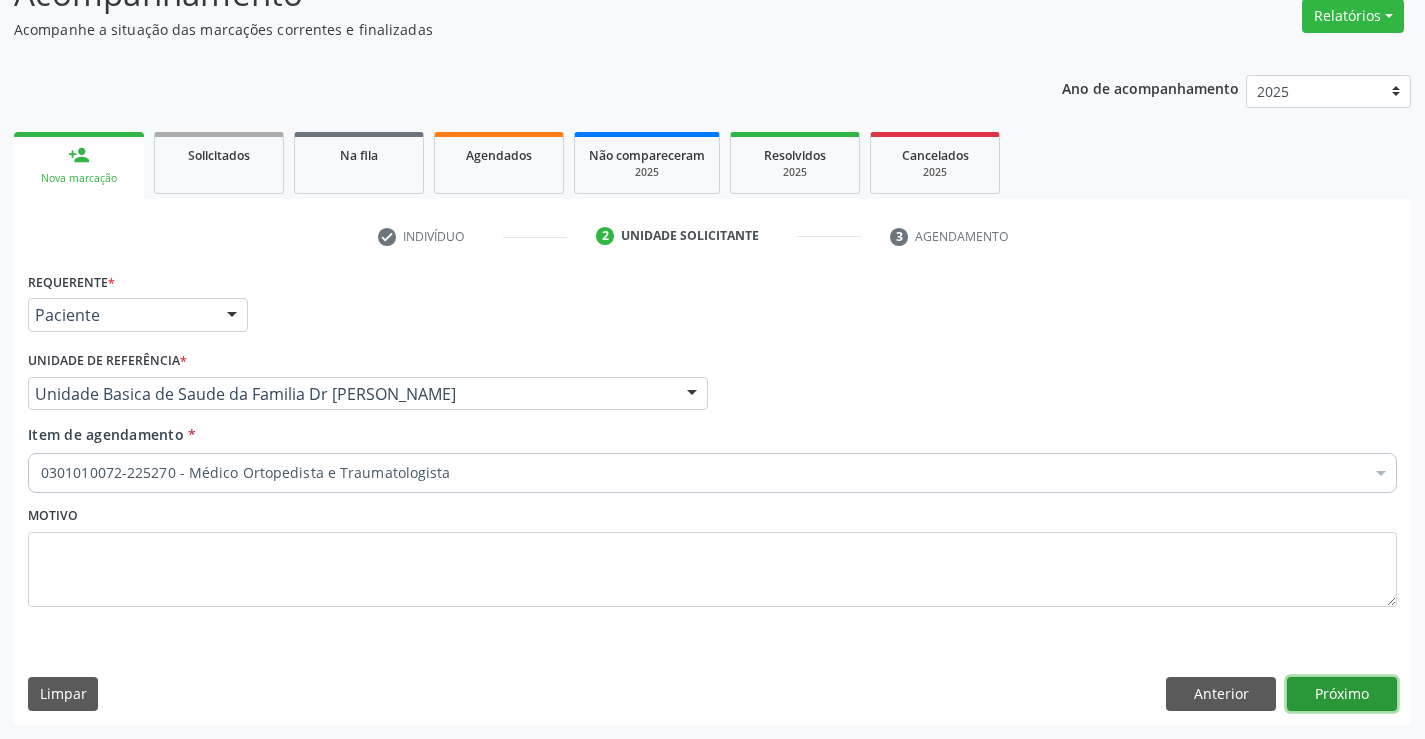 click on "Próximo" at bounding box center (1342, 694) 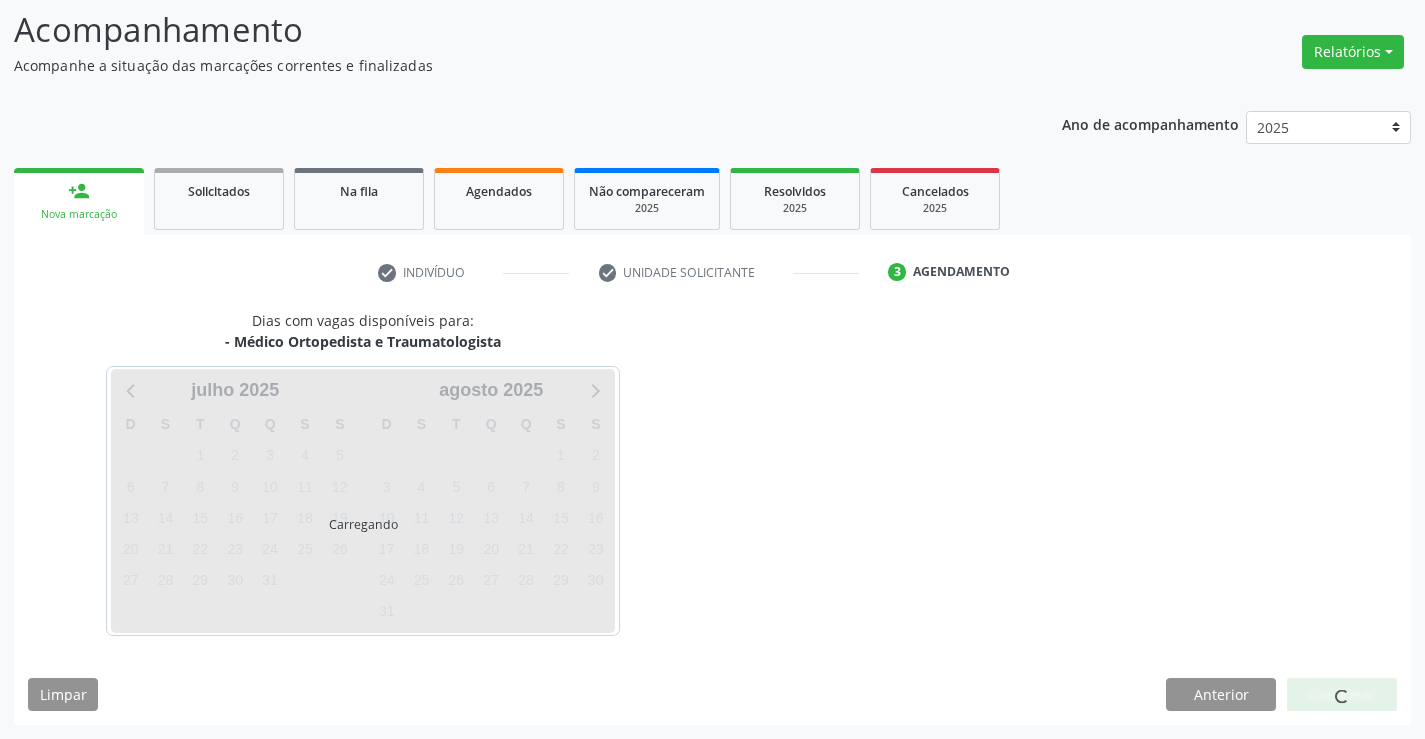 scroll, scrollTop: 131, scrollLeft: 0, axis: vertical 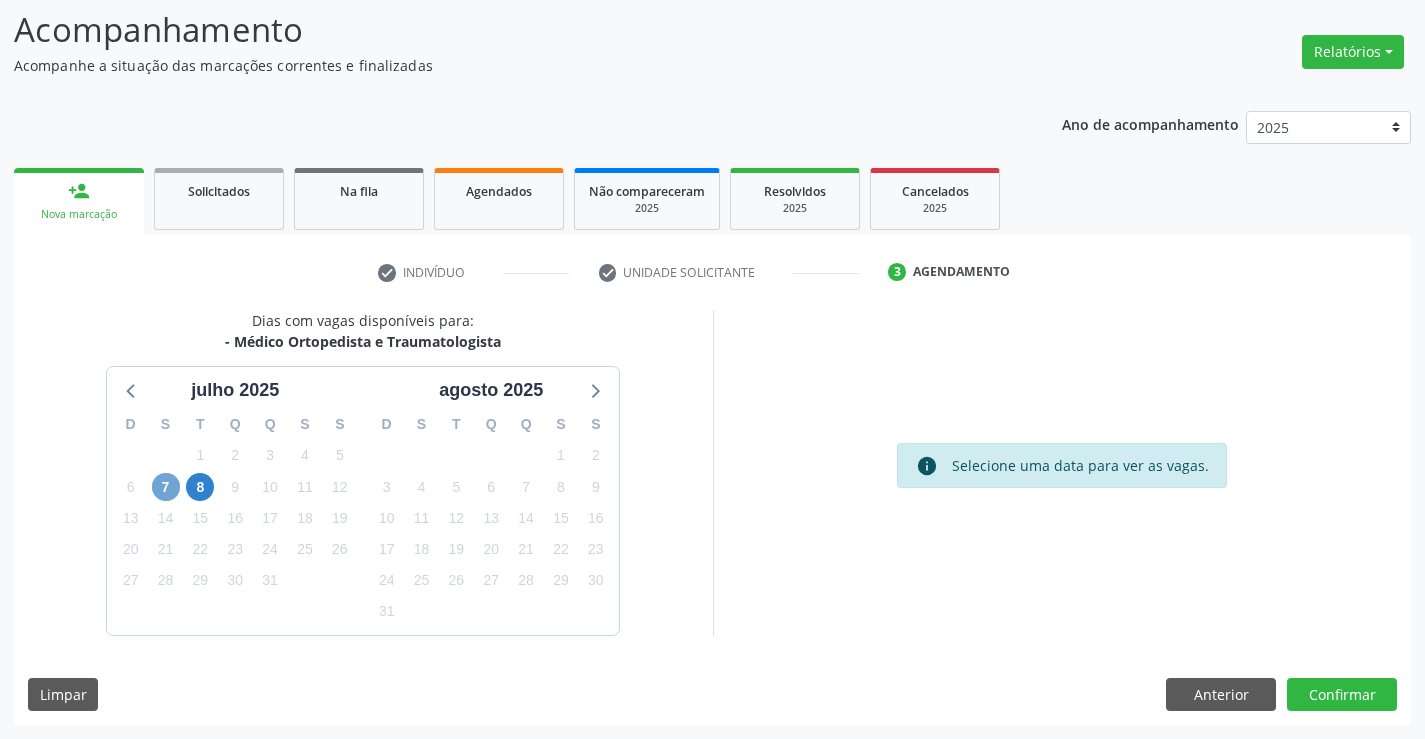 click on "7" at bounding box center (166, 487) 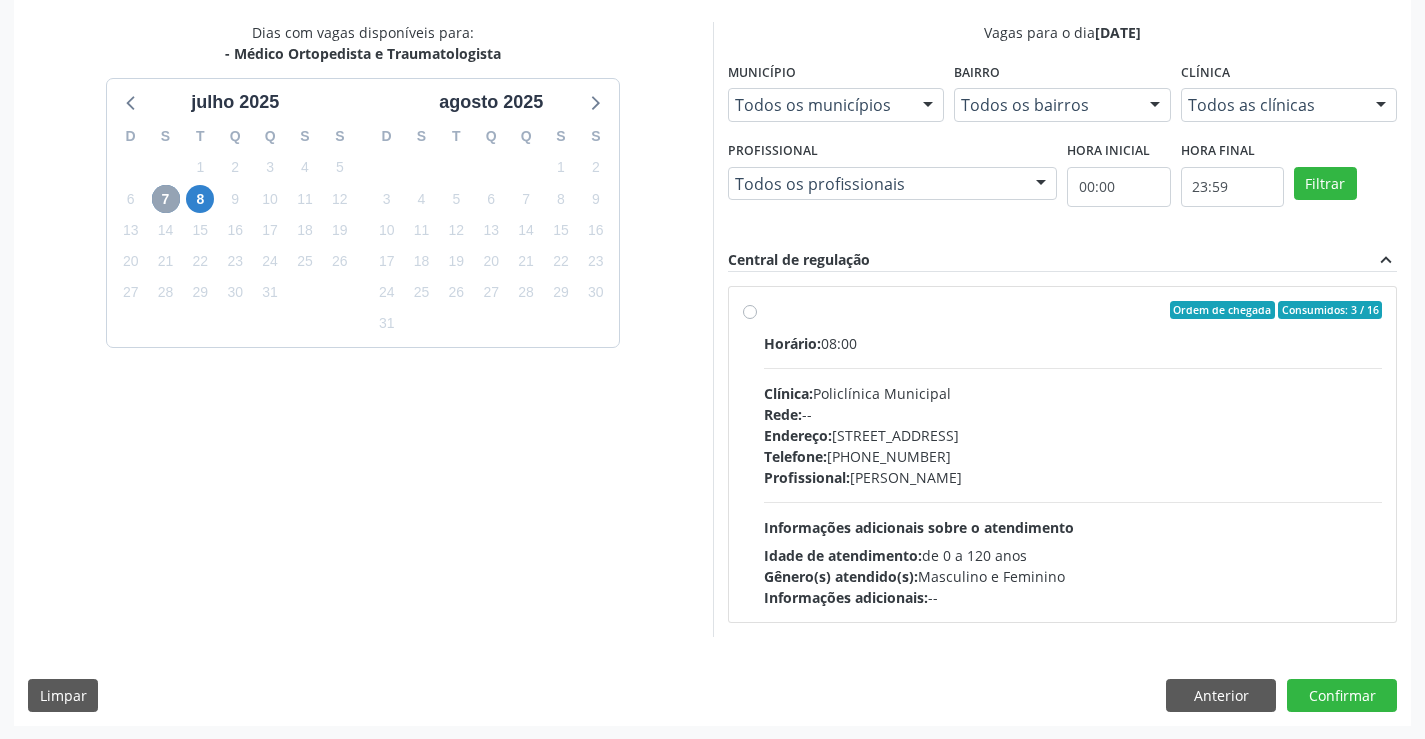 scroll, scrollTop: 420, scrollLeft: 0, axis: vertical 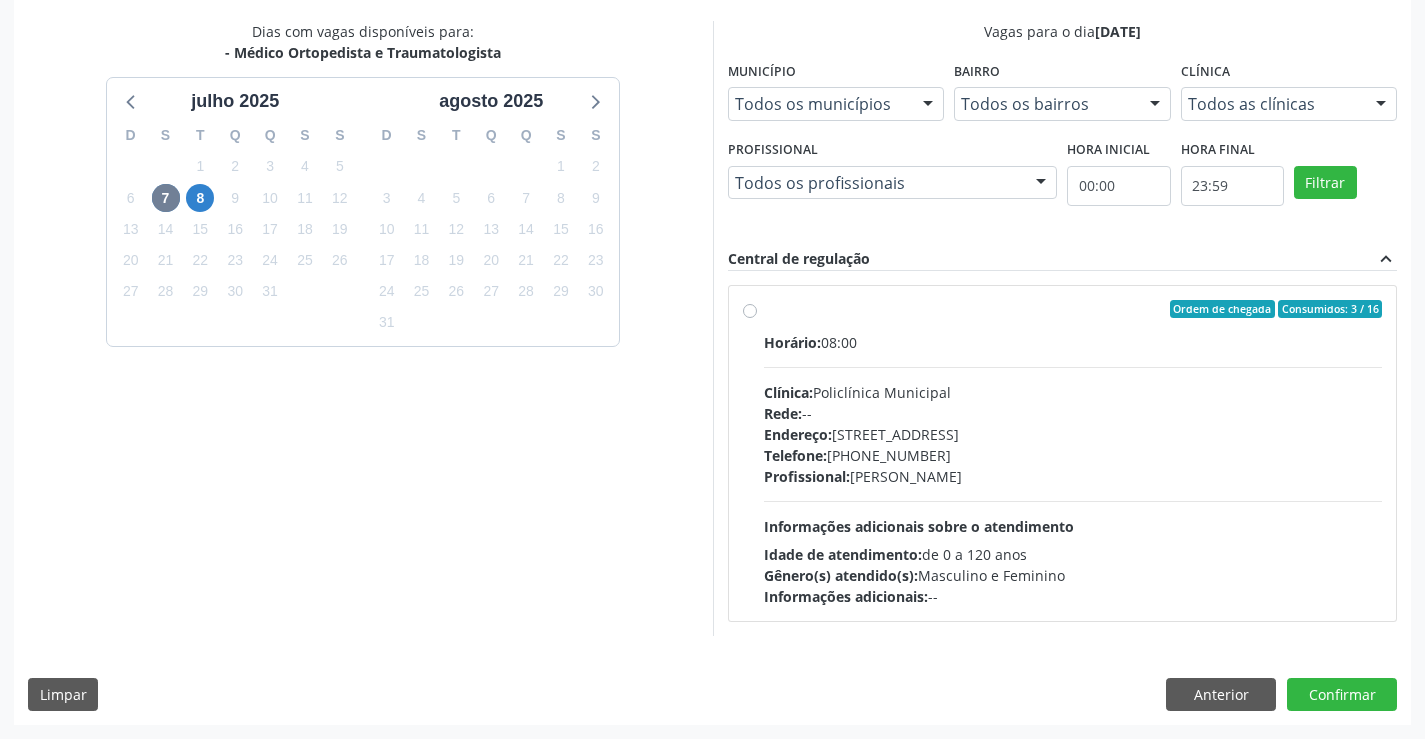 click on "Horário:   08:00" at bounding box center (1073, 342) 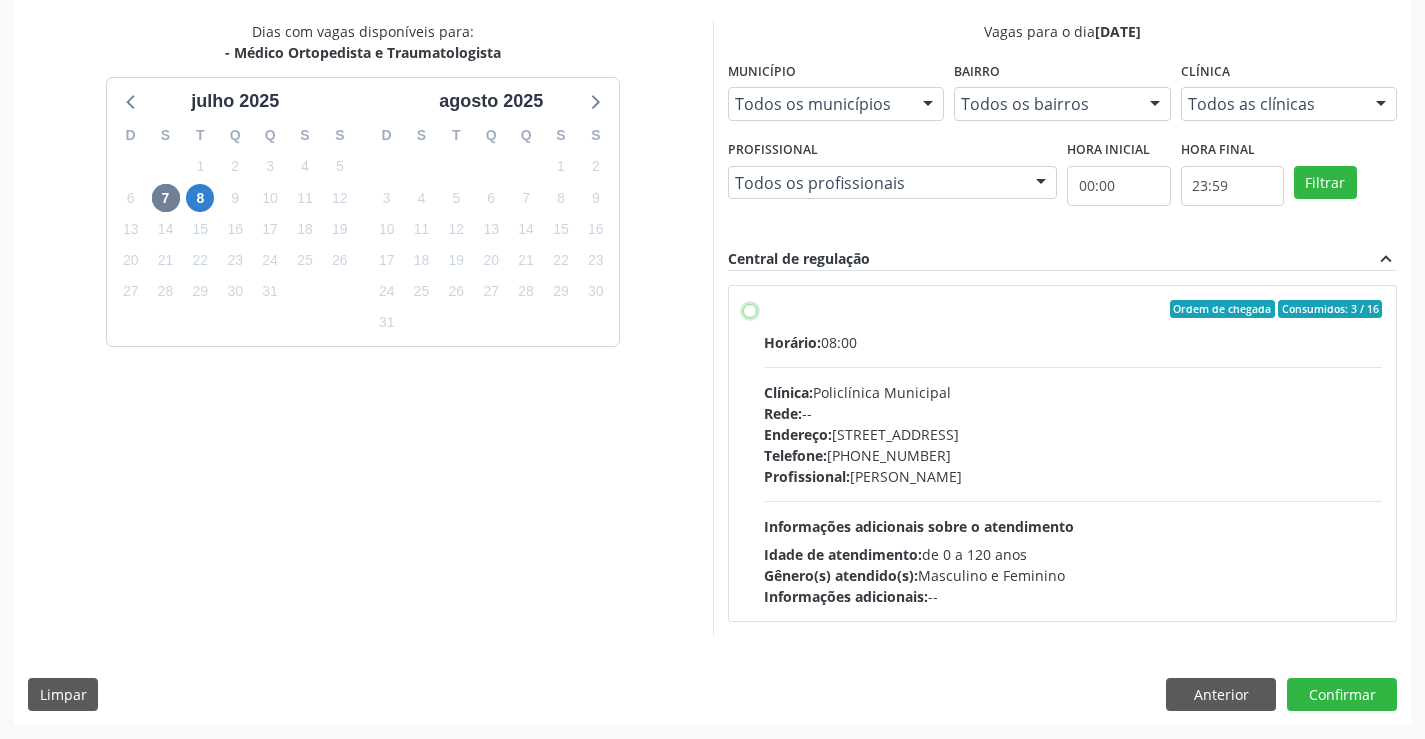 click on "Ordem de chegada
Consumidos: 3 / 16
Horário:   08:00
Clínica:  Policlínica Municipal
Rede:
--
Endereço:   [STREET_ADDRESS]
Telefone:   [PHONE_NUMBER]
Profissional:
[PERSON_NAME]
Informações adicionais sobre o atendimento
Idade de atendimento:
de 0 a 120 anos
Gênero(s) atendido(s):
Masculino e Feminino
Informações adicionais:
--" at bounding box center [750, 309] 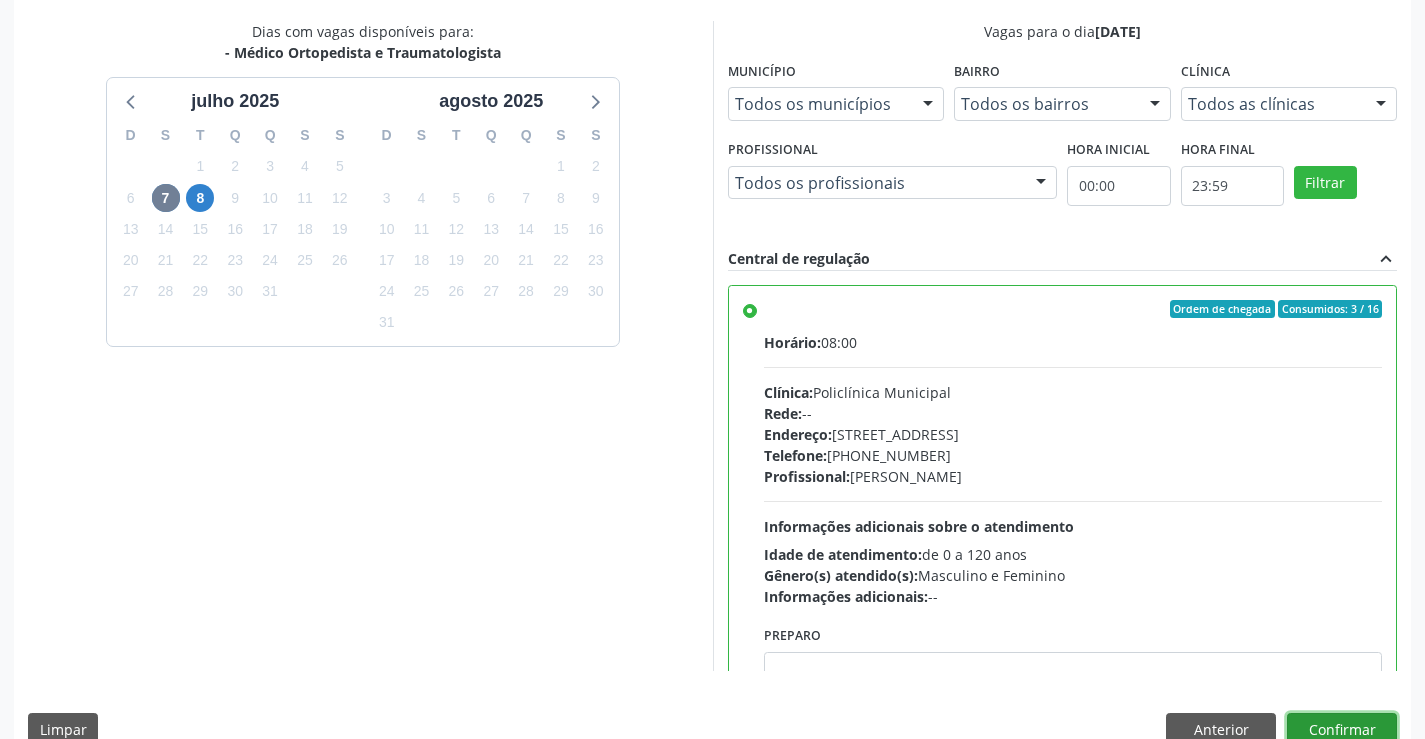 click on "Confirmar" at bounding box center (1342, 730) 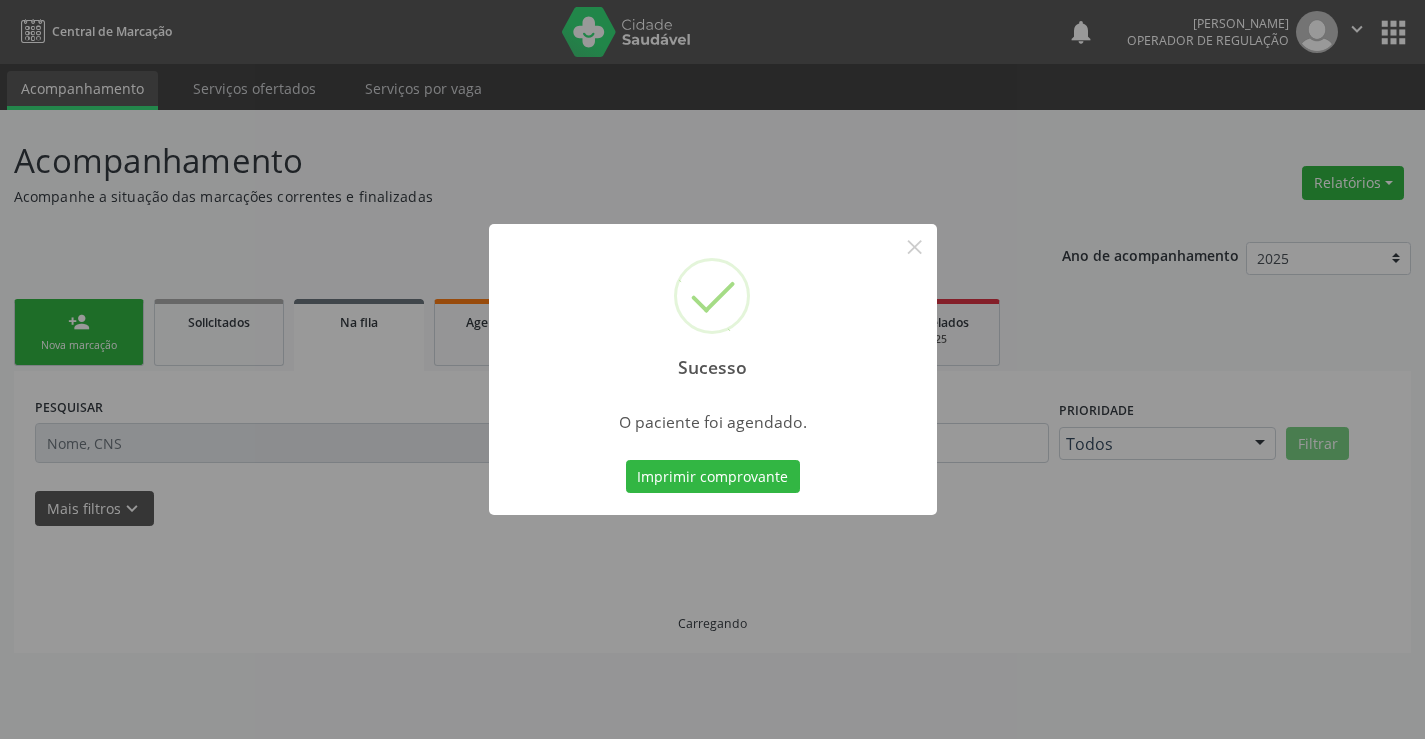 scroll, scrollTop: 0, scrollLeft: 0, axis: both 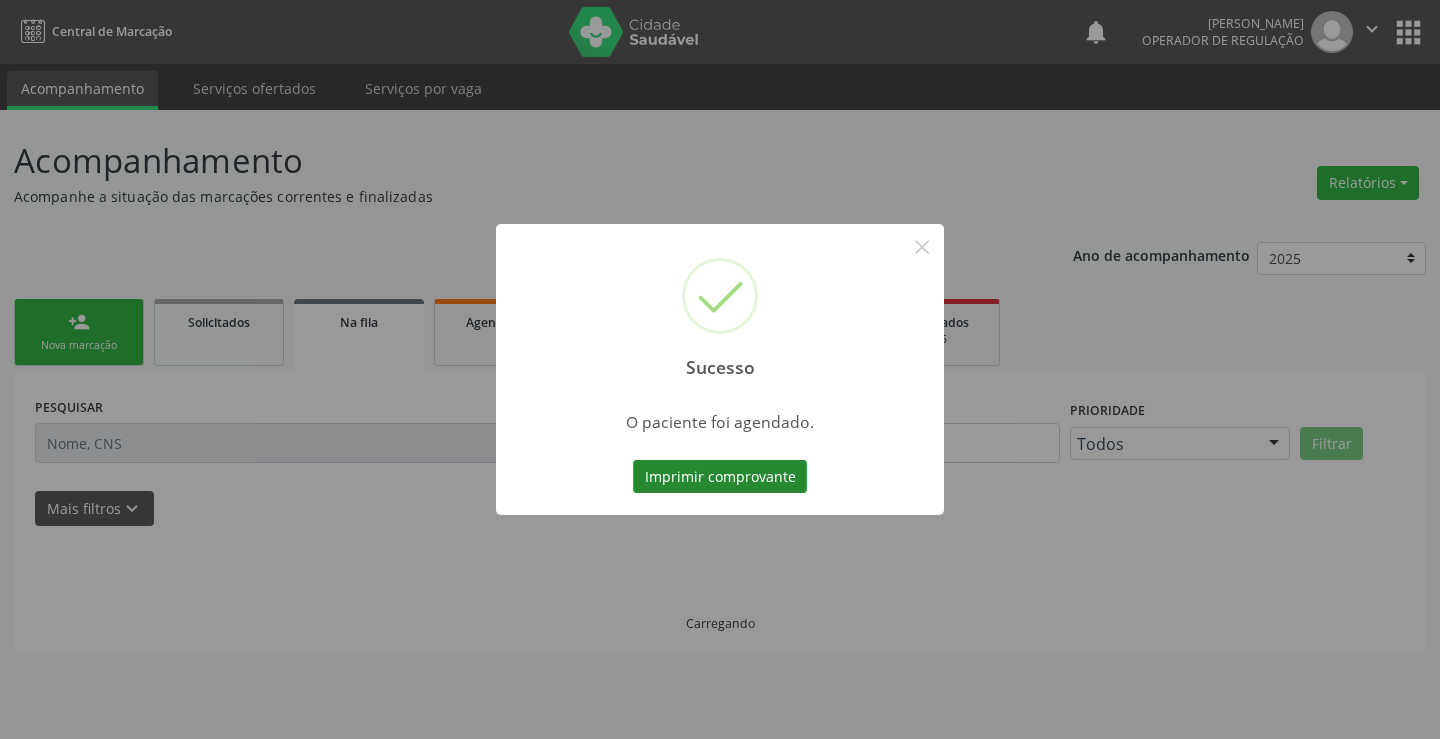 click on "Imprimir comprovante" at bounding box center (720, 477) 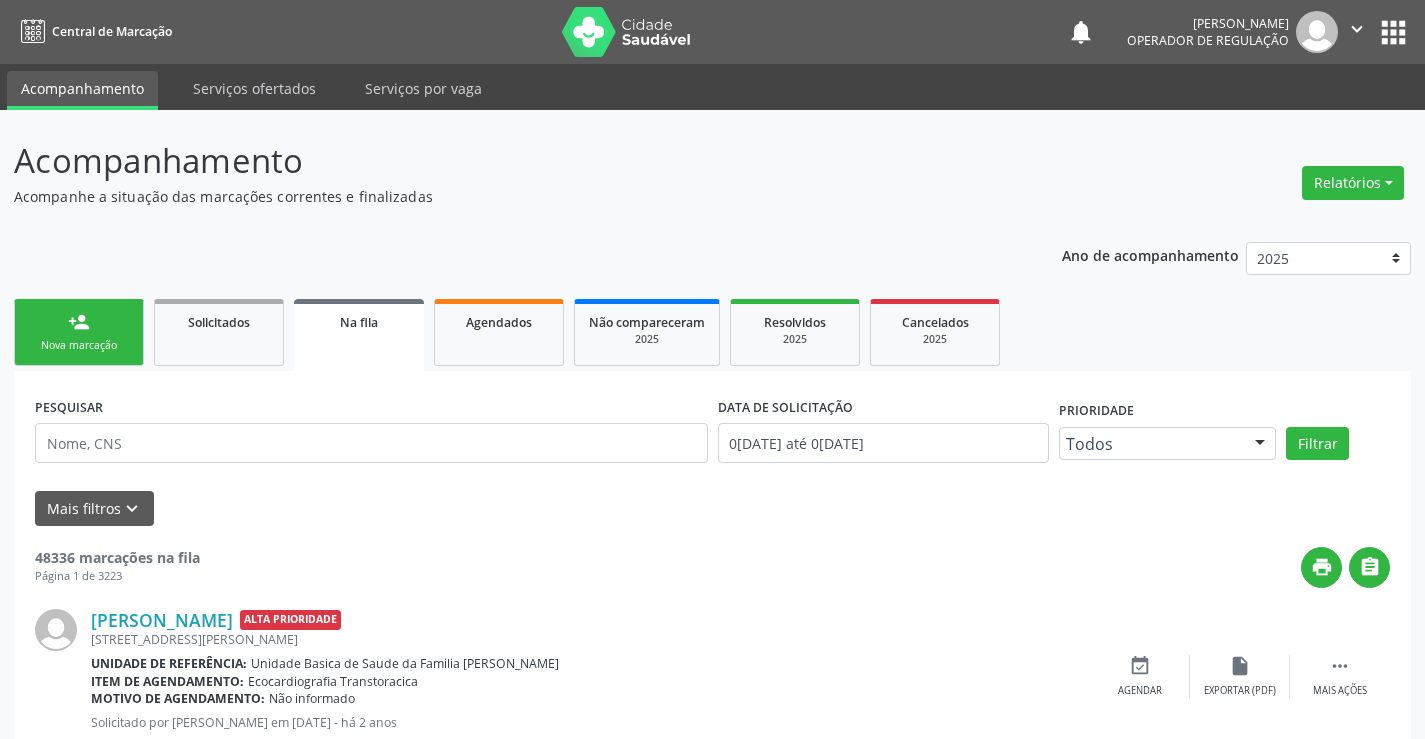 click on "Nova marcação" at bounding box center [79, 345] 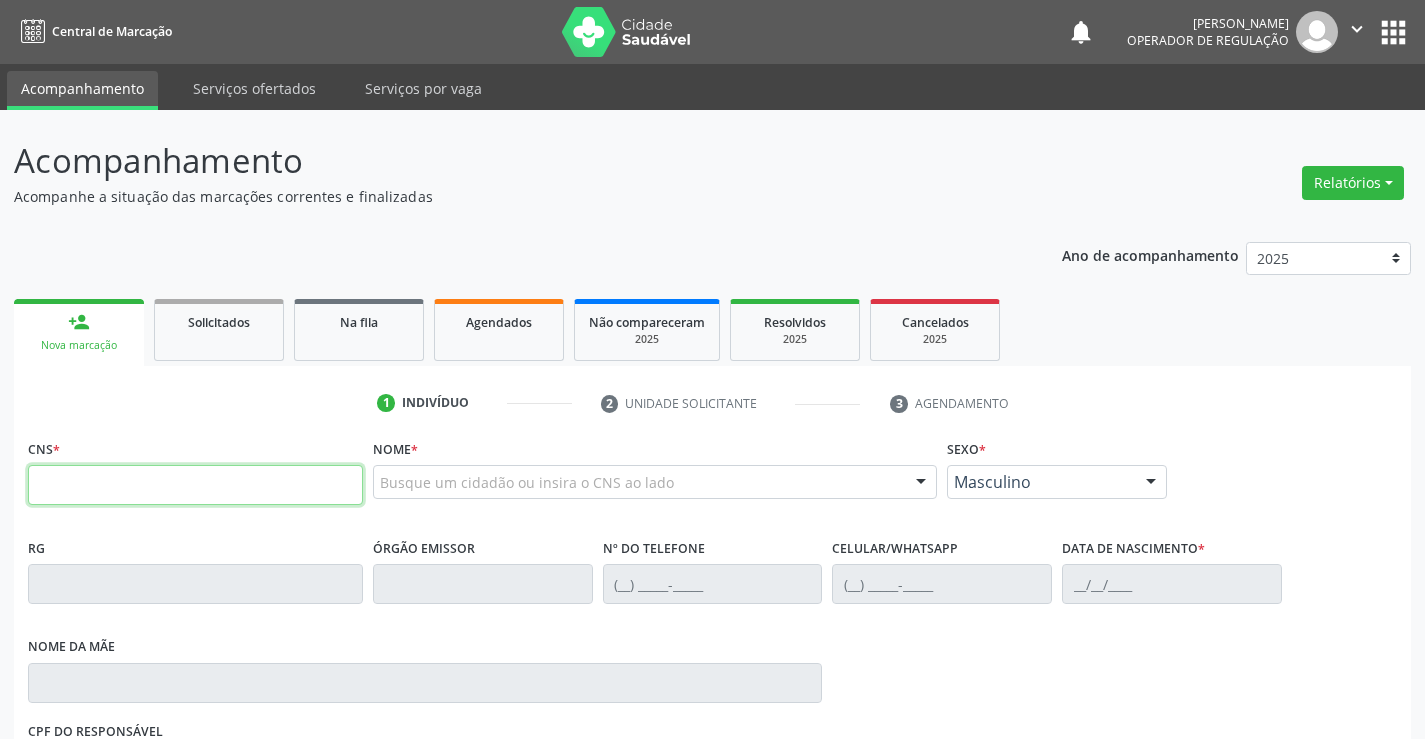 drag, startPoint x: 103, startPoint y: 489, endPoint x: 243, endPoint y: 465, distance: 142.04225 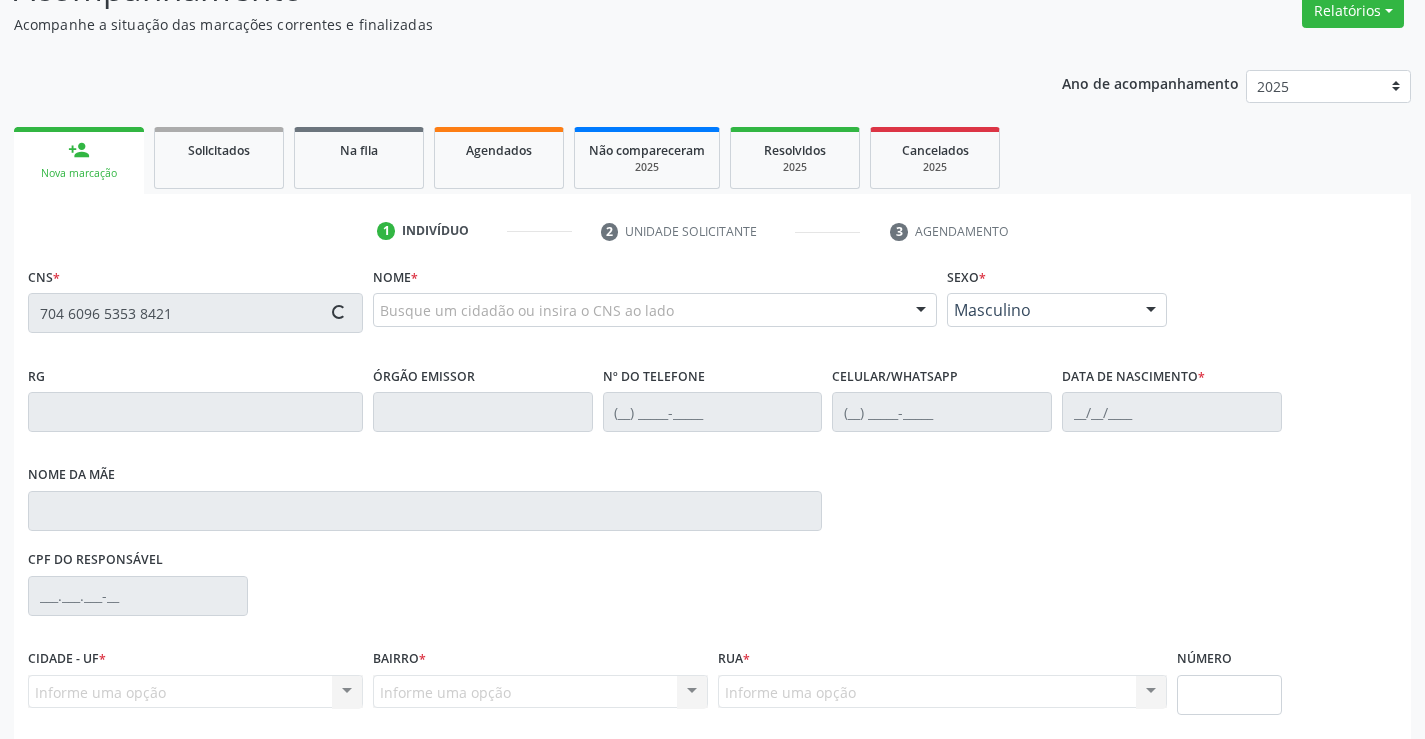 scroll, scrollTop: 331, scrollLeft: 0, axis: vertical 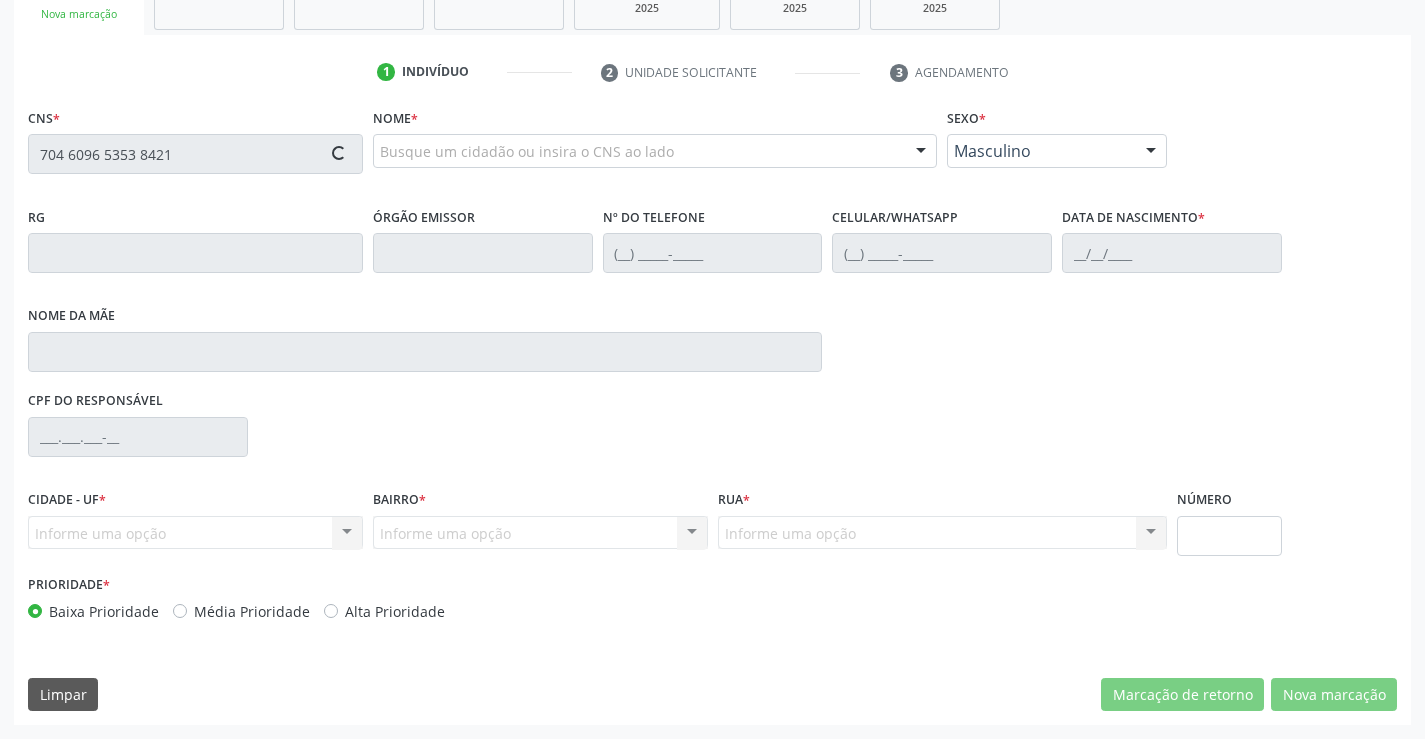type on "704 6096 5353 8421" 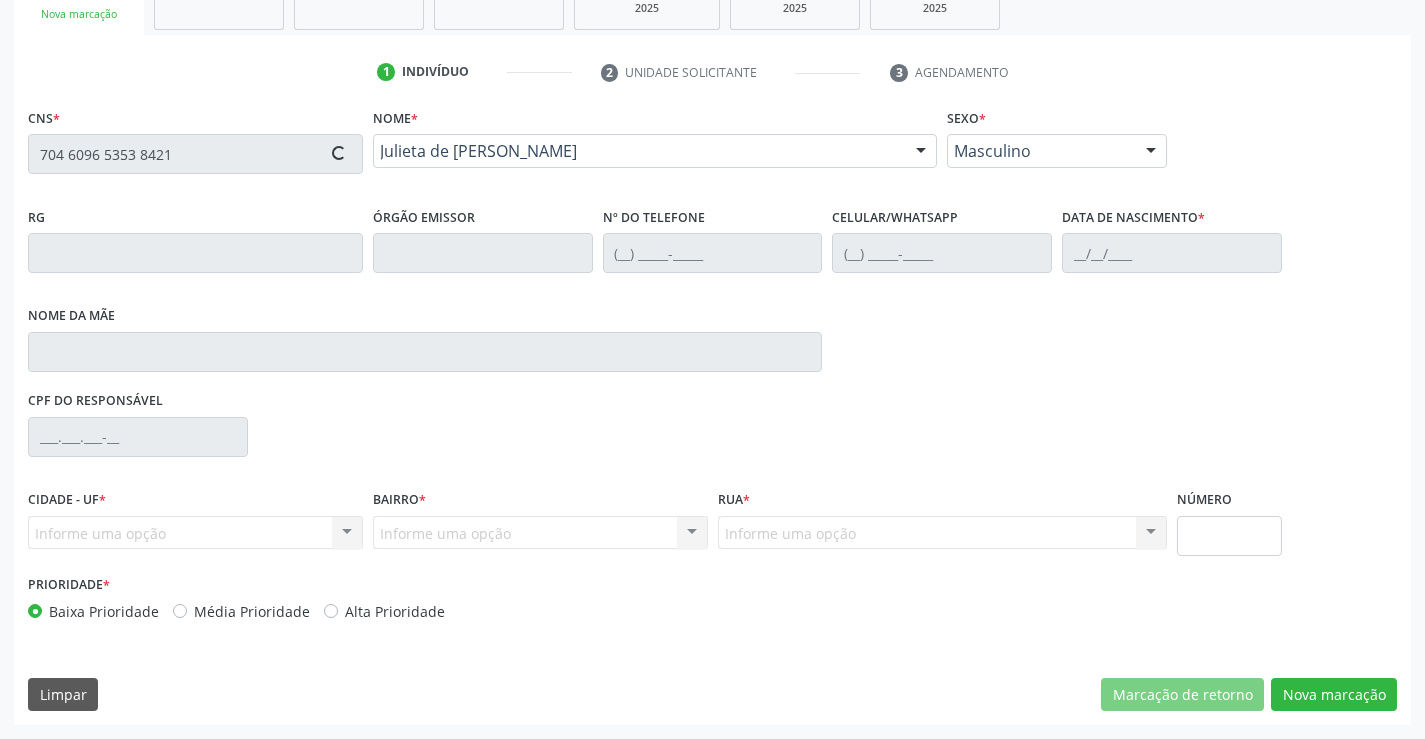 type on "0831366141" 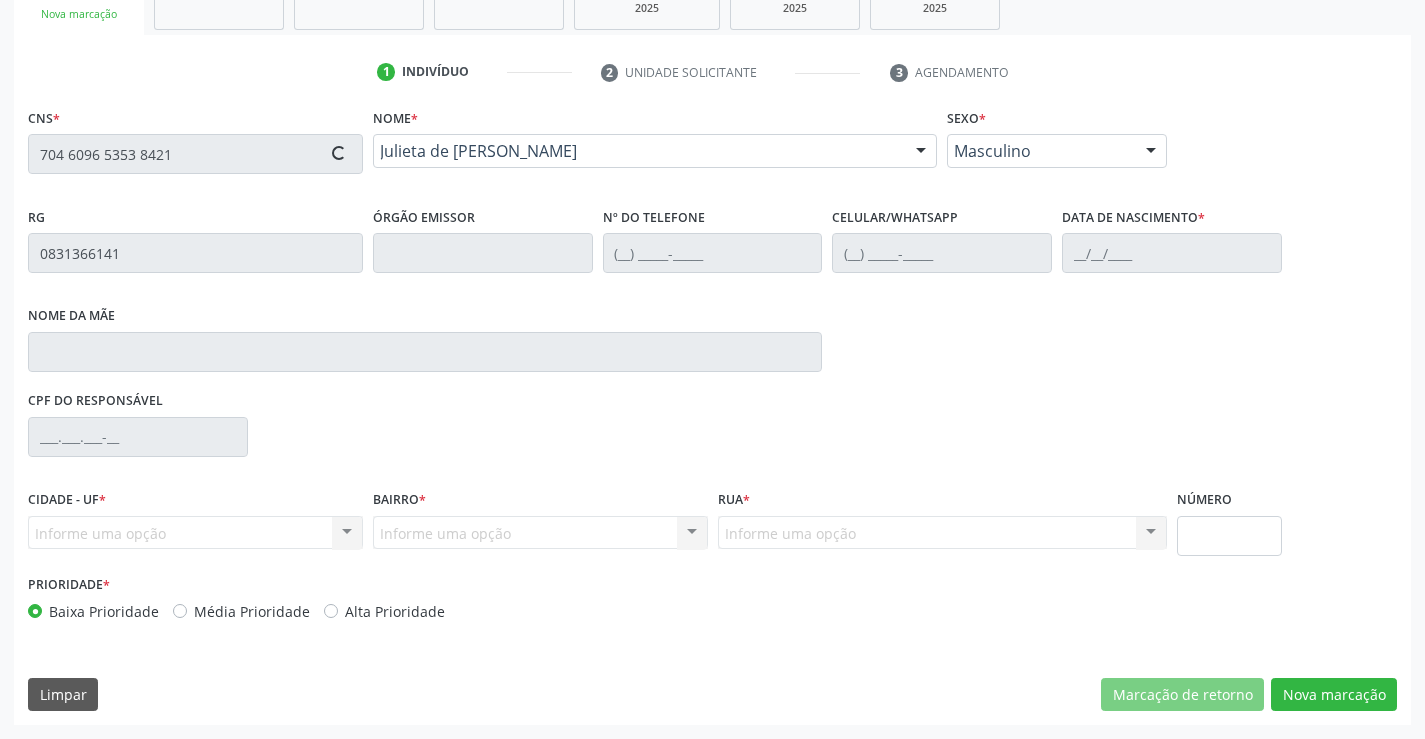 type on "[PHONE_NUMBER]" 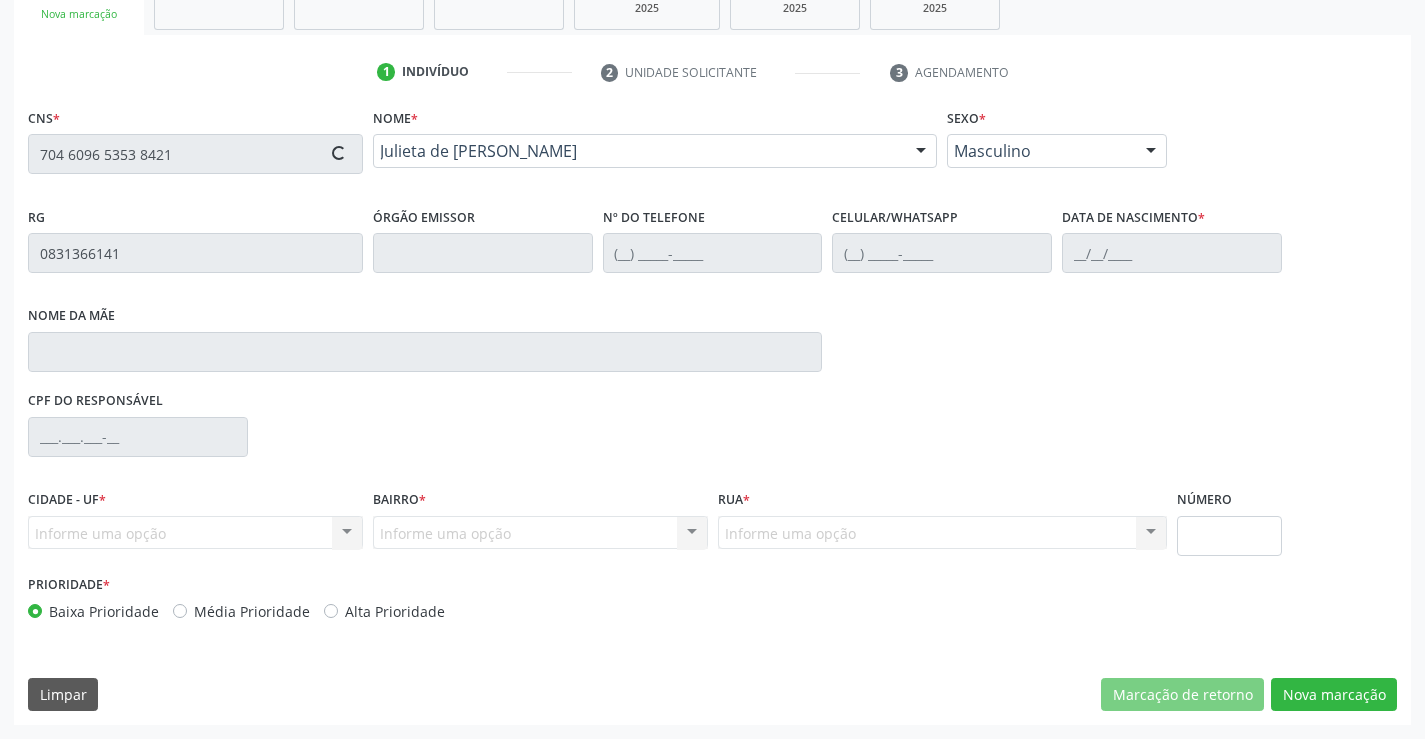 type on "[DATE]" 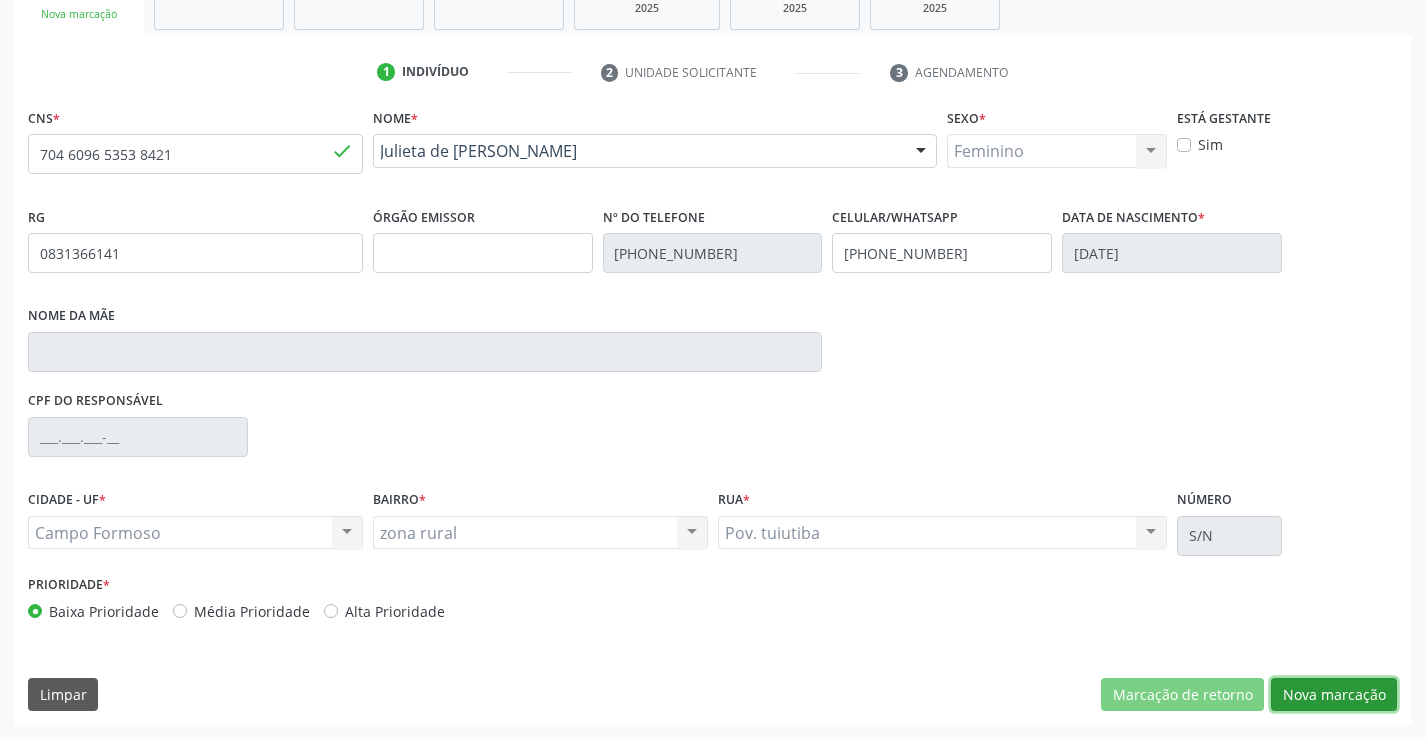 click on "Nova marcação" at bounding box center [1334, 695] 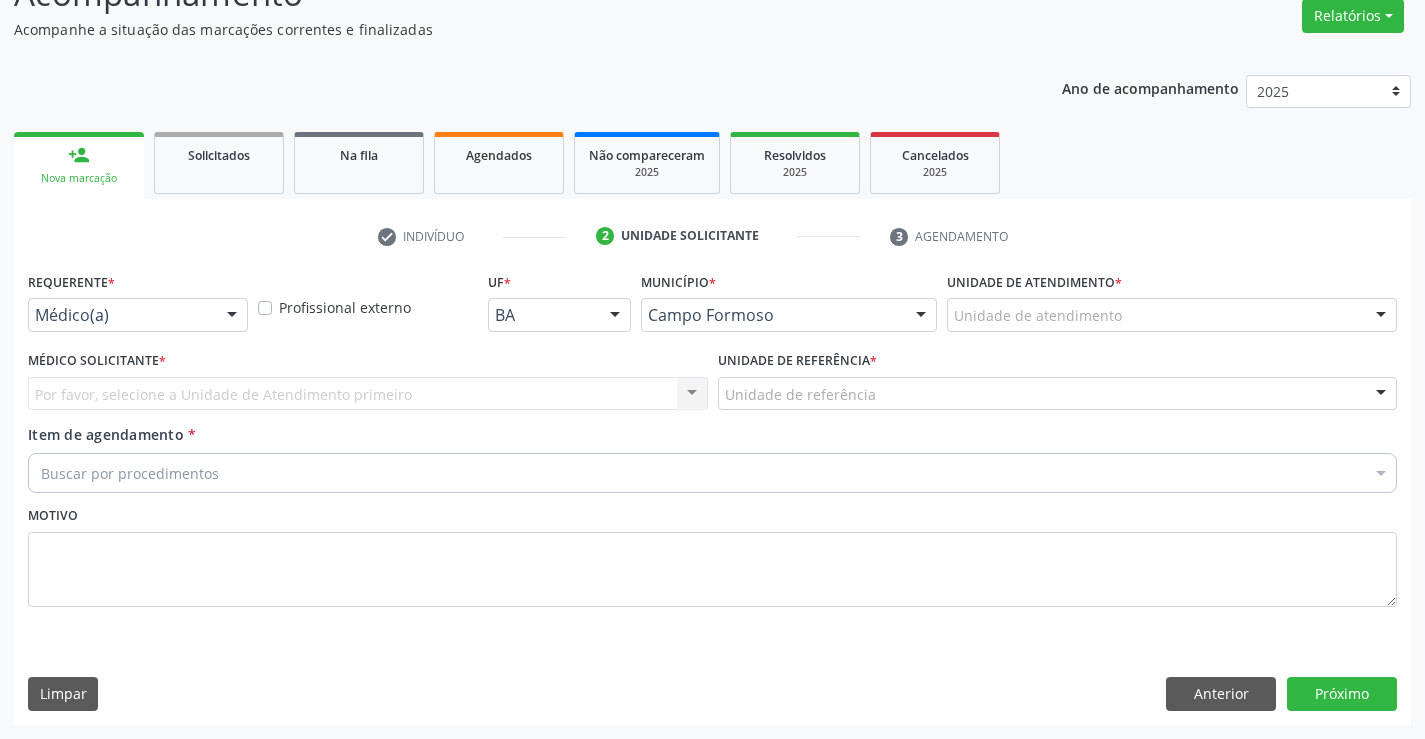 scroll, scrollTop: 167, scrollLeft: 0, axis: vertical 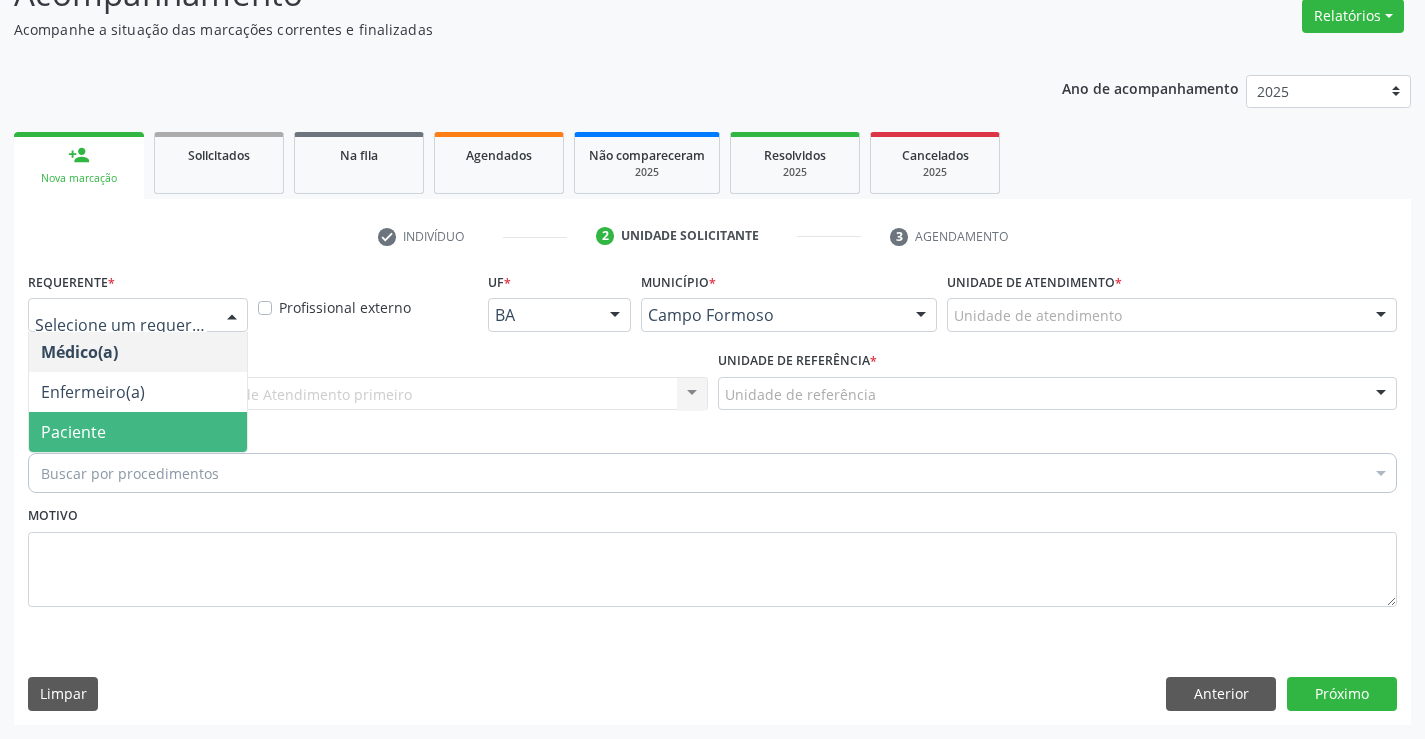 click on "Paciente" at bounding box center (138, 432) 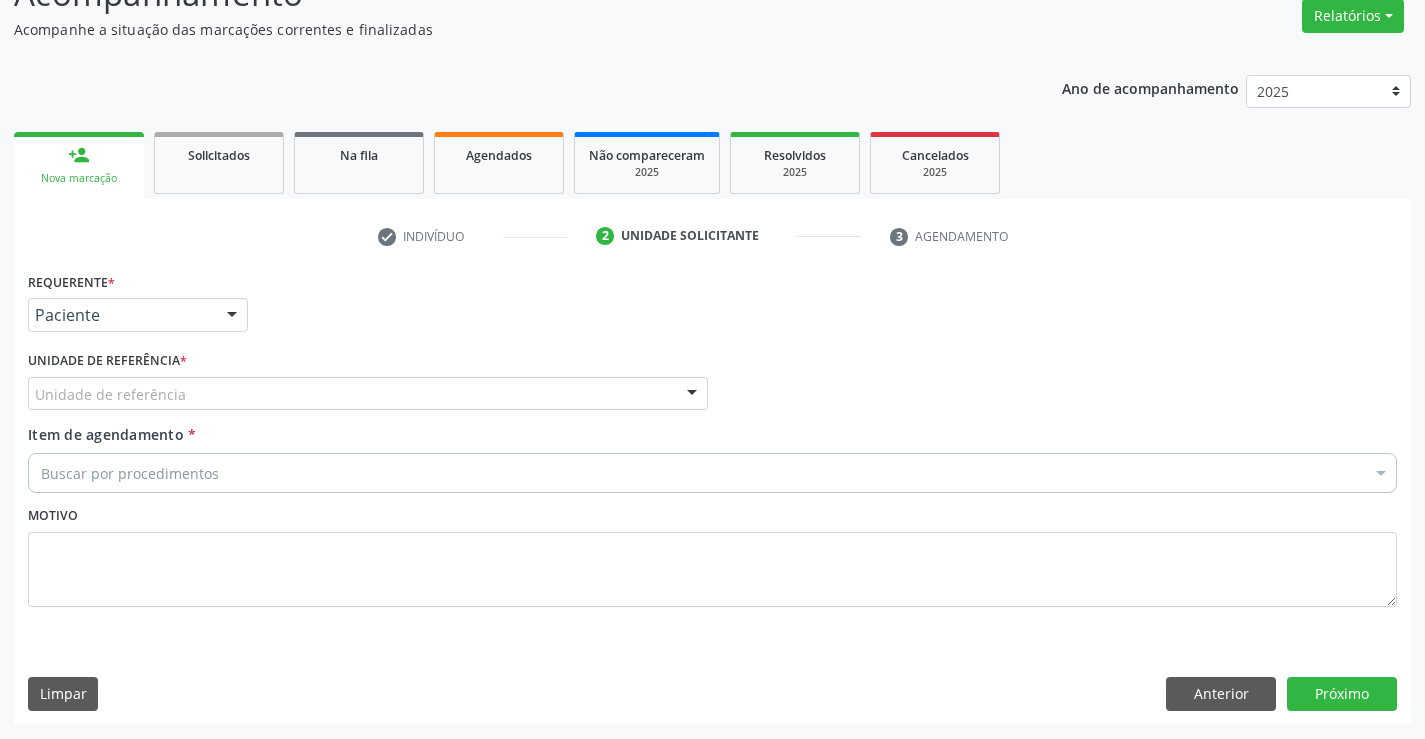 click on "Unidade de referência" at bounding box center (368, 394) 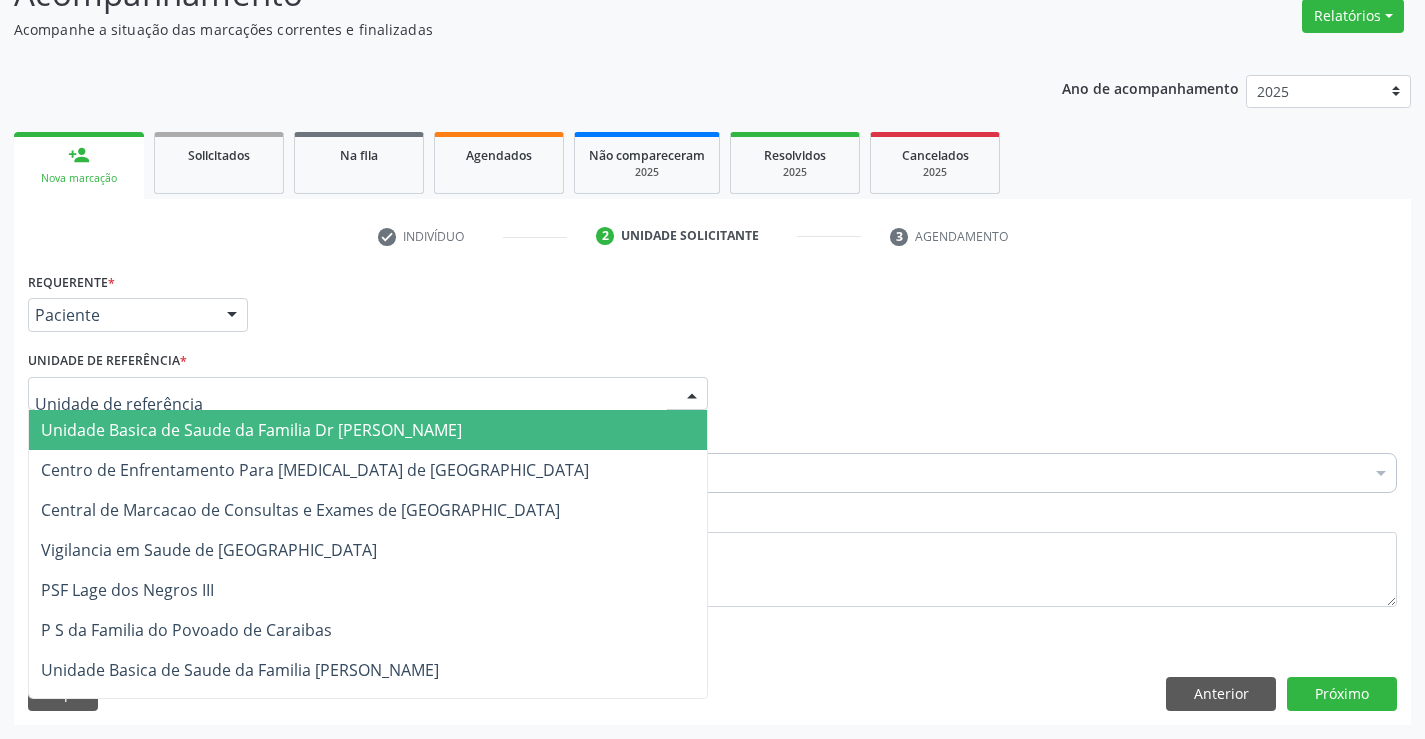 click on "Unidade Basica de Saude da Familia Dr [PERSON_NAME]" at bounding box center (251, 430) 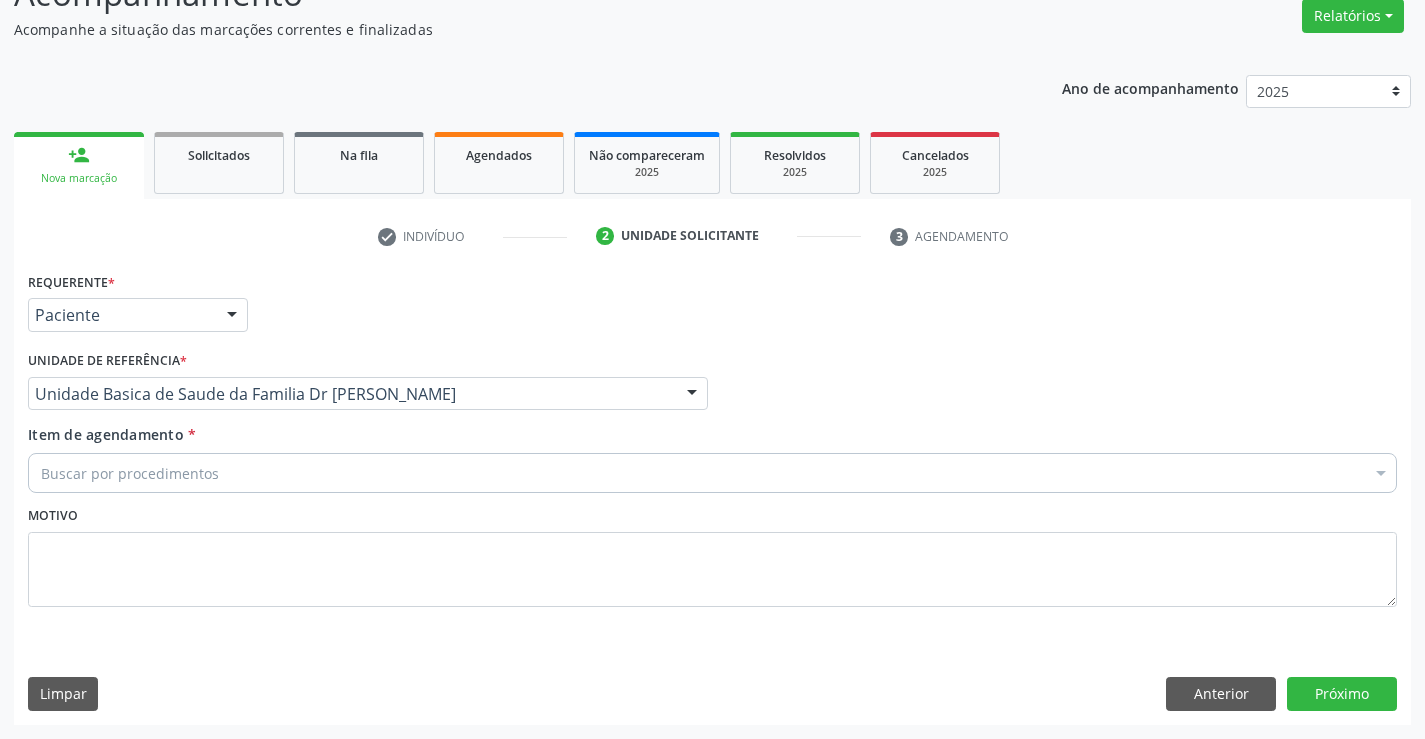 click on "Buscar por procedimentos" at bounding box center (712, 473) 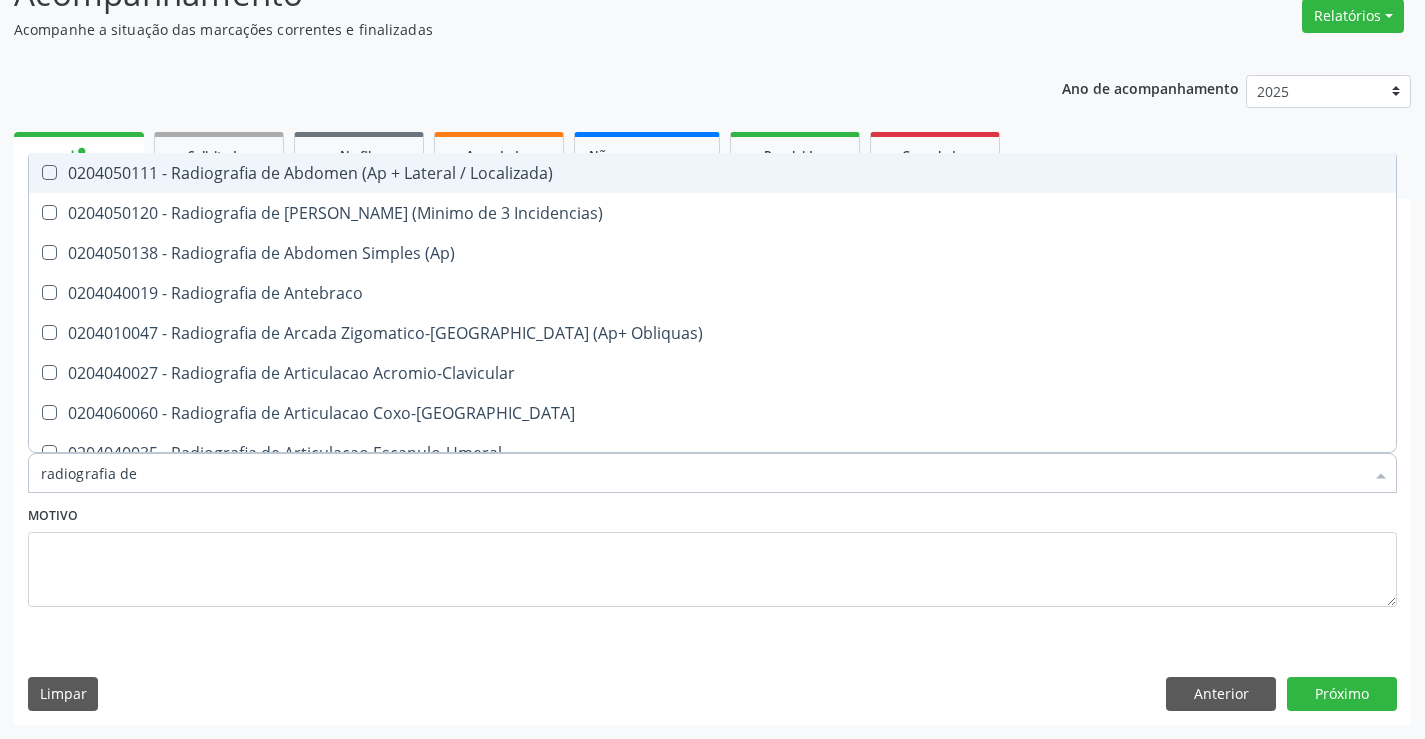 type on "radiografia de j" 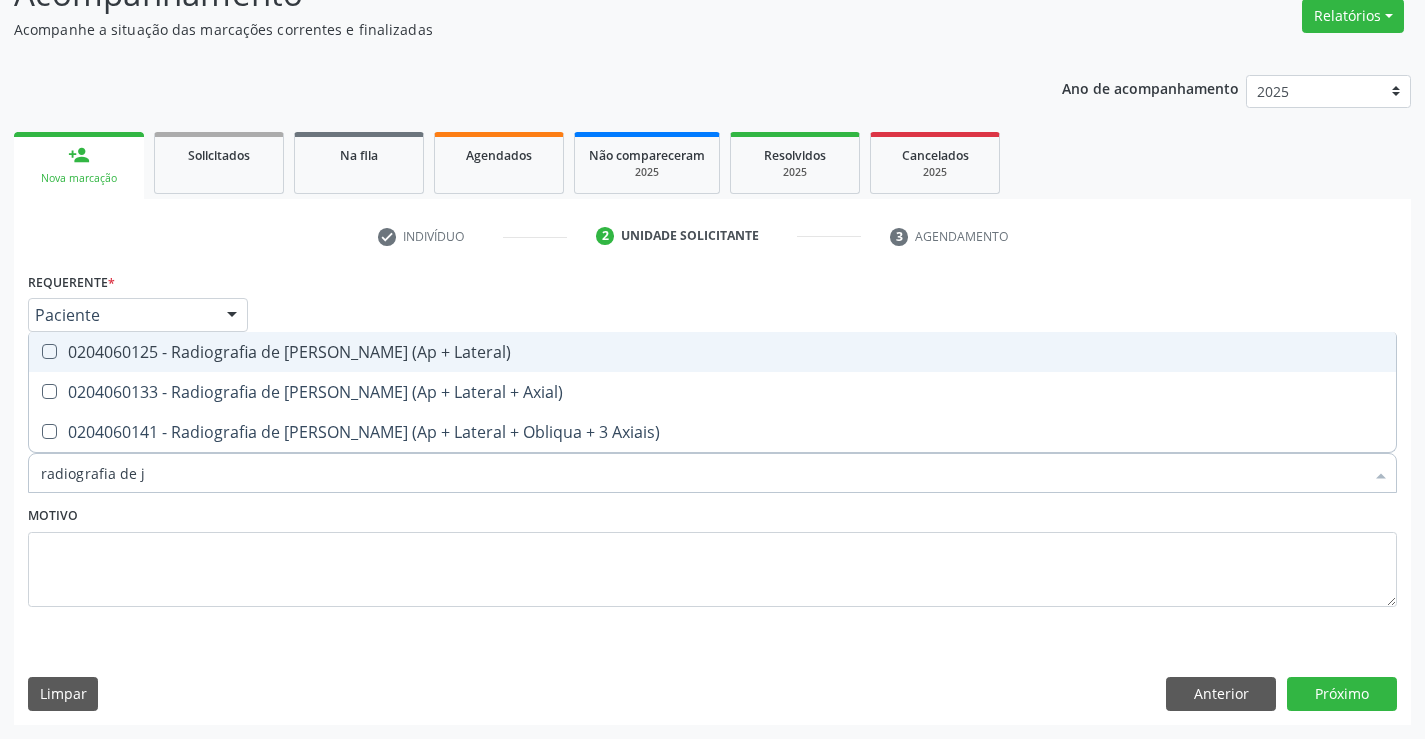 click on "0204060125 - Radiografia de [PERSON_NAME] (Ap + Lateral)" at bounding box center (712, 352) 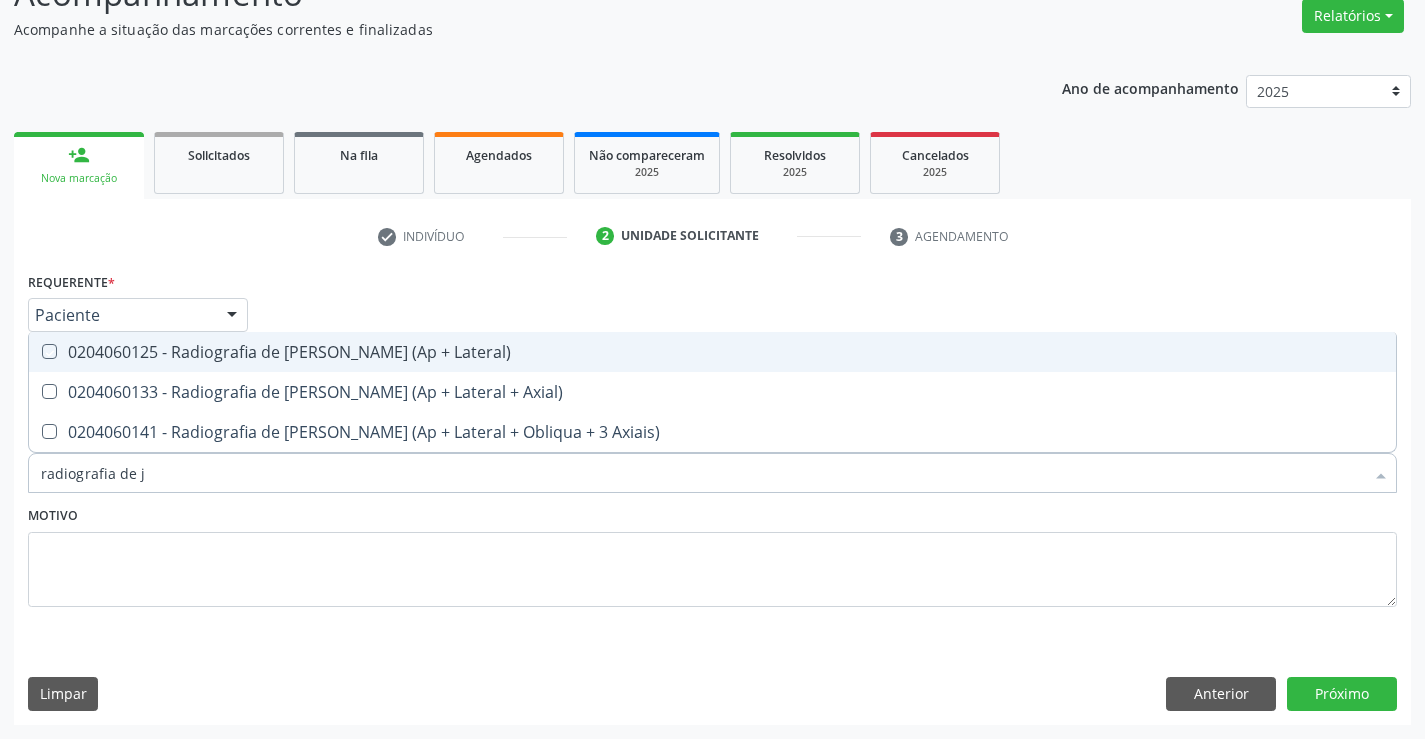 checkbox on "true" 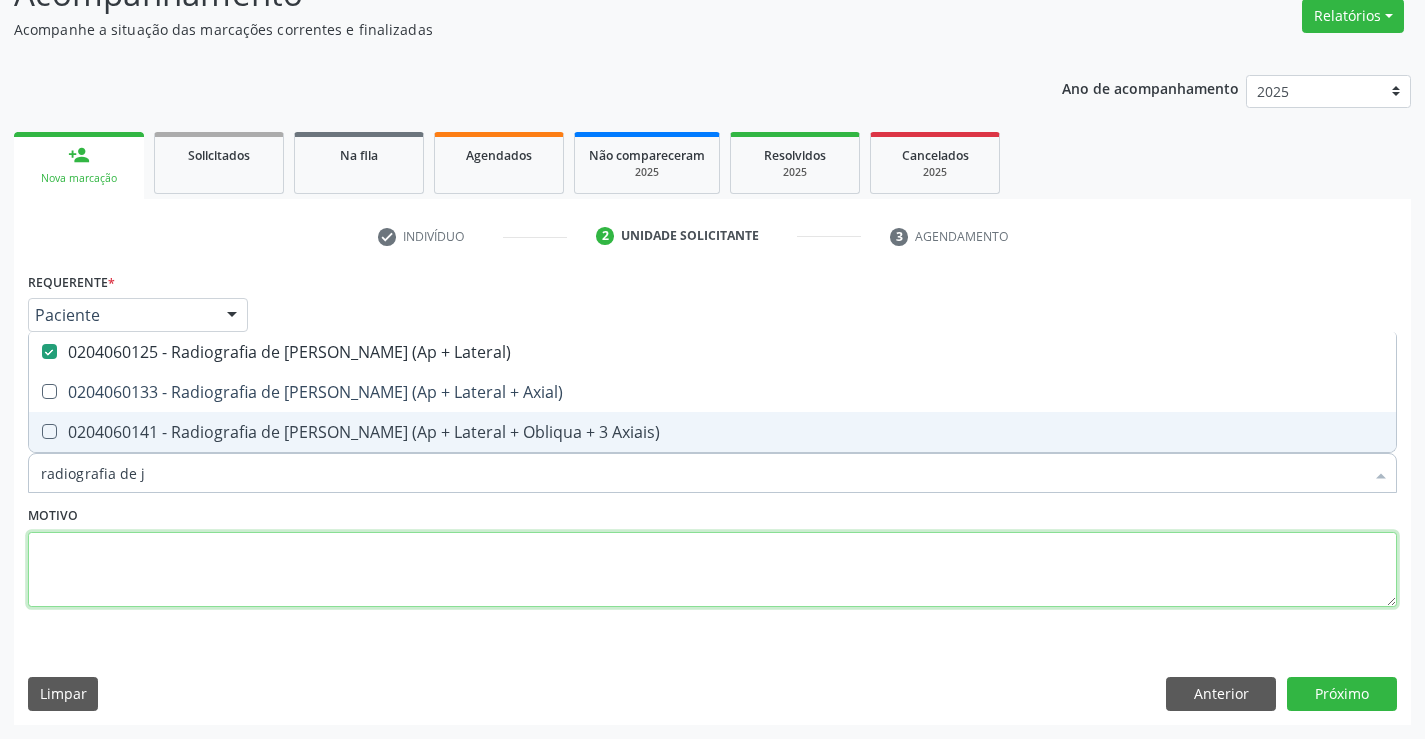 click at bounding box center (712, 570) 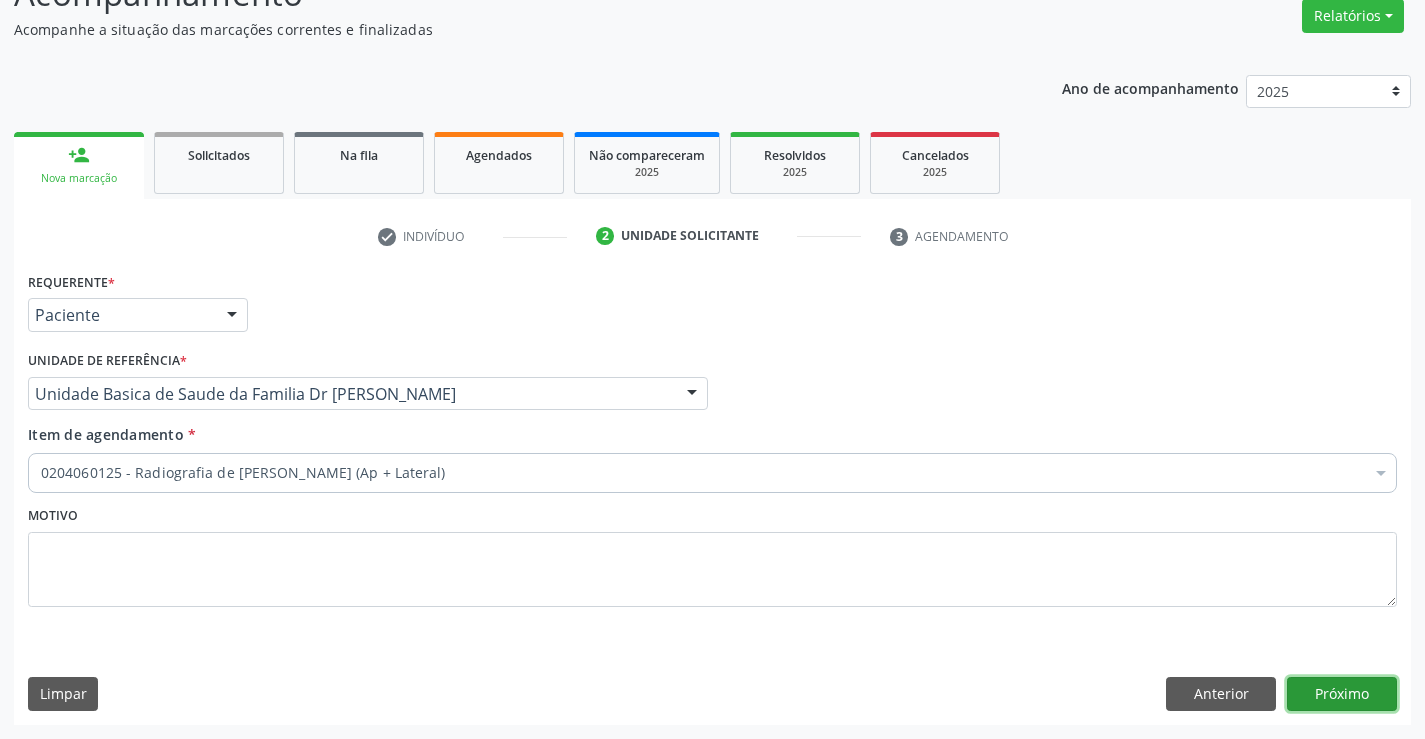 click on "Próximo" at bounding box center [1342, 694] 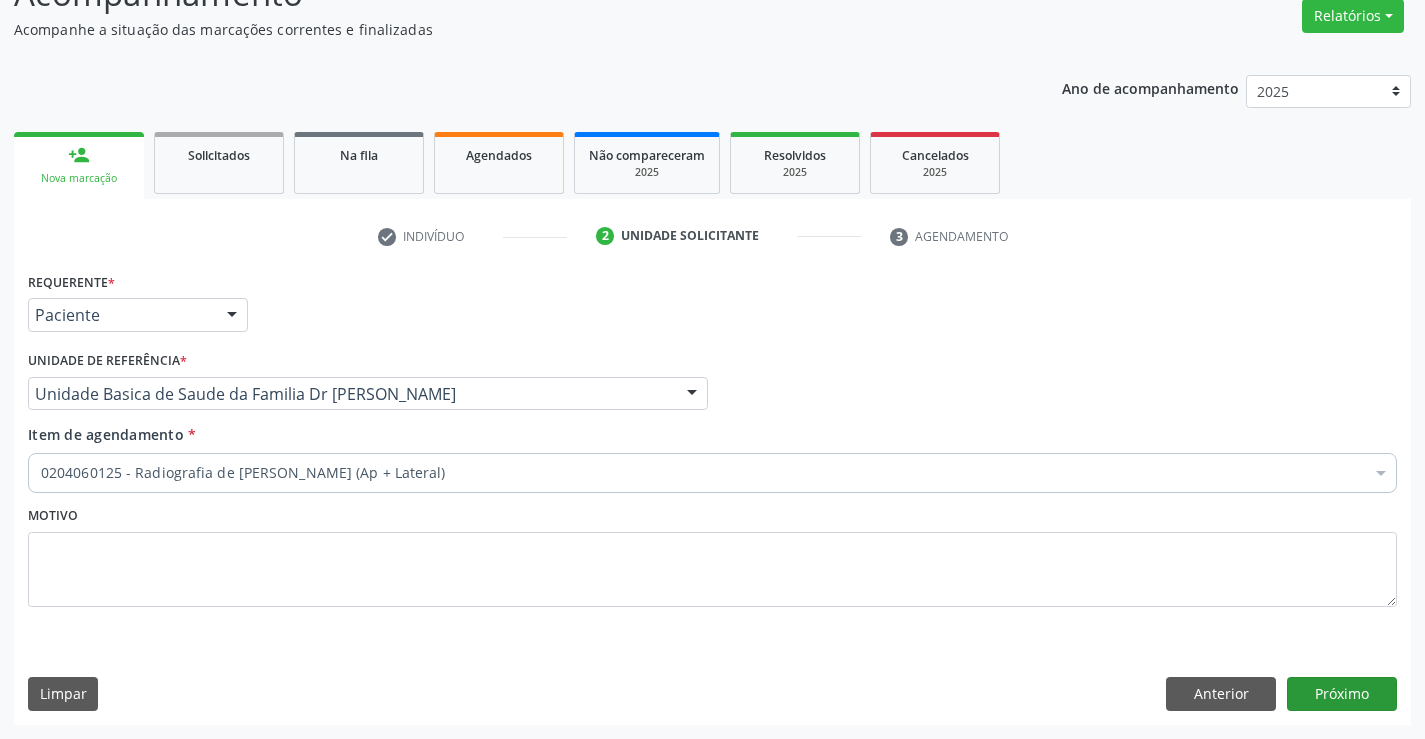 scroll, scrollTop: 131, scrollLeft: 0, axis: vertical 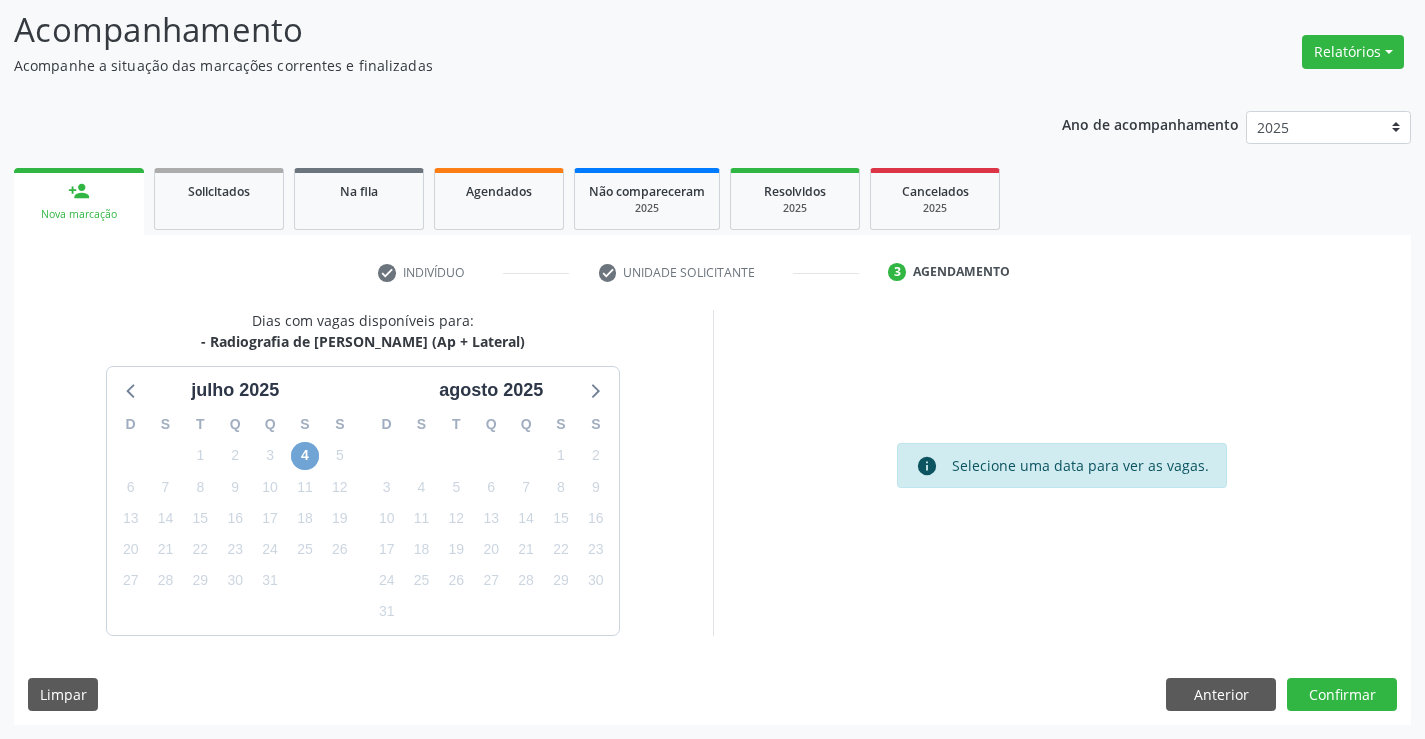 click on "4" at bounding box center (305, 456) 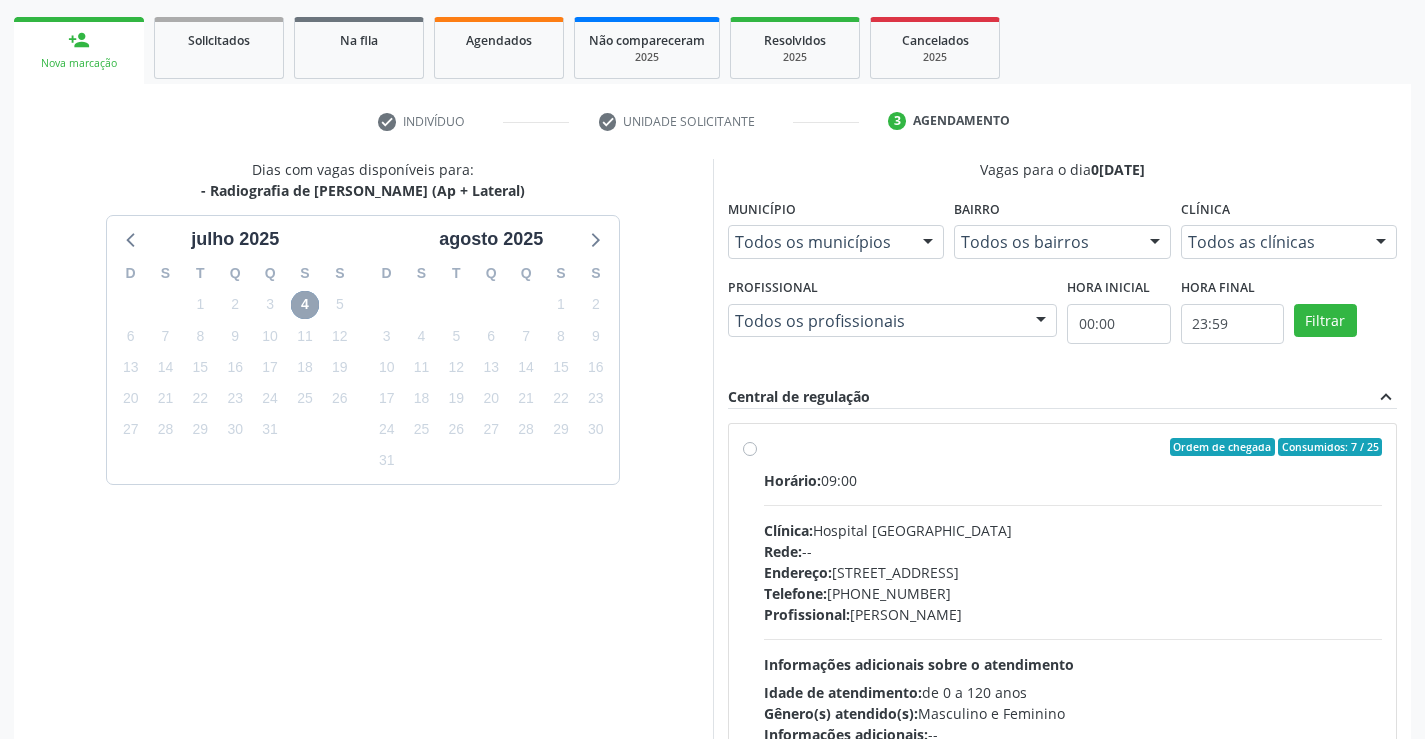 scroll, scrollTop: 431, scrollLeft: 0, axis: vertical 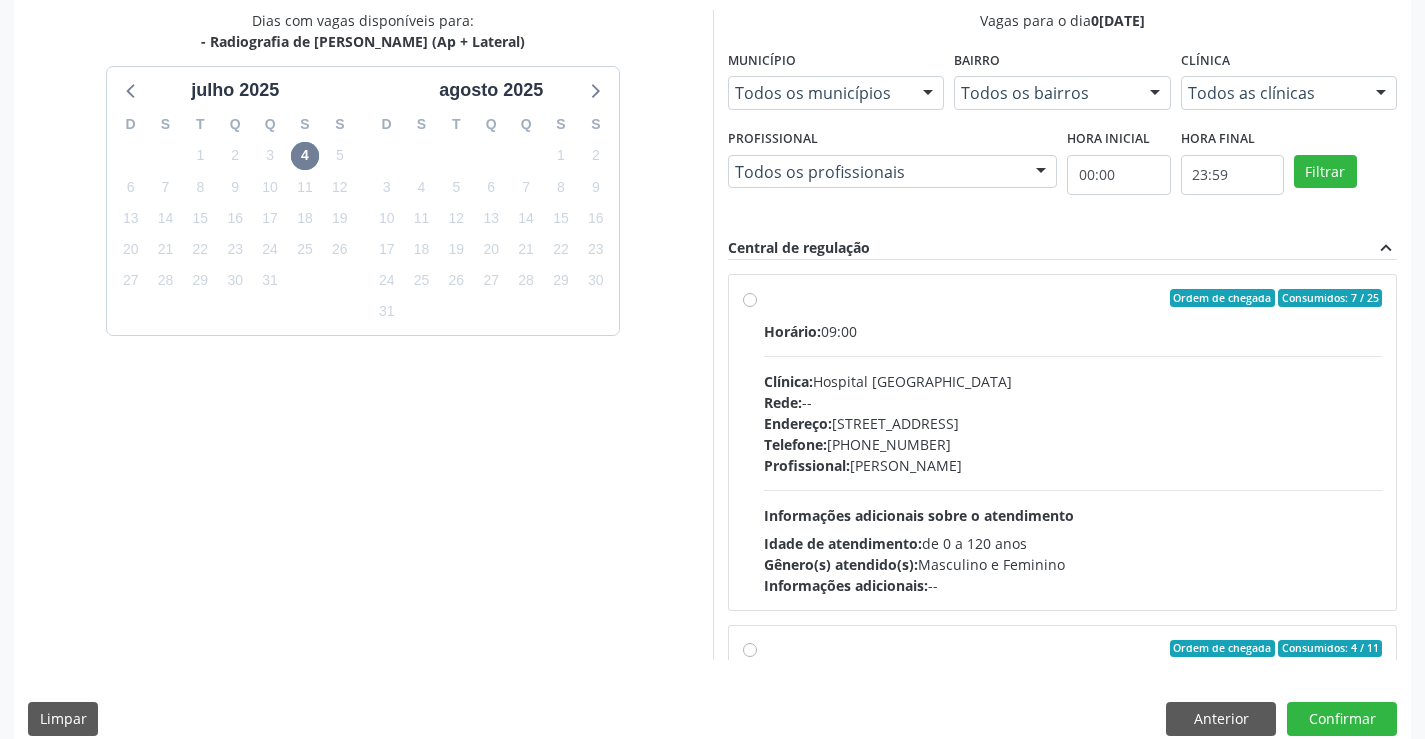 click on "Horário:" at bounding box center [792, 331] 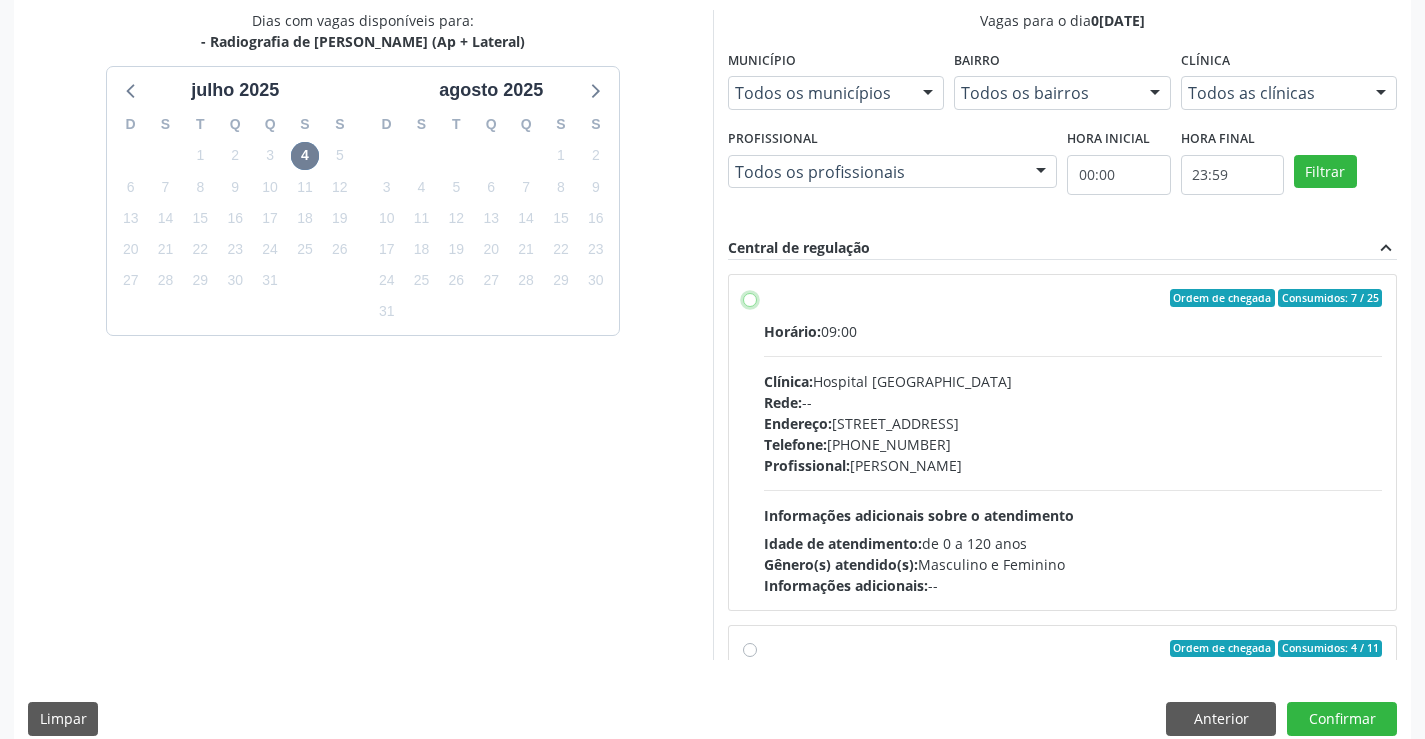click on "Ordem de chegada
Consumidos: 7 / 25
Horário:   09:00
Clínica:  Hospital [GEOGRAPHIC_DATA]
Rede:
--
Endereço:   [STREET_ADDRESS]
Telefone:   [PHONE_NUMBER]
Profissional:
[PERSON_NAME]
Informações adicionais sobre o atendimento
Idade de atendimento:
de 0 a 120 anos
Gênero(s) atendido(s):
Masculino e Feminino
Informações adicionais:
--" at bounding box center [750, 298] 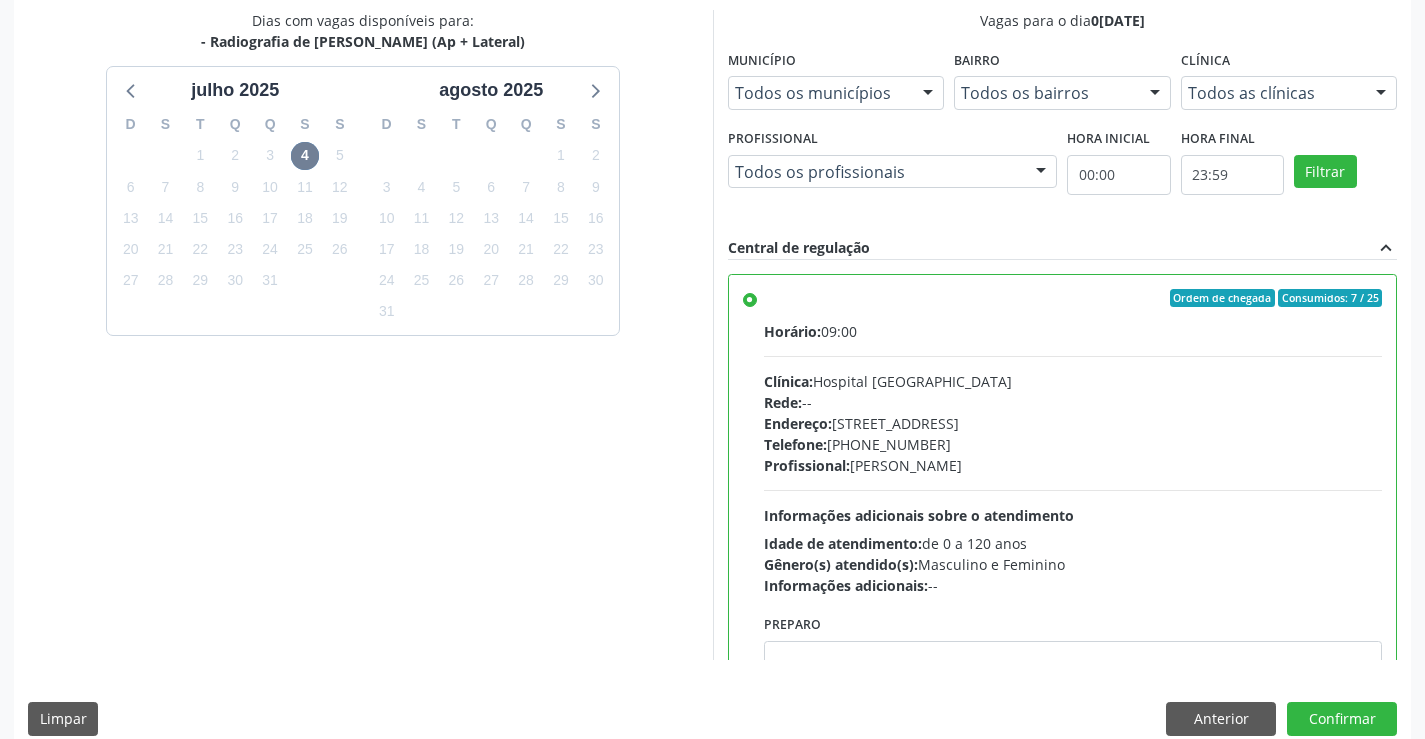 click on "Dias com vagas disponíveis para:
- Radiografia de [PERSON_NAME] (Ap + Lateral)
j[DATE] D S T Q Q S S 29 30 1 2 3 4 5 6 7 8 9 10 11 12 13 14 15 16 17 18 19 20 21 22 23 24 25 26 27 28 29 30 31 1 2 3 4 5 6 7 8 9 [DATE] D S T Q Q S S 27 28 29 30 31 1 2 3 4 5 6 7 8 9 10 11 12 13 14 15 16 17 18 19 20 21 22 23 24 25 26 27 28 29 30 31 1 2 3 4 5 6" at bounding box center [363, 335] 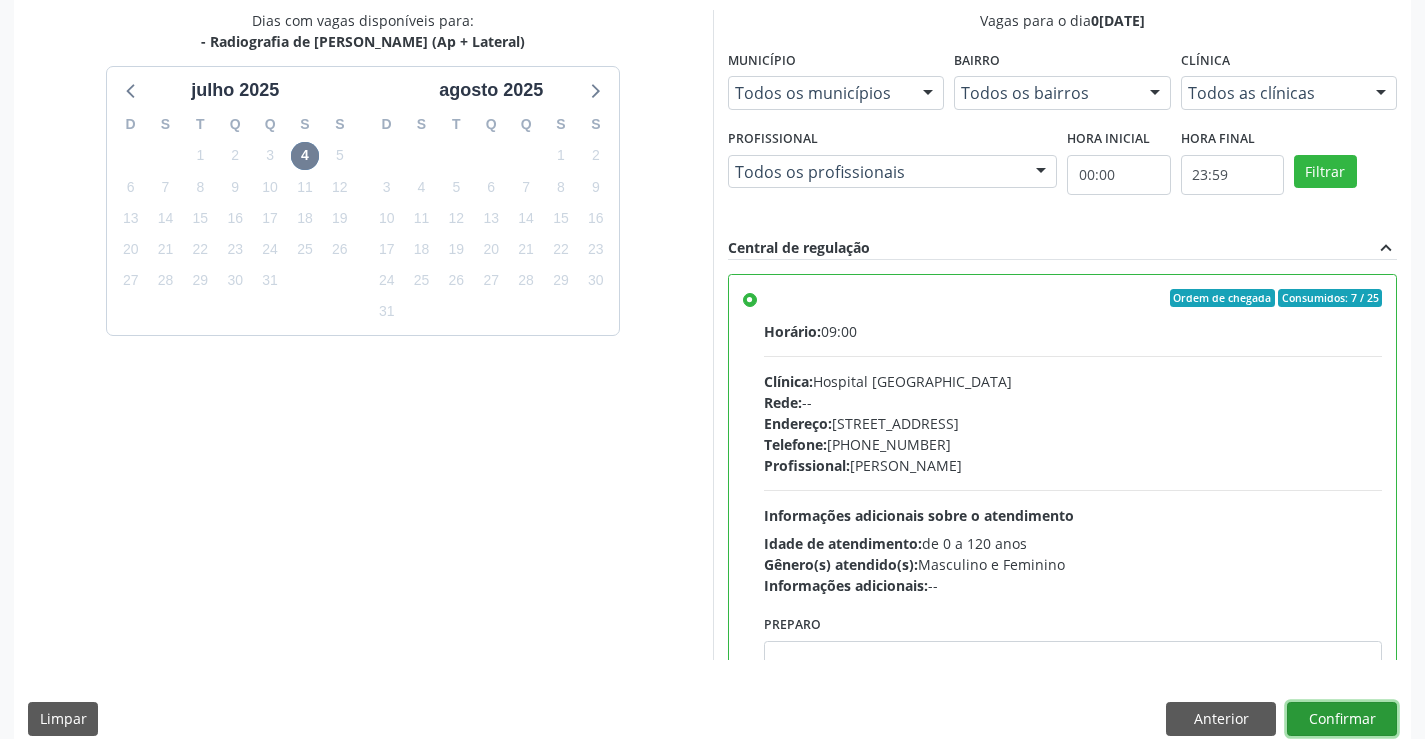 click on "Confirmar" at bounding box center (1342, 719) 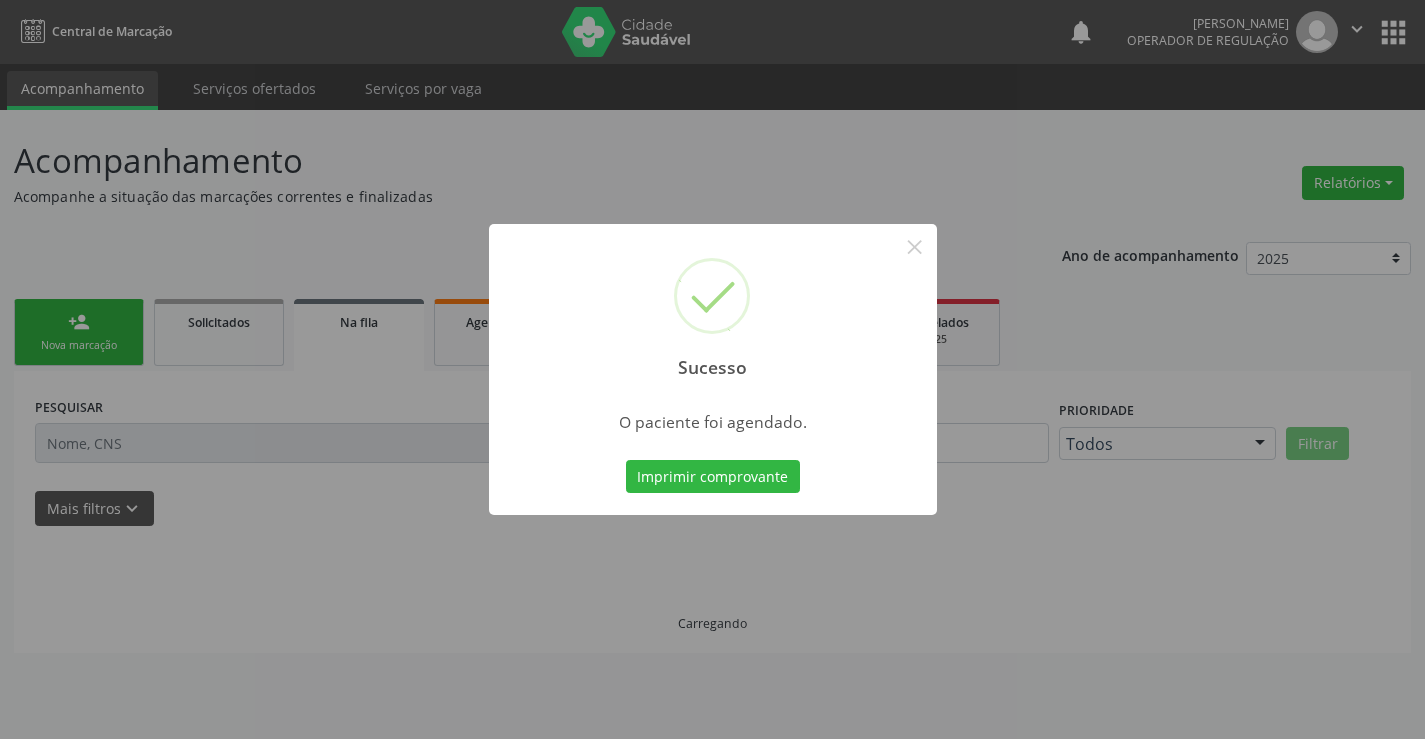 scroll, scrollTop: 0, scrollLeft: 0, axis: both 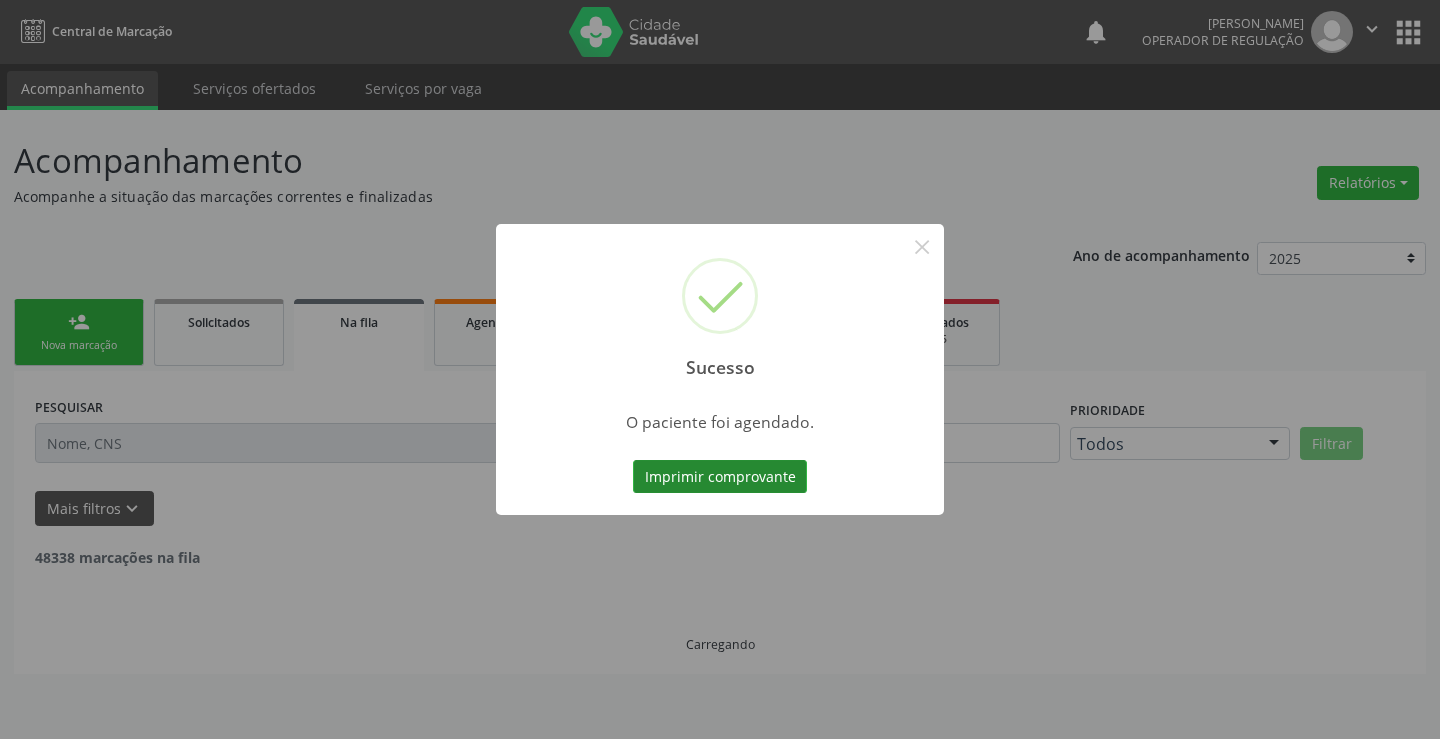 click on "Imprimir comprovante" at bounding box center [720, 477] 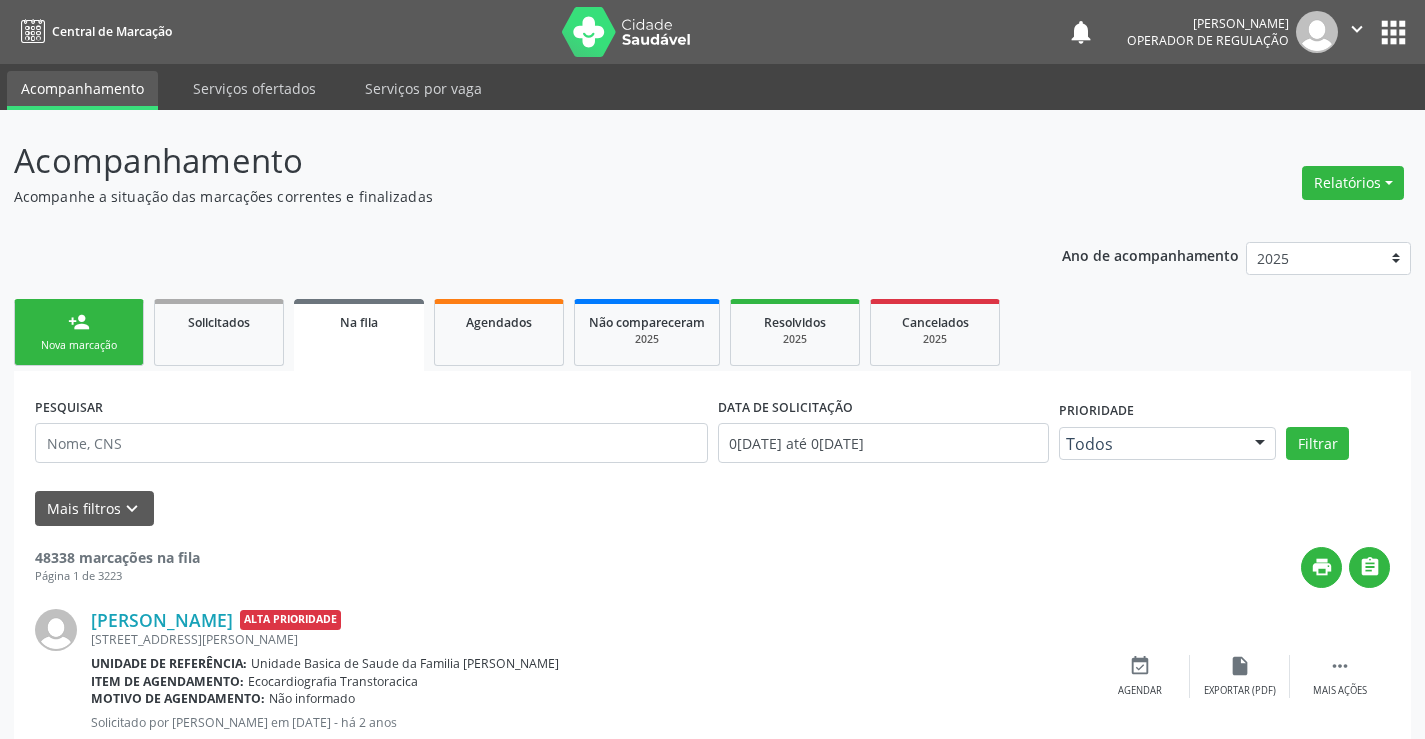 click on "person_add
Nova marcação" at bounding box center [79, 332] 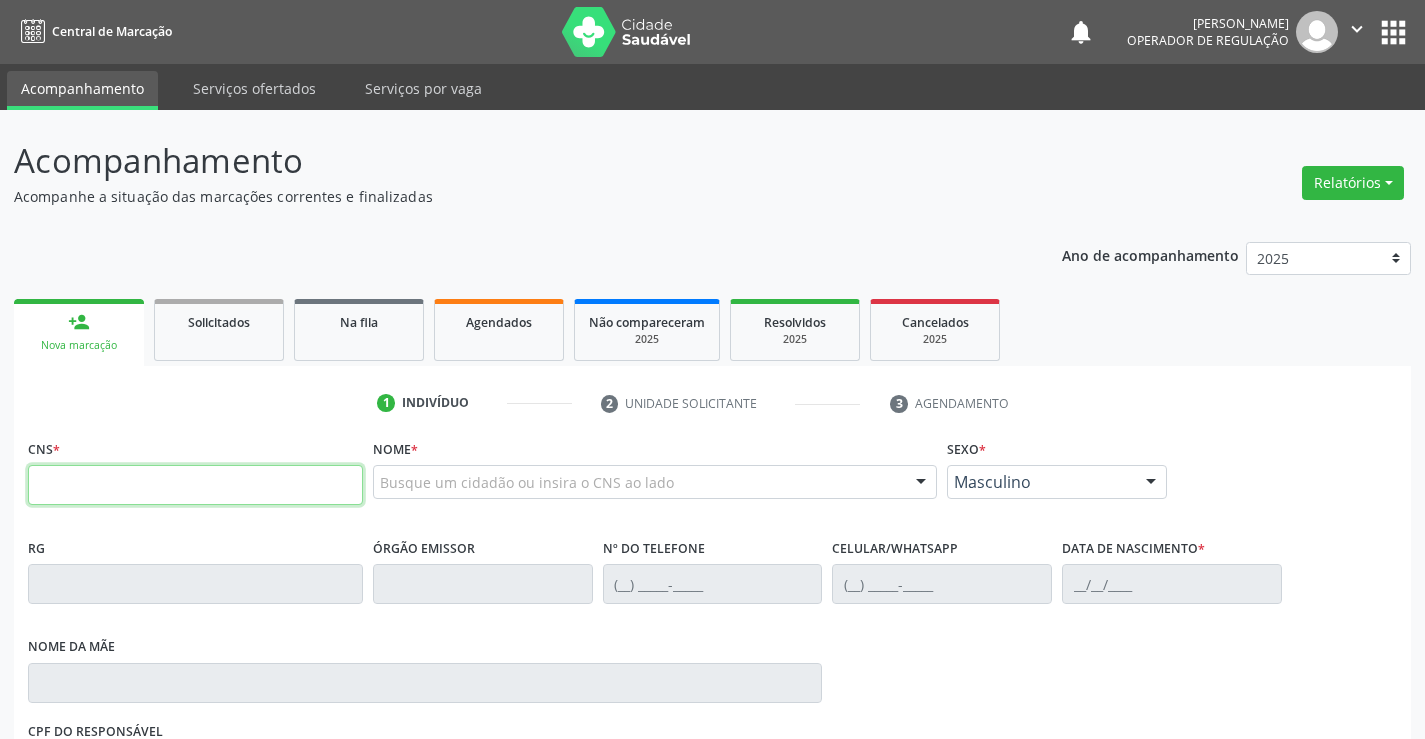 paste on "704 6096 5353 8421" 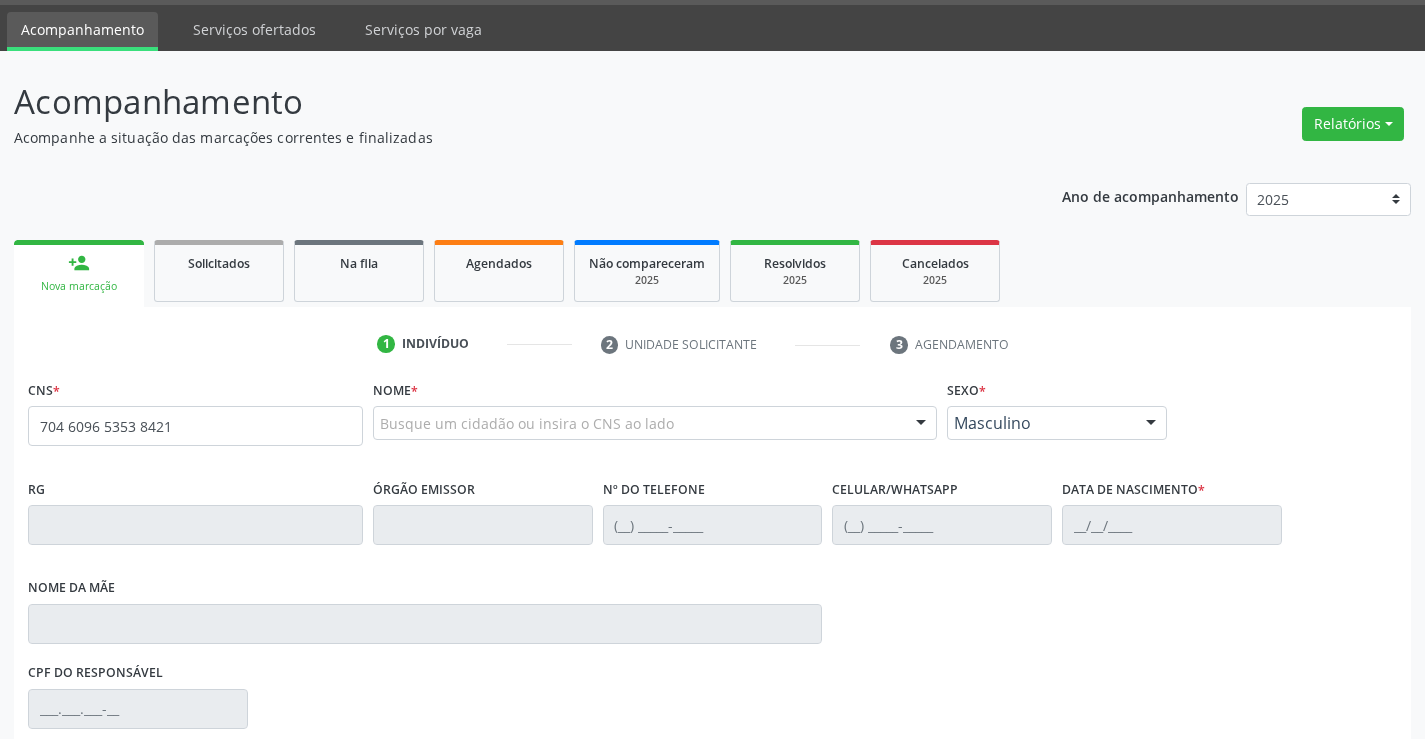 scroll, scrollTop: 331, scrollLeft: 0, axis: vertical 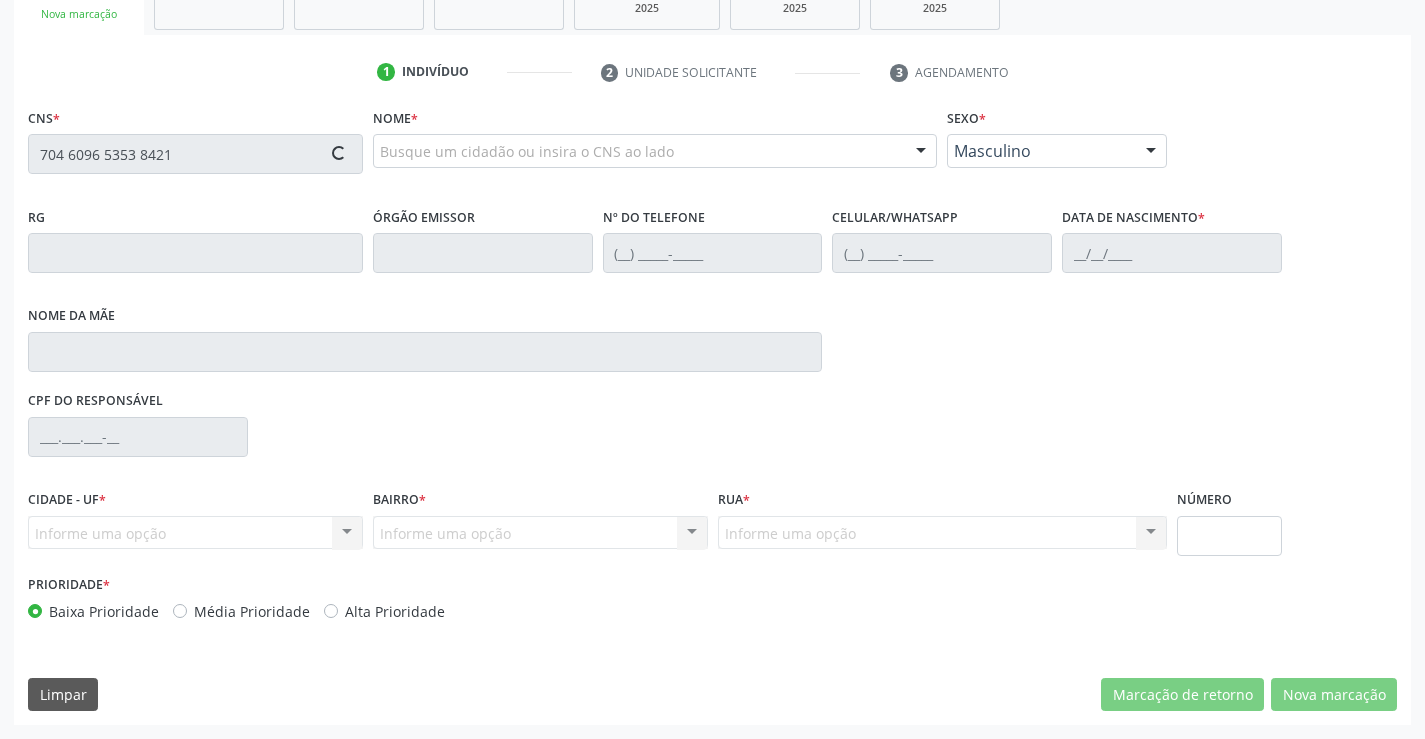 type on "704 6096 5353 8421" 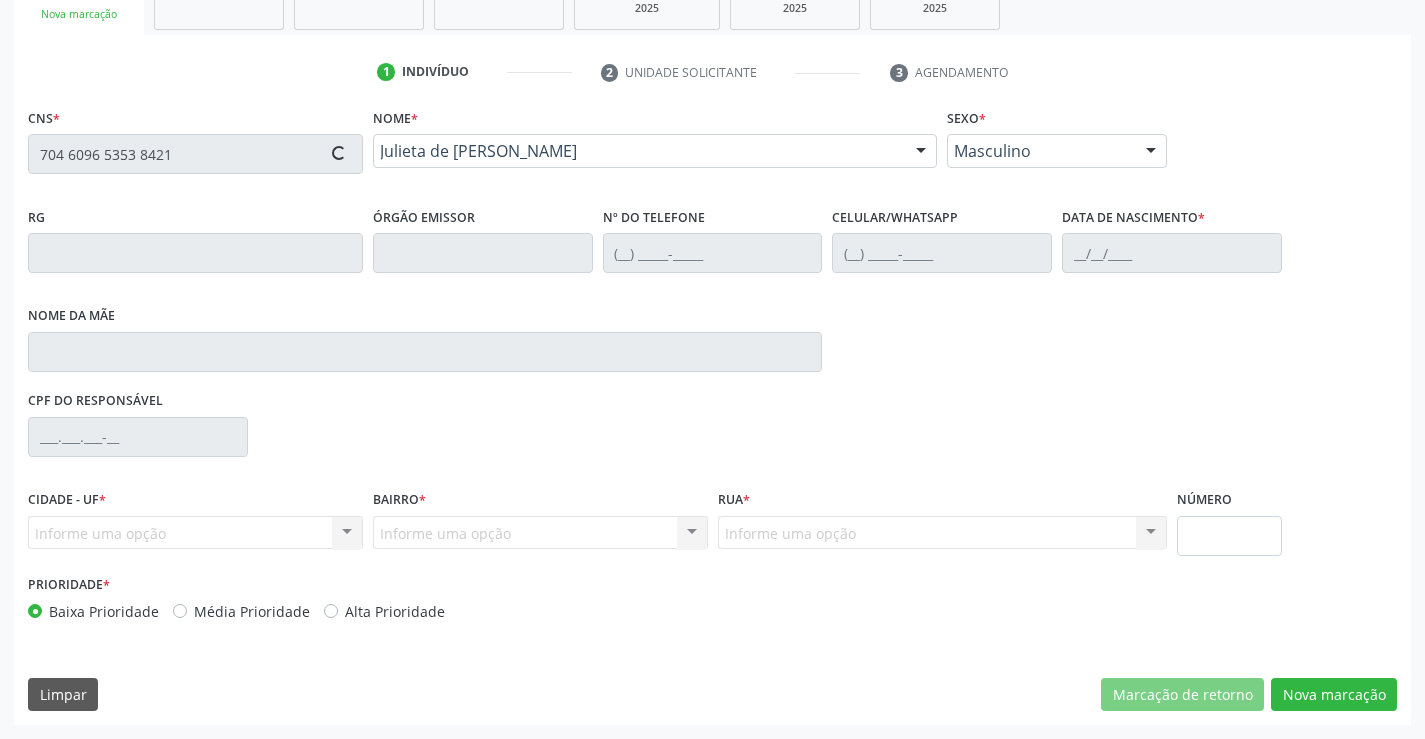 type on "0831366141" 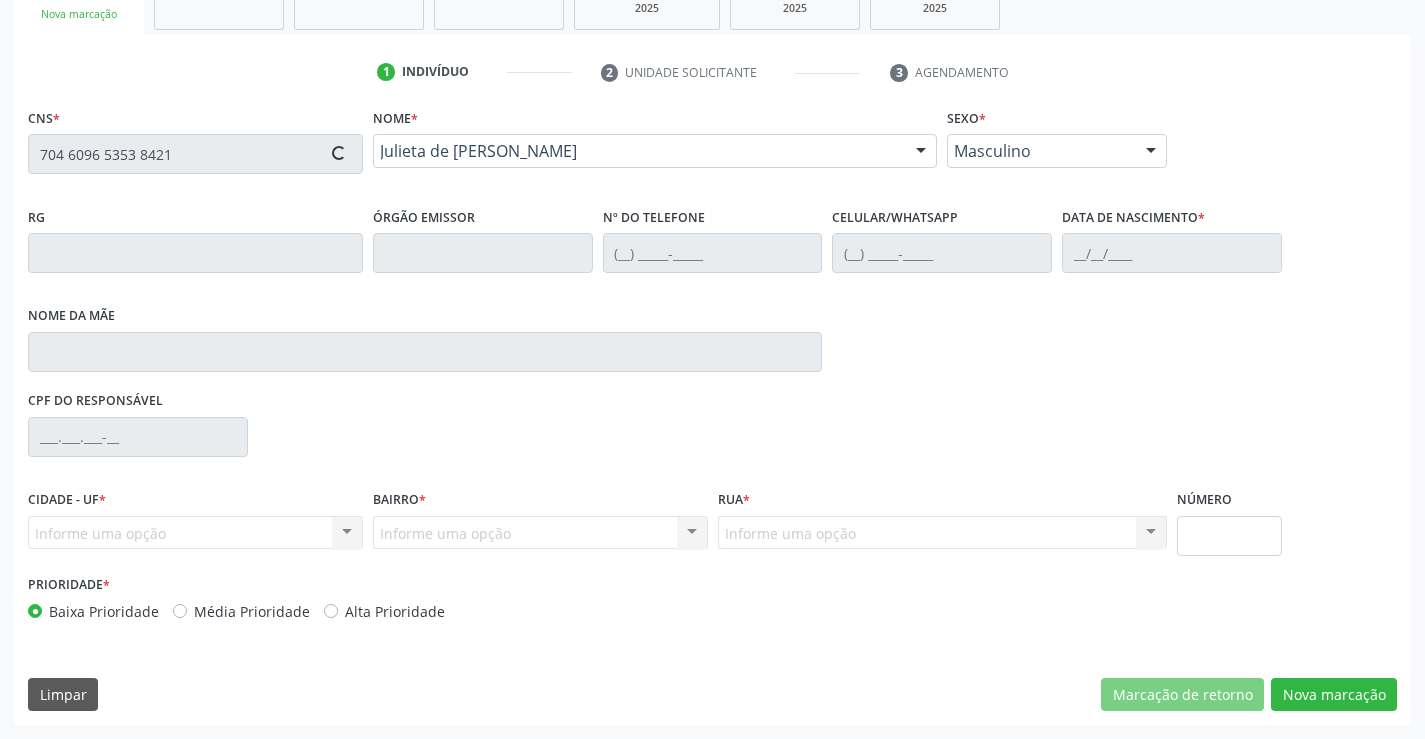 type on "[PHONE_NUMBER]" 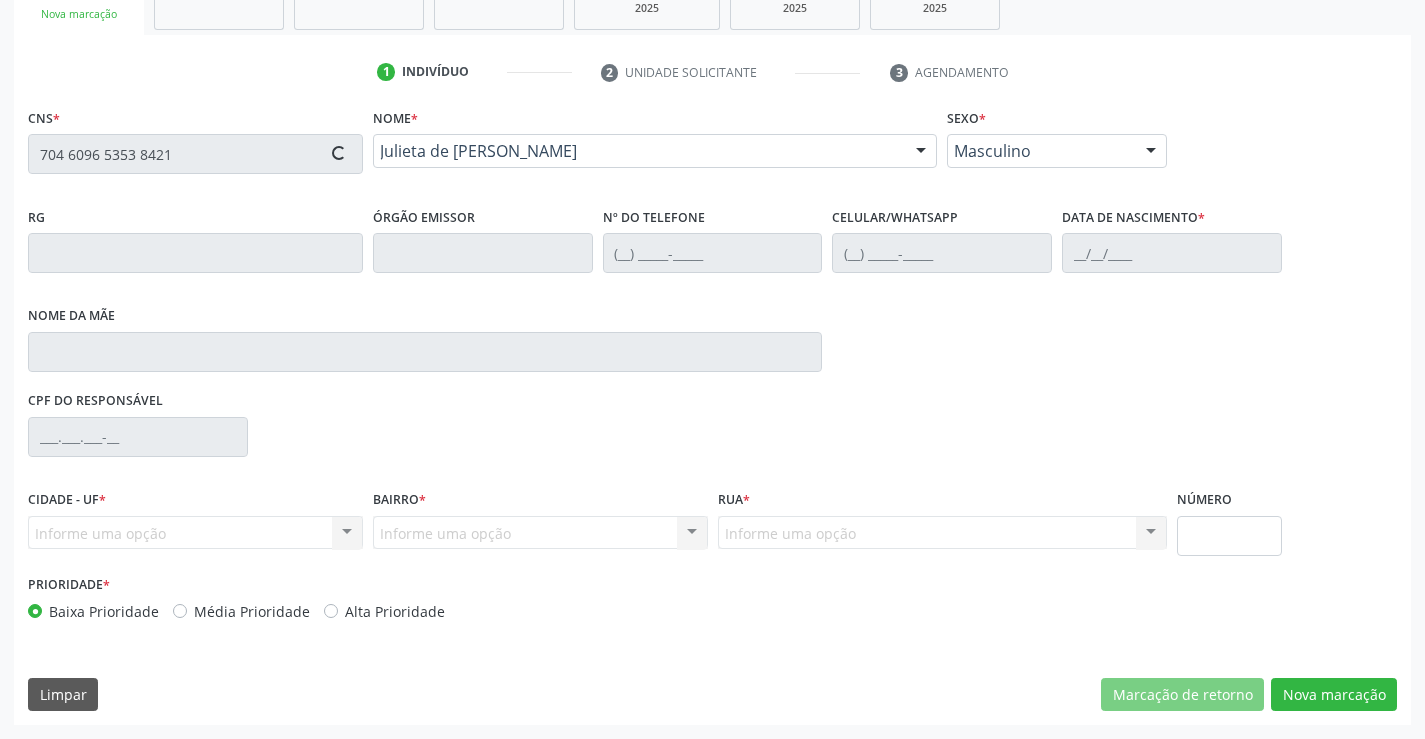 type on "[DATE]" 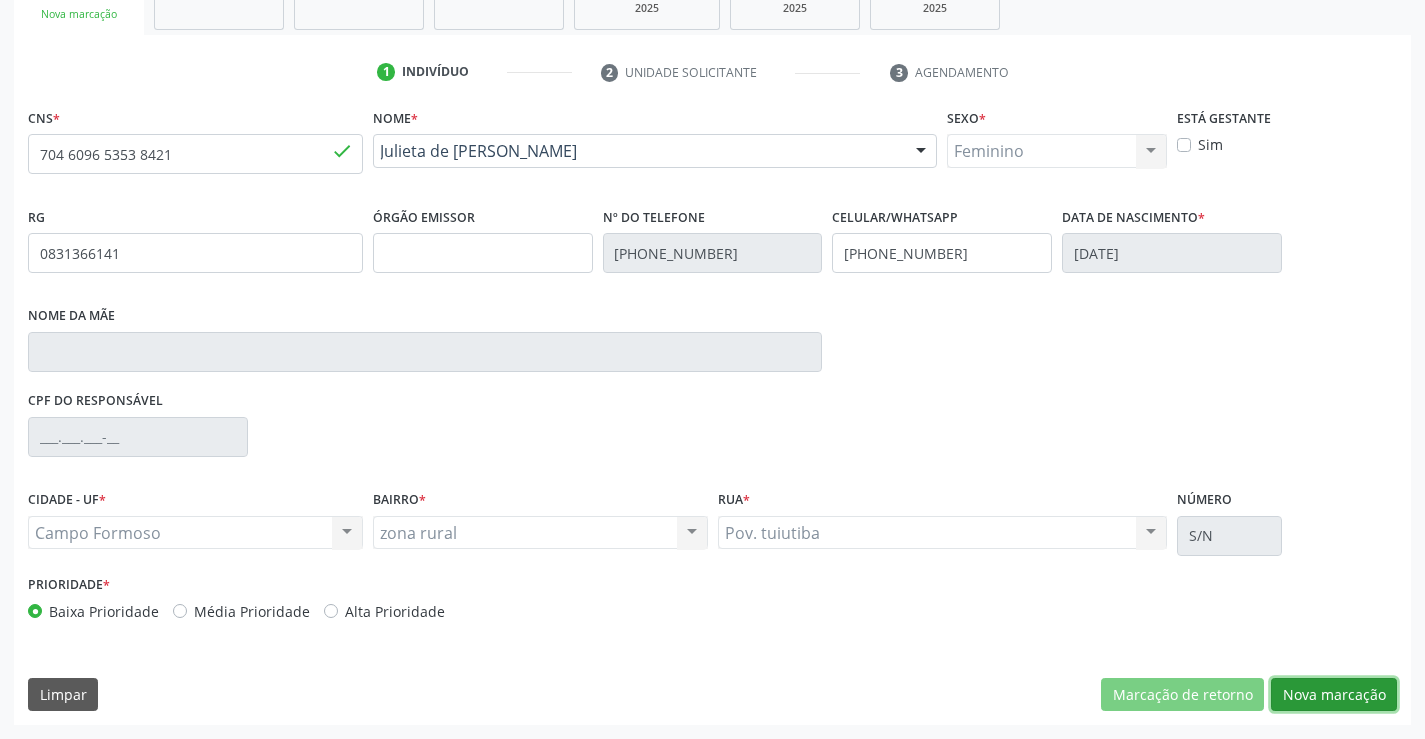 click on "Nova marcação" at bounding box center [1334, 695] 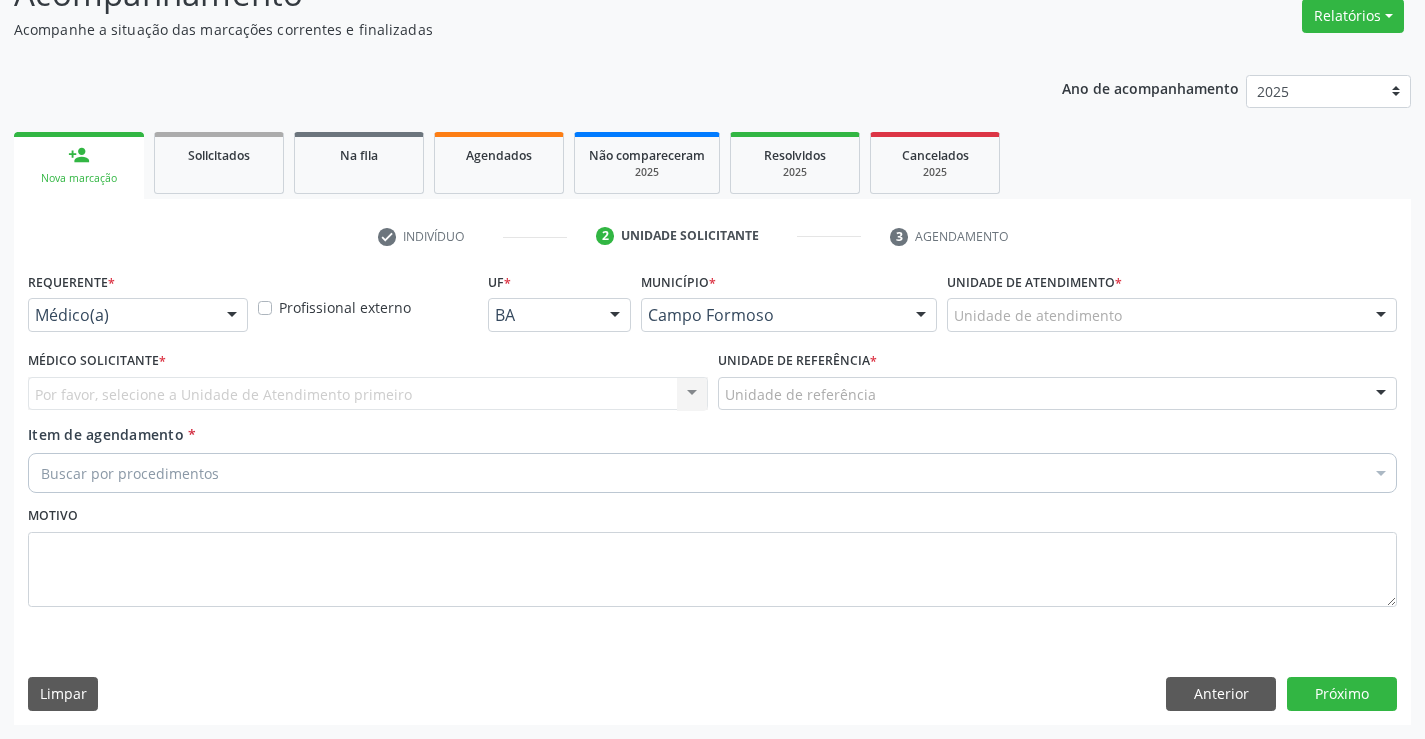 scroll, scrollTop: 167, scrollLeft: 0, axis: vertical 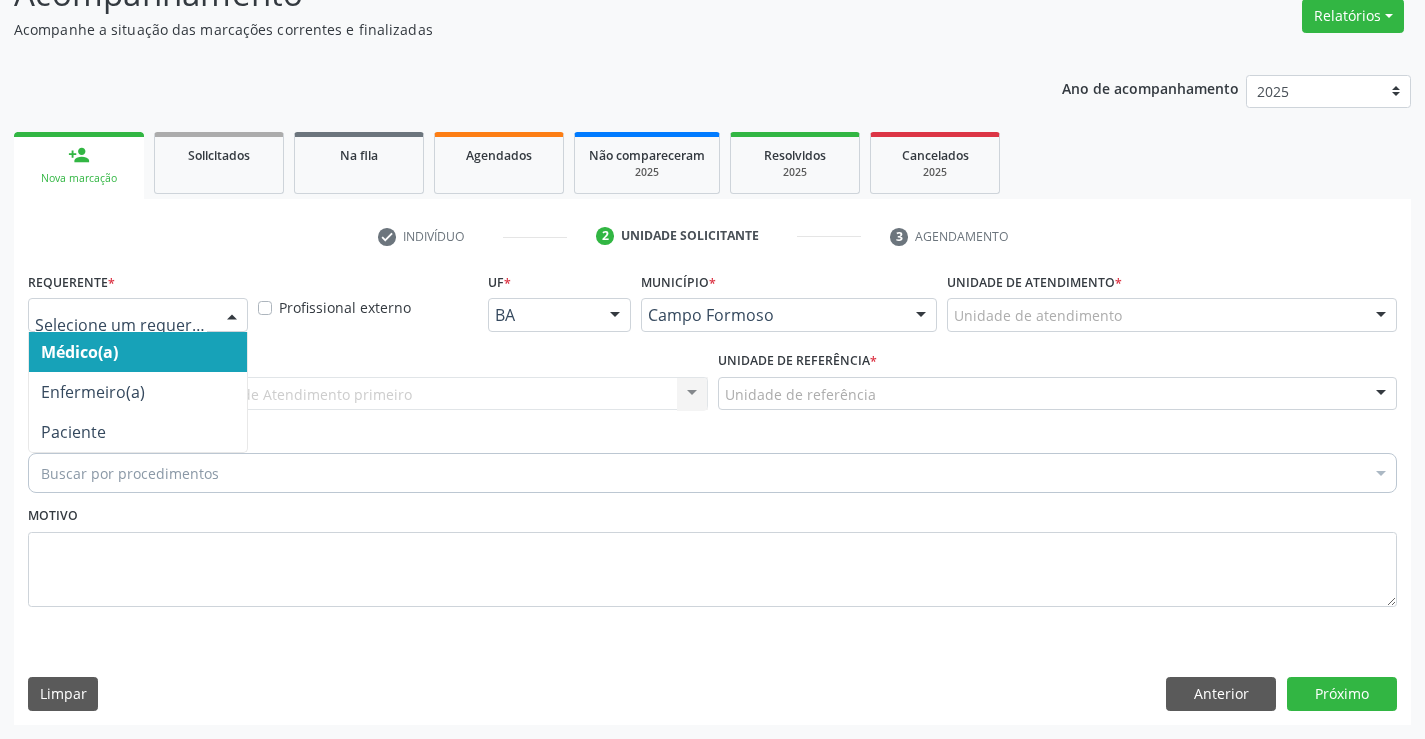 click on "Médico(a)   Enfermeiro(a)   Paciente
Nenhum resultado encontrado para: "   "
Não há nenhuma opção para ser exibida." at bounding box center [138, 315] 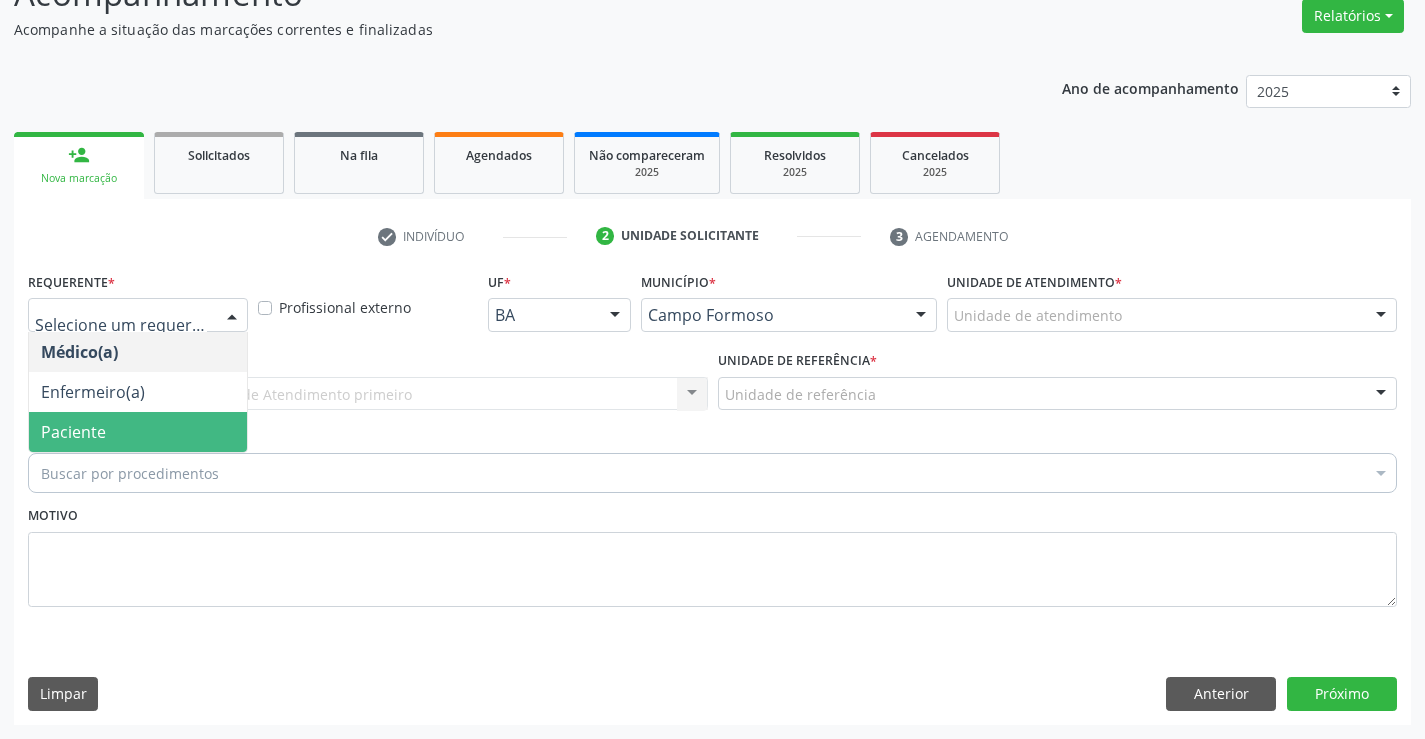 click on "Paciente" at bounding box center [138, 432] 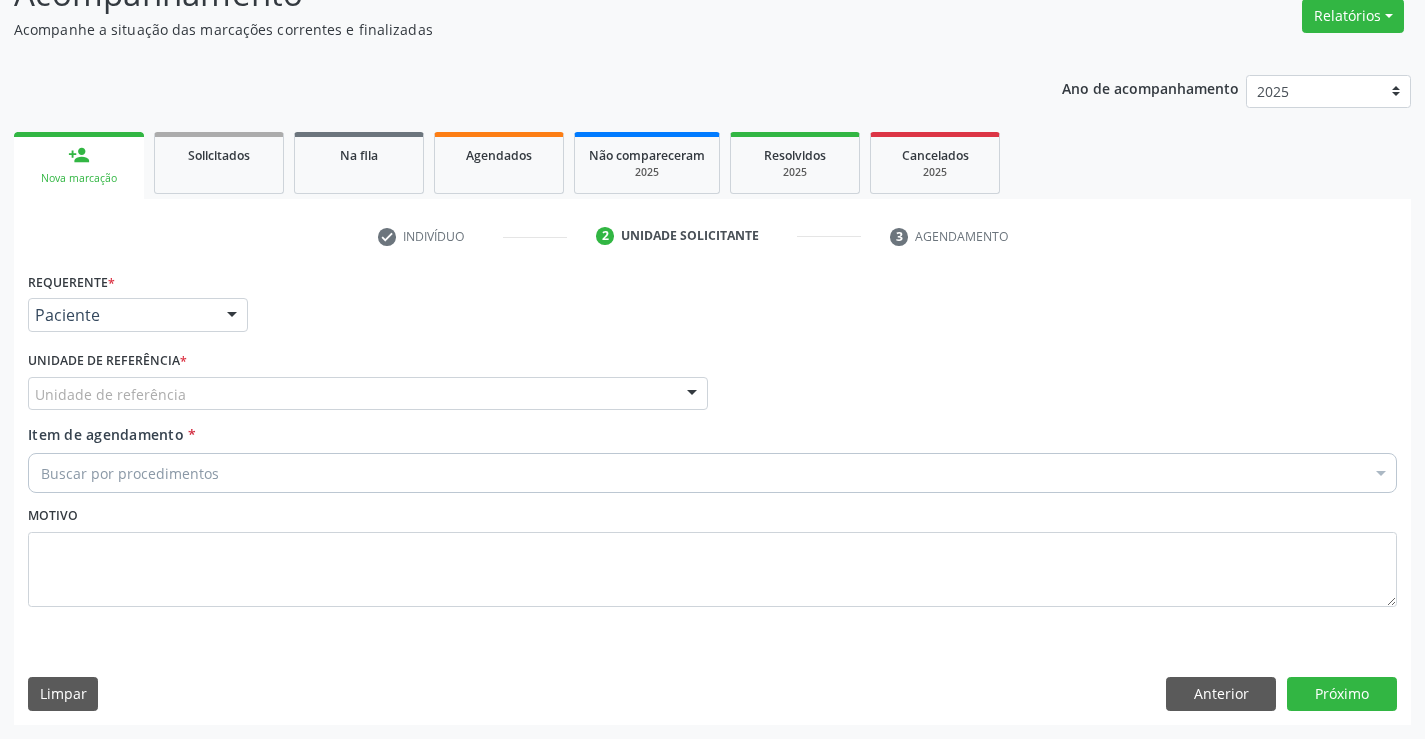 click on "Unidade de referência" at bounding box center (368, 394) 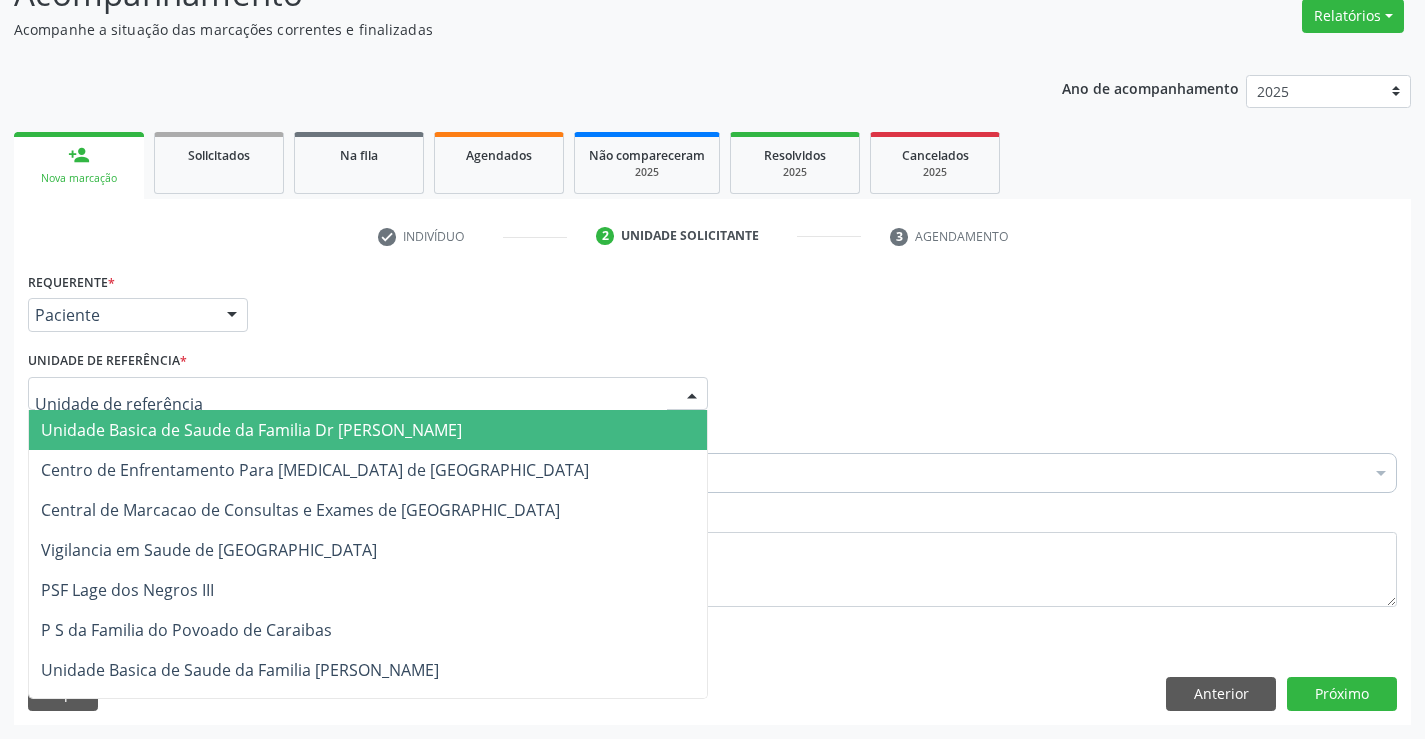 click on "Unidade Basica de Saude da Familia Dr [PERSON_NAME]" at bounding box center (251, 430) 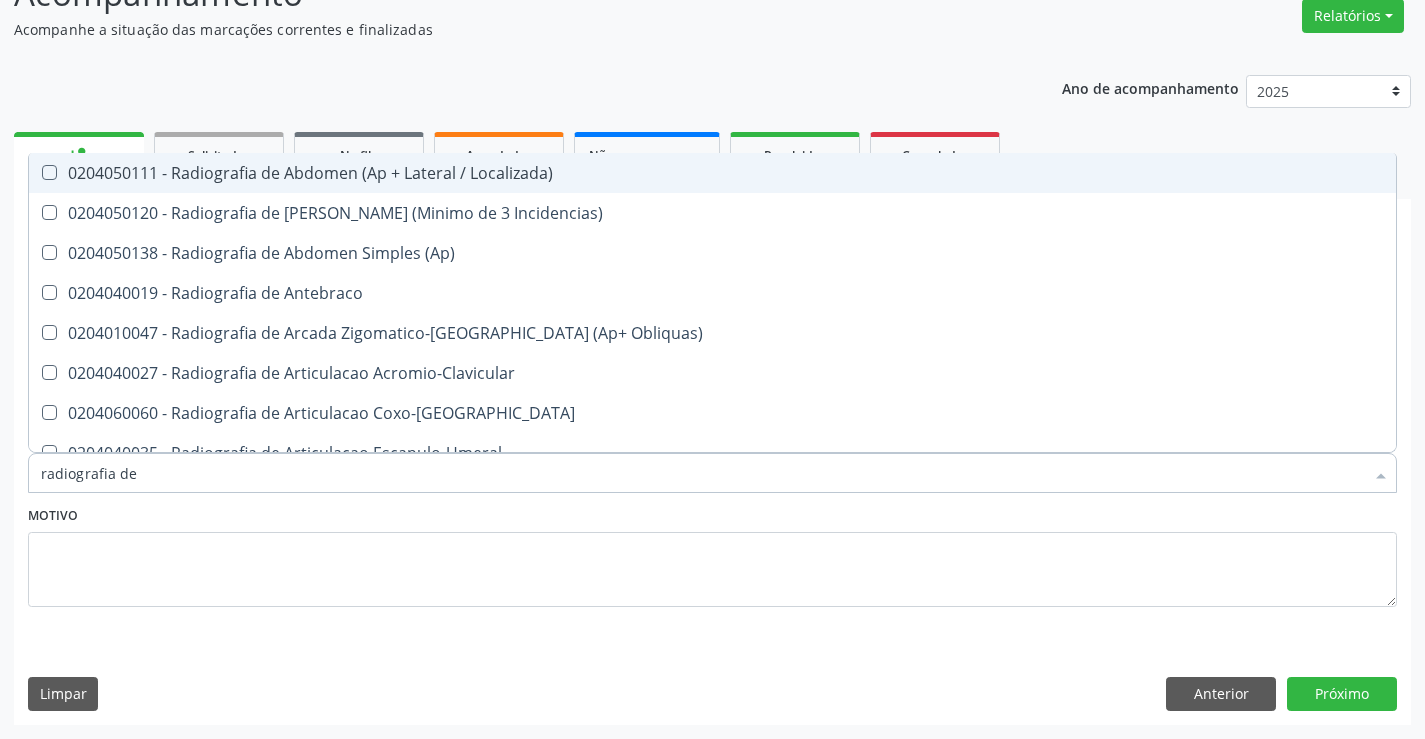type on "radiografia de j" 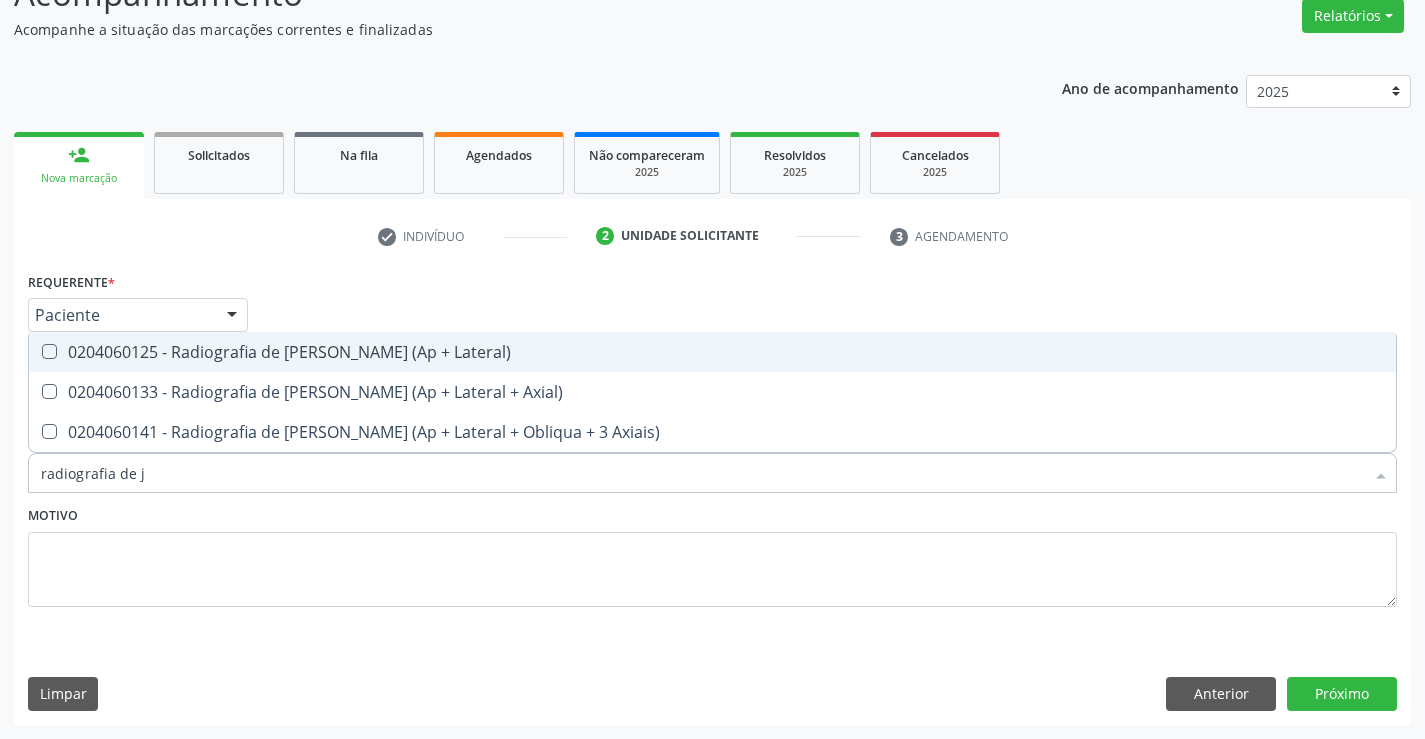 click on "0204060125 - Radiografia de [PERSON_NAME] (Ap + Lateral)" at bounding box center (712, 352) 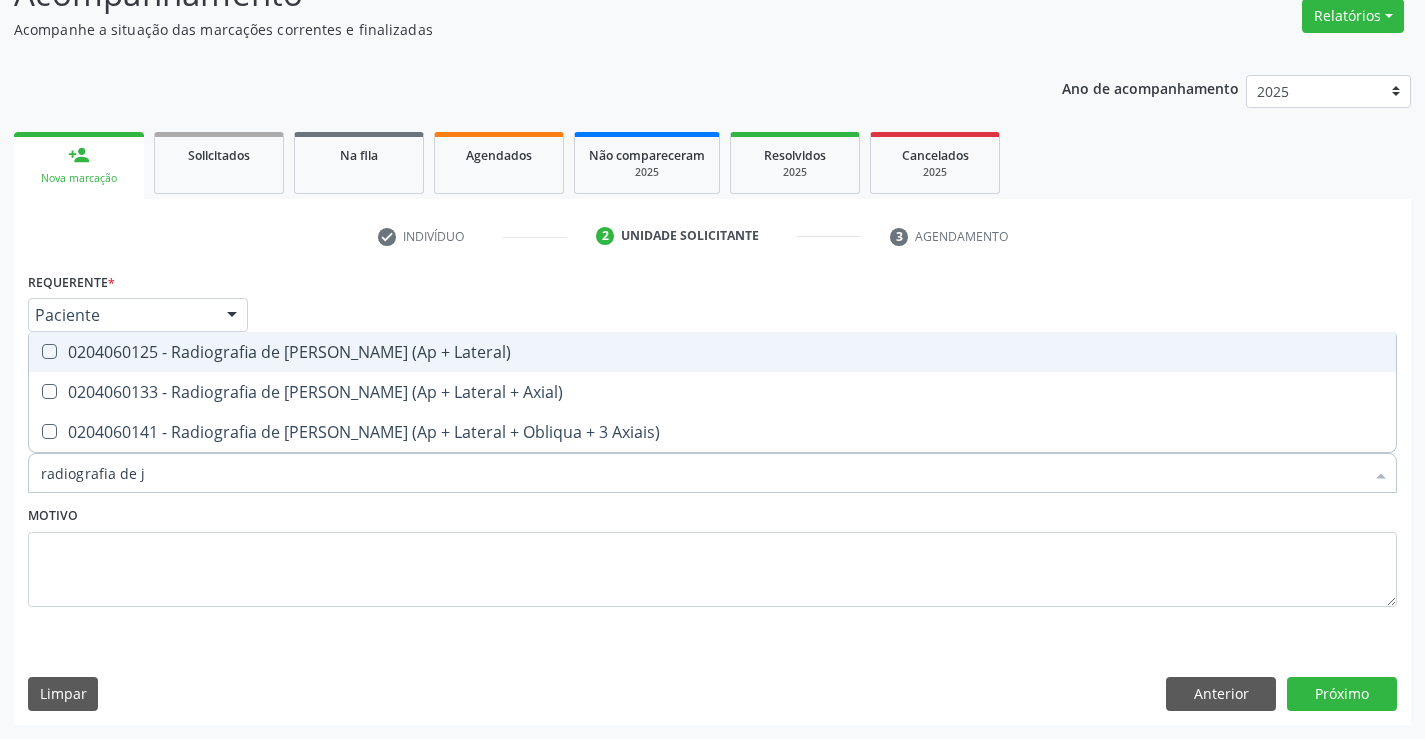checkbox on "true" 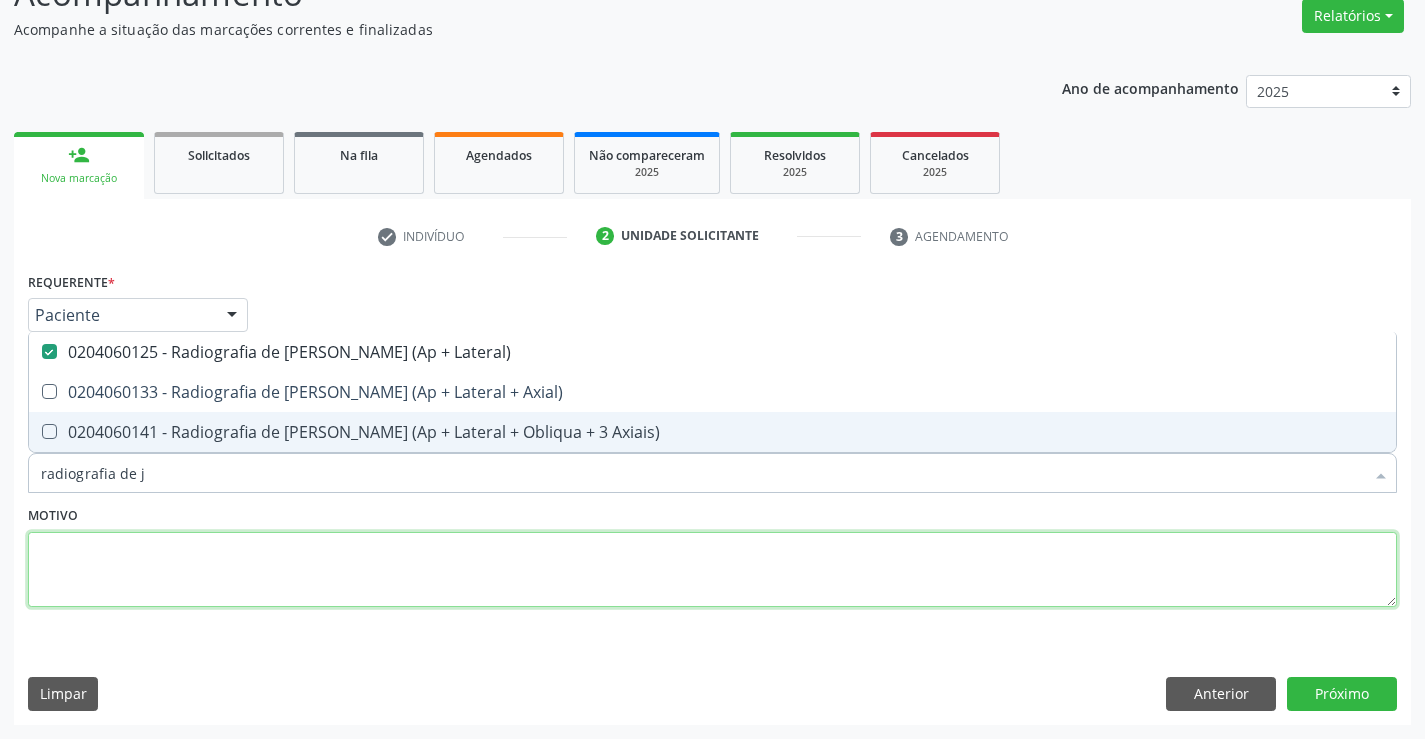 click at bounding box center [712, 570] 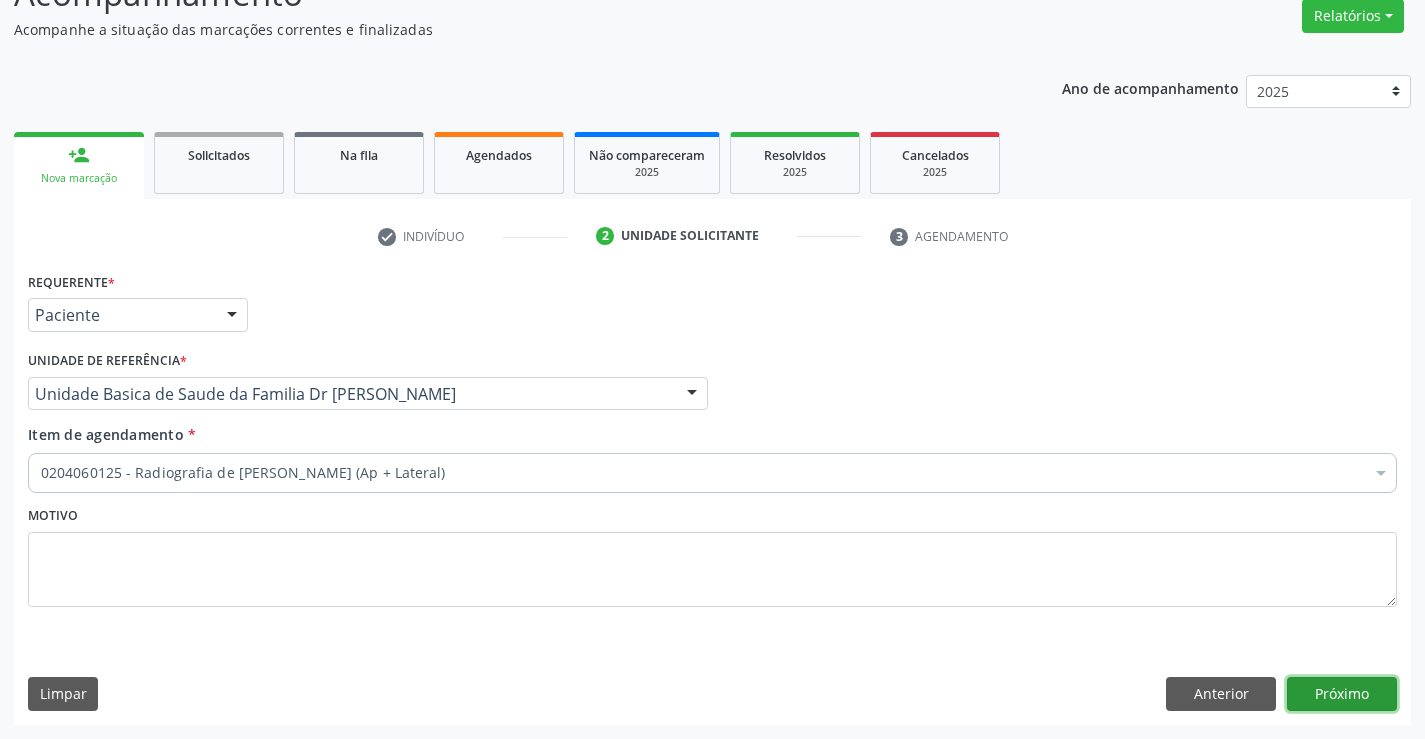 click on "Próximo" at bounding box center [1342, 694] 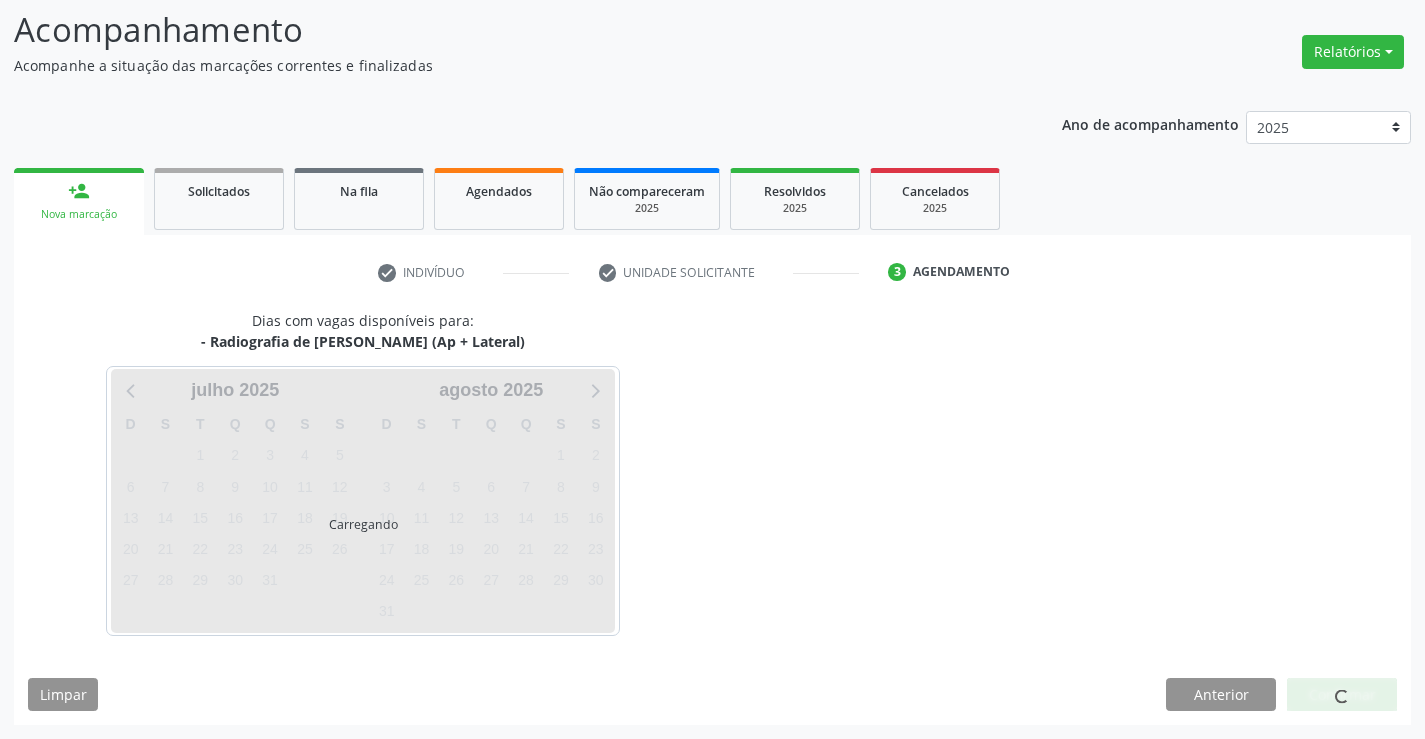 scroll, scrollTop: 131, scrollLeft: 0, axis: vertical 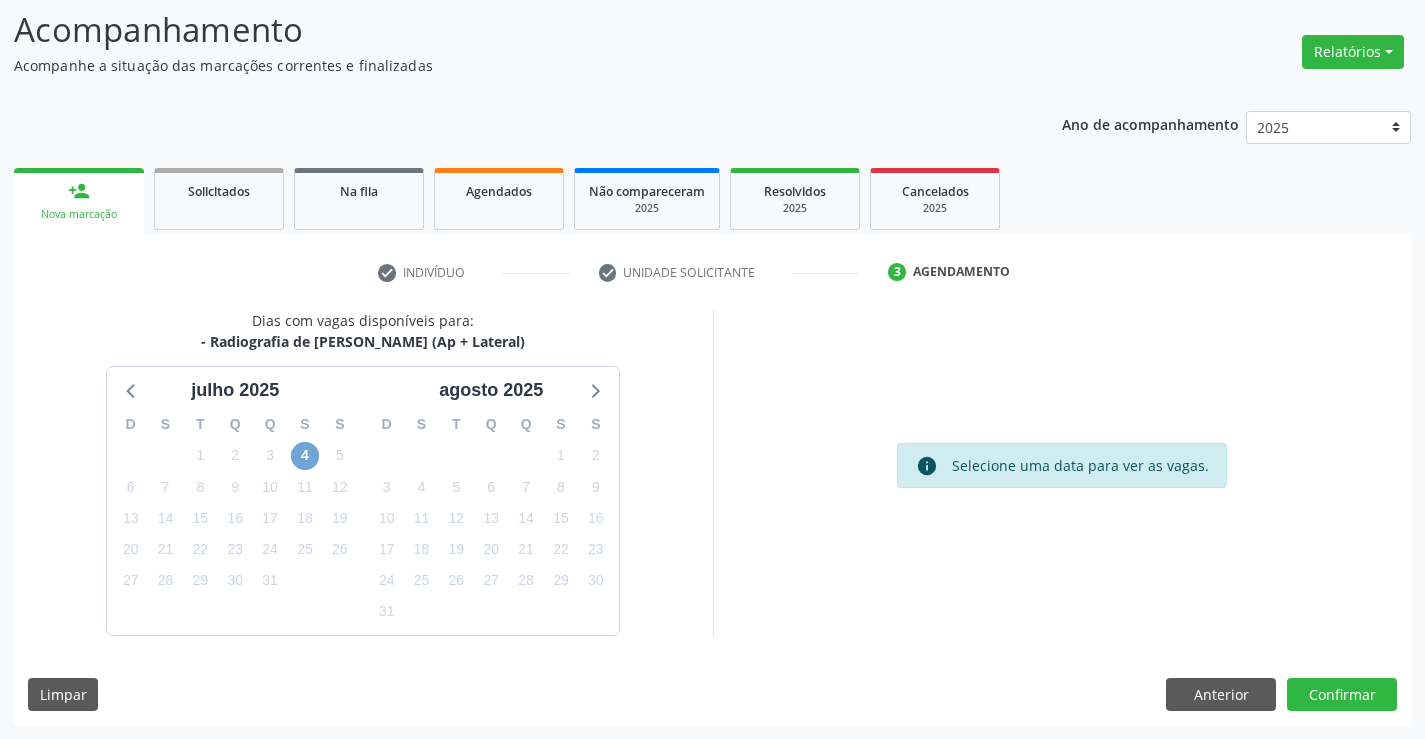 click on "4" at bounding box center [305, 456] 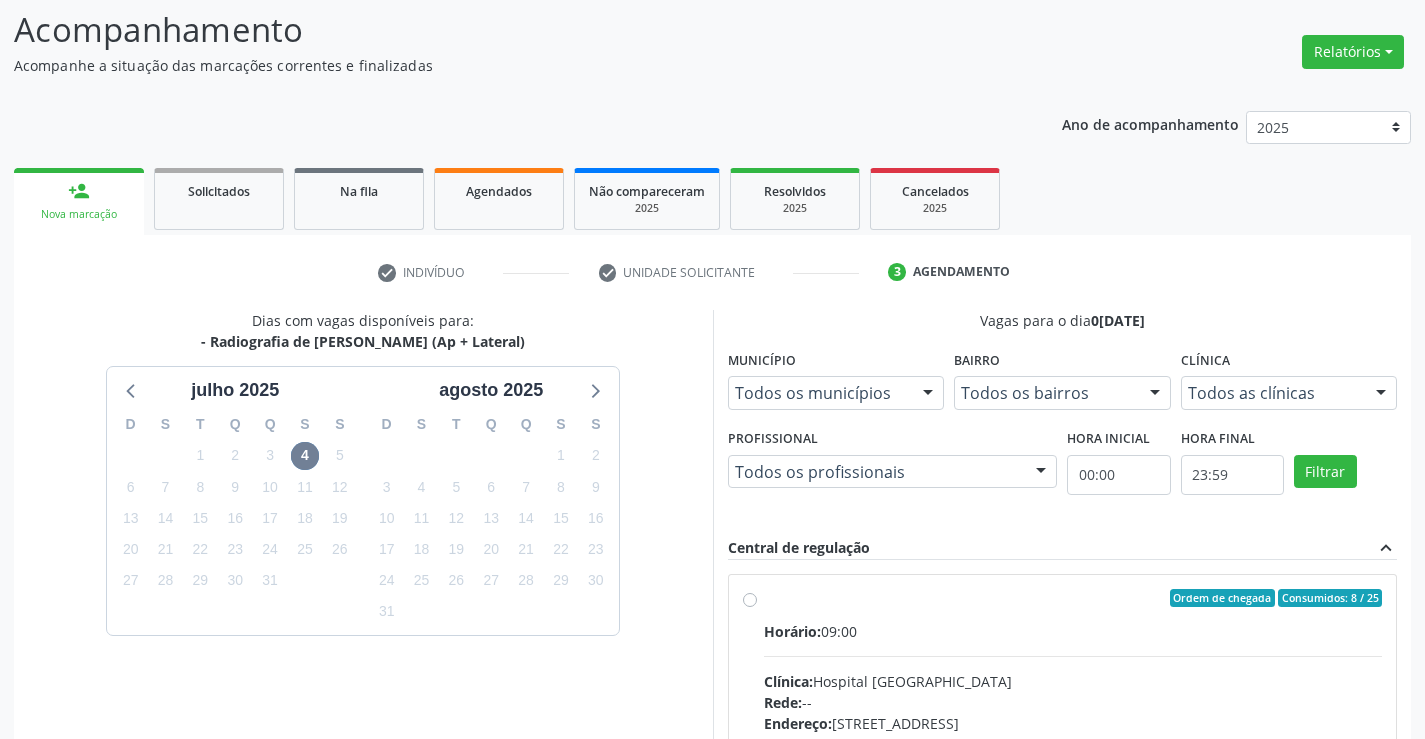 click on "Ordem de chegada
Consumidos: 8 / 25
Horário:   09:00
Clínica:  Hospital [GEOGRAPHIC_DATA]
Rede:
--
Endereço:   [STREET_ADDRESS]
Telefone:   [PHONE_NUMBER]
Profissional:
[PERSON_NAME]
Informações adicionais sobre o atendimento
Idade de atendimento:
de 0 a 120 anos
Gênero(s) atendido(s):
Masculino e Feminino
Informações adicionais:
--
Ordem de chegada
Consumidos: 4 / 11
Horário:   14:20
Clínica:  Hospital [GEOGRAPHIC_DATA]
Rede:
--
Endereço:   [STREET_ADDRESS]
Telefone:   [PHONE_NUMBER]
Profissional:
[PERSON_NAME]
Informações adicionais sobre o atendimento
Idade de atendimento:
de 0 a 120 anos
Gênero(s) atendido(s):
Masculino e Feminino
Informações adicionais:" at bounding box center [1063, 760] 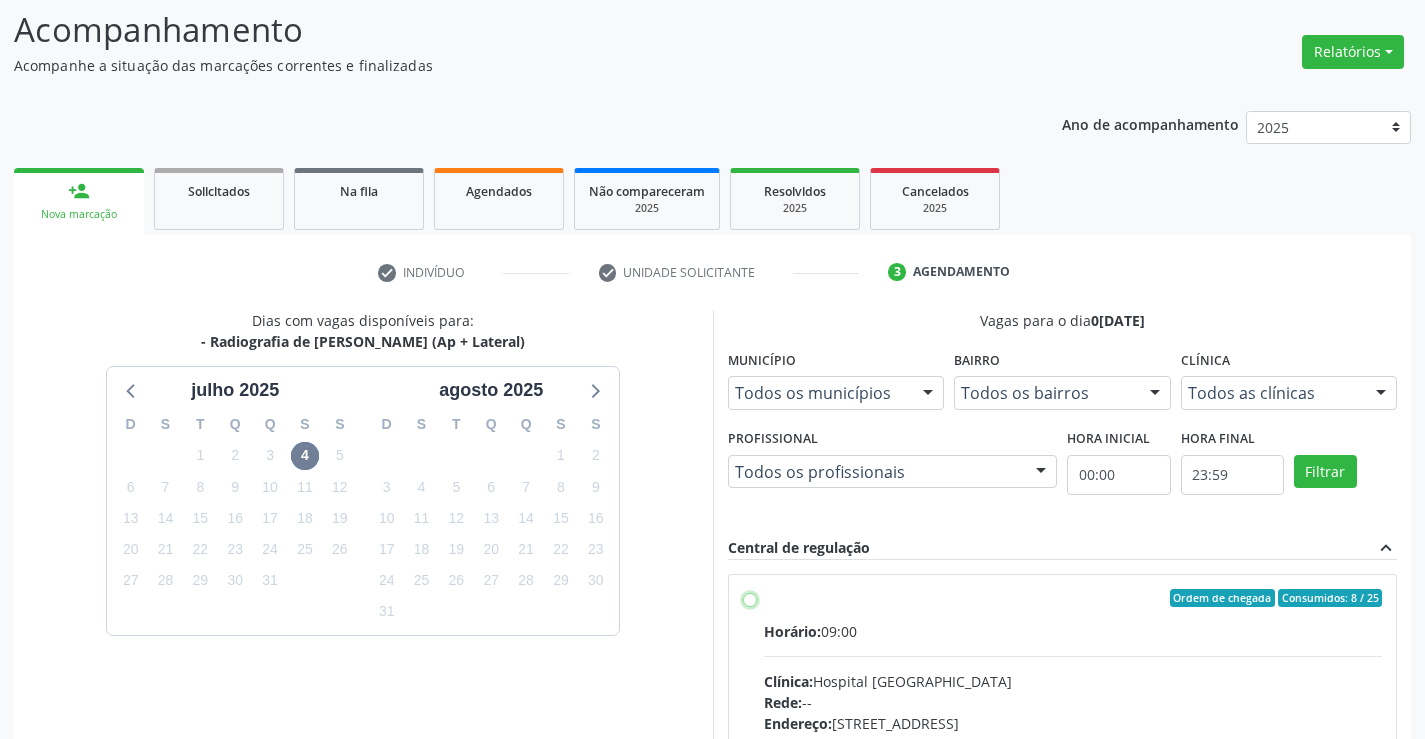 click on "Ordem de chegada
Consumidos: 8 / 25
Horário:   09:00
Clínica:  Hospital [GEOGRAPHIC_DATA]
Rede:
--
Endereço:   [STREET_ADDRESS]
Telefone:   [PHONE_NUMBER]
Profissional:
[PERSON_NAME]
Informações adicionais sobre o atendimento
Idade de atendimento:
de 0 a 120 anos
Gênero(s) atendido(s):
Masculino e Feminino
Informações adicionais:
--" at bounding box center [750, 598] 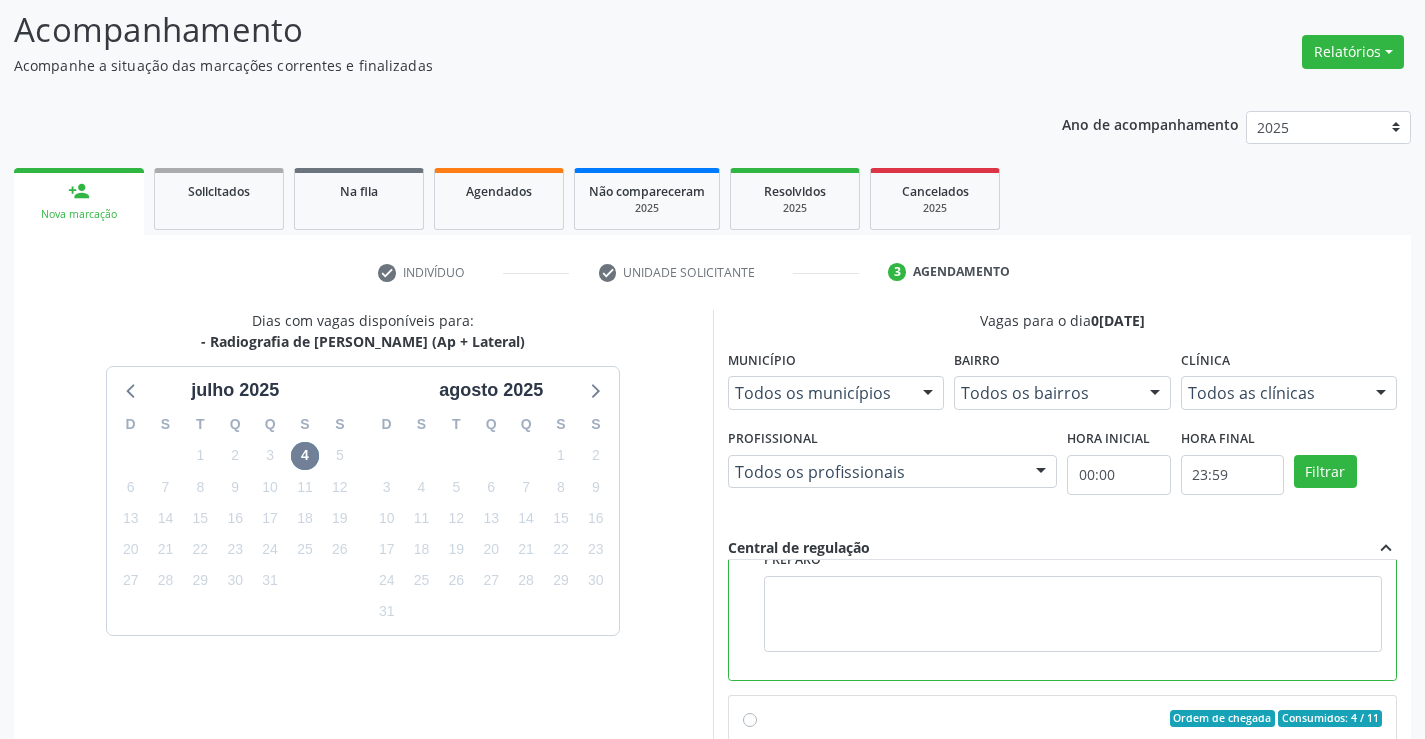 scroll, scrollTop: 450, scrollLeft: 0, axis: vertical 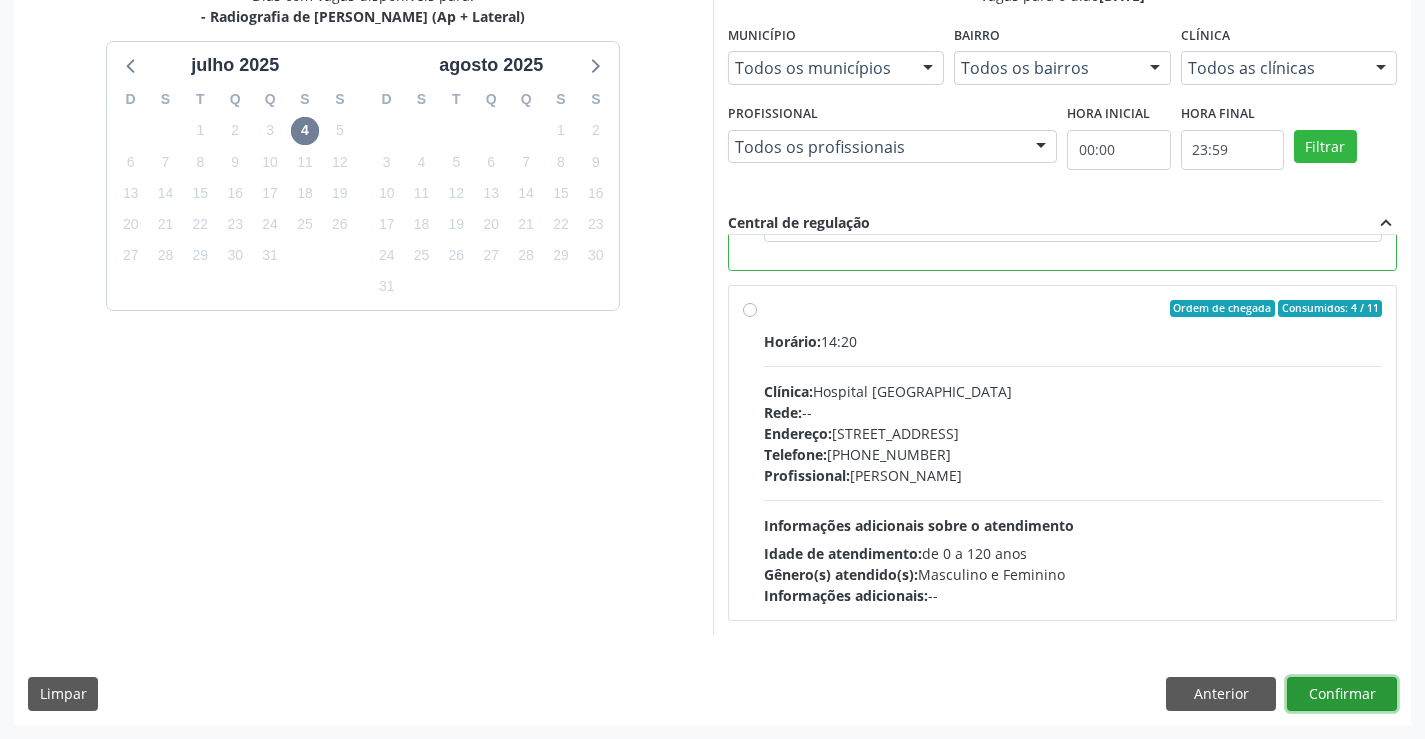 click on "Confirmar" at bounding box center (1342, 694) 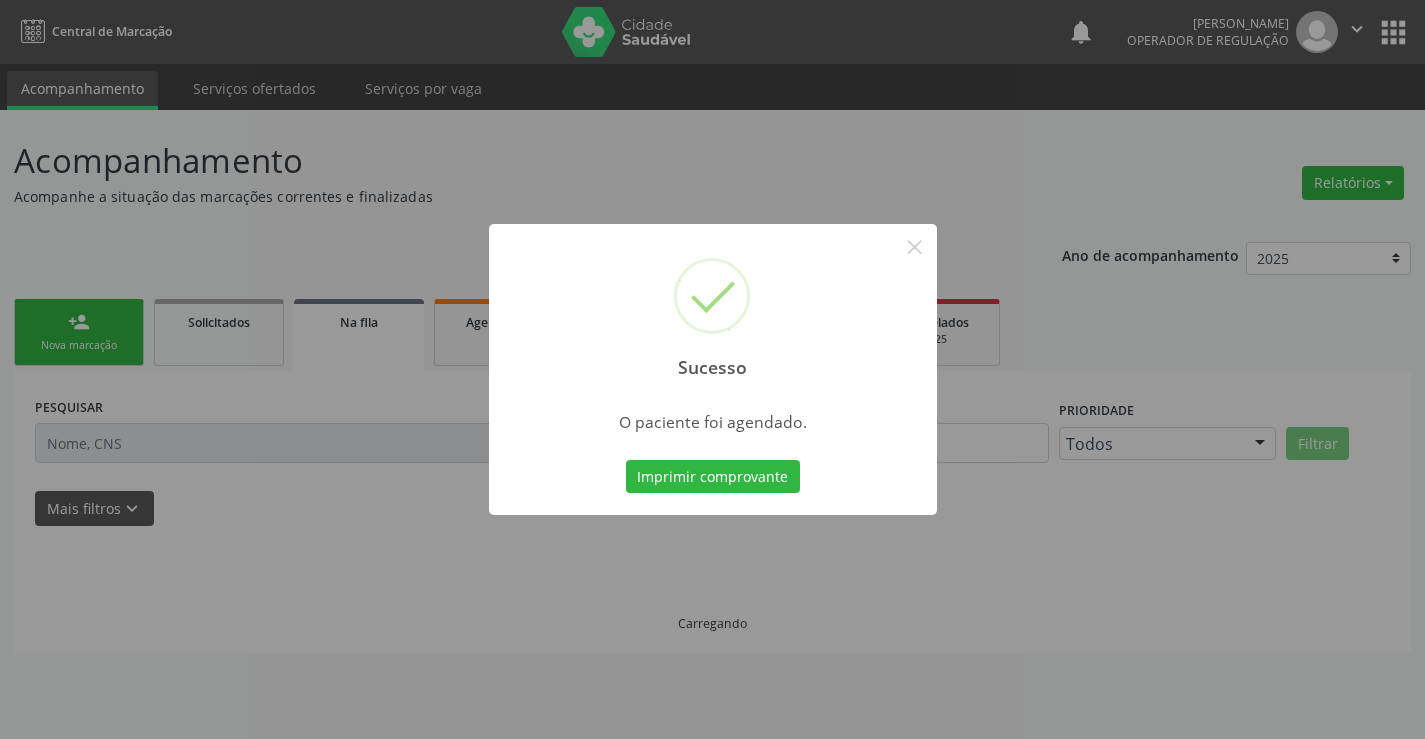 scroll, scrollTop: 0, scrollLeft: 0, axis: both 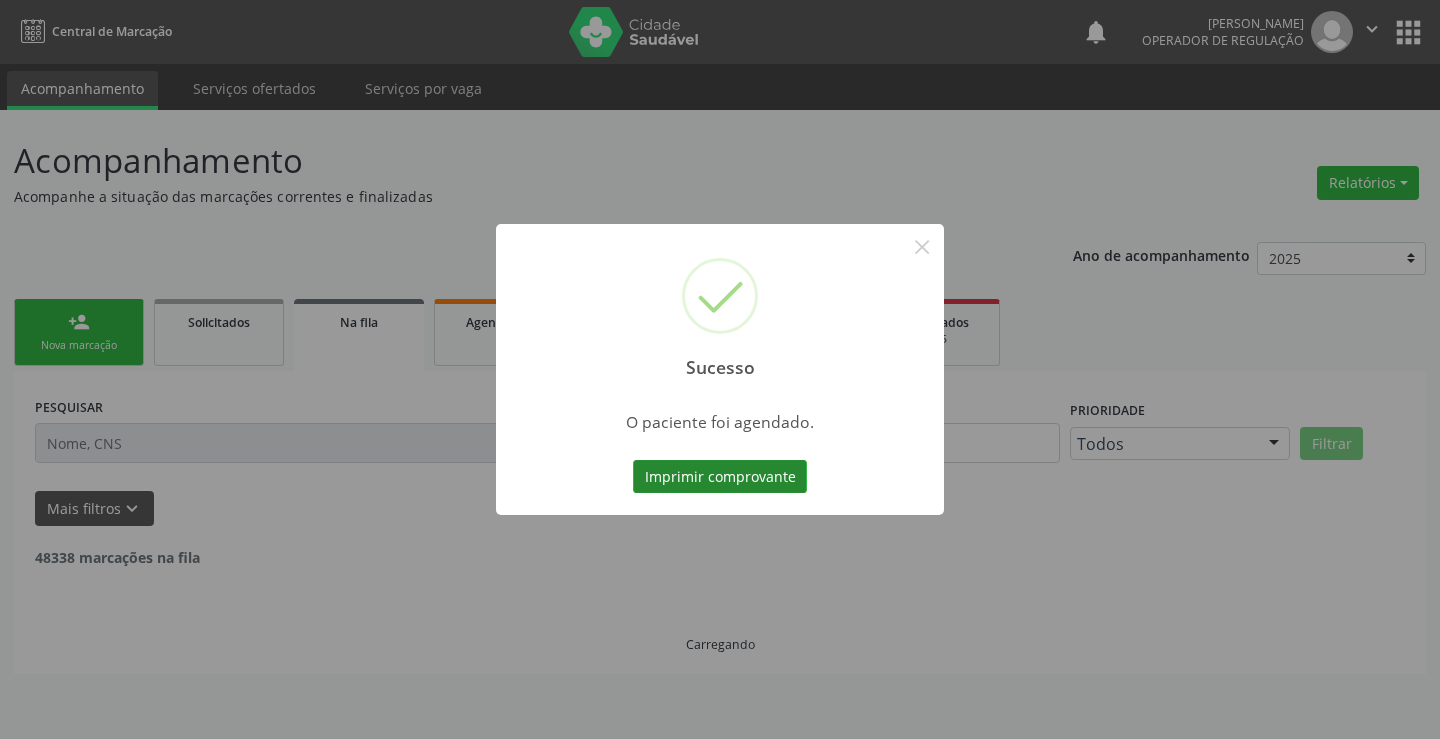 click on "Imprimir comprovante" at bounding box center [720, 477] 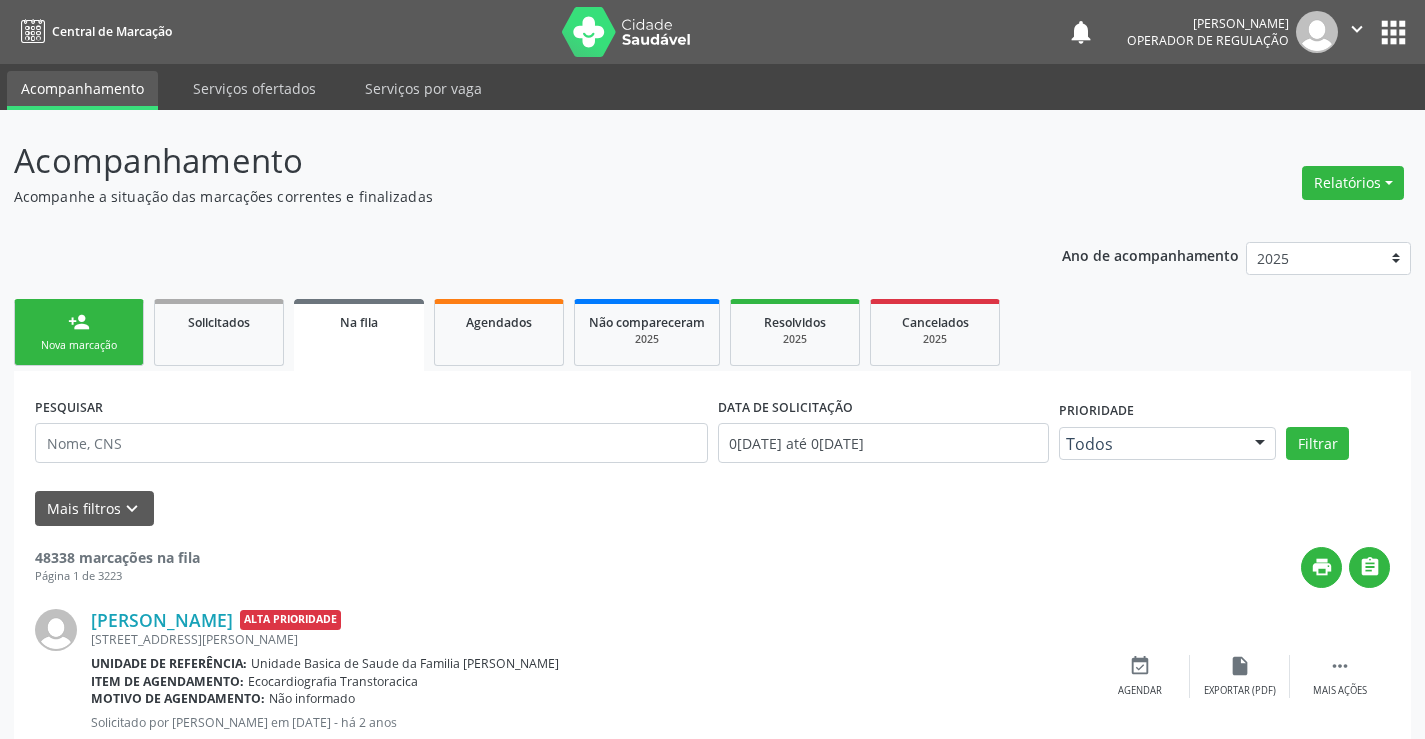 click on "person_add
Nova marcação" at bounding box center [79, 332] 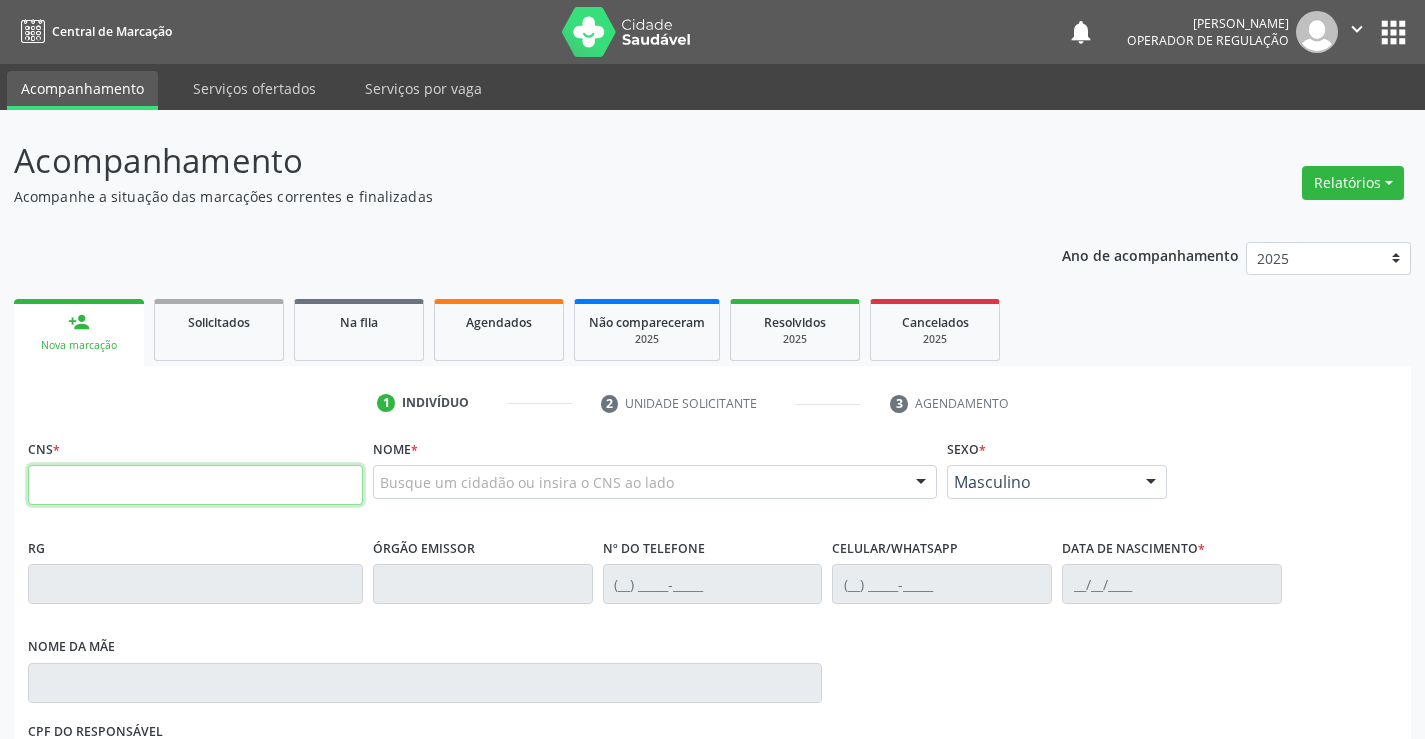 click at bounding box center (195, 485) 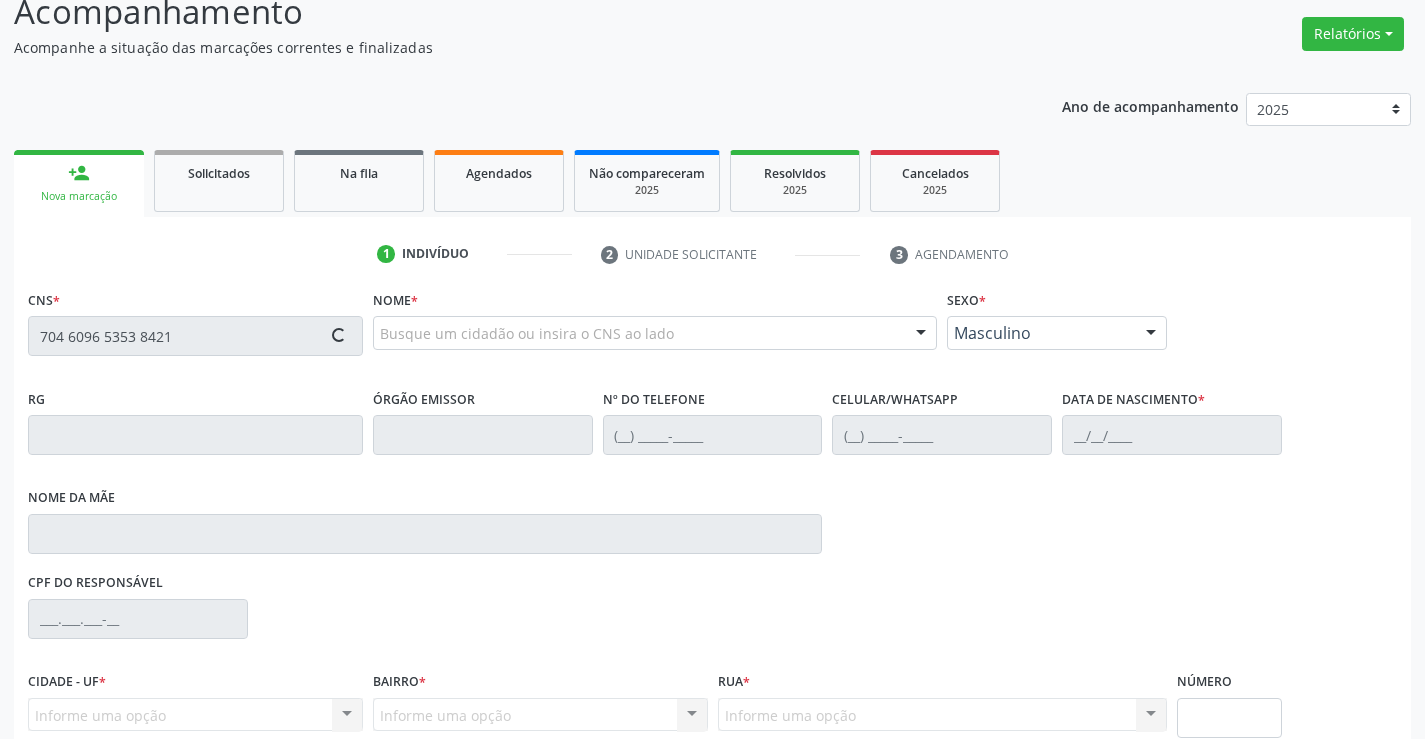 scroll, scrollTop: 331, scrollLeft: 0, axis: vertical 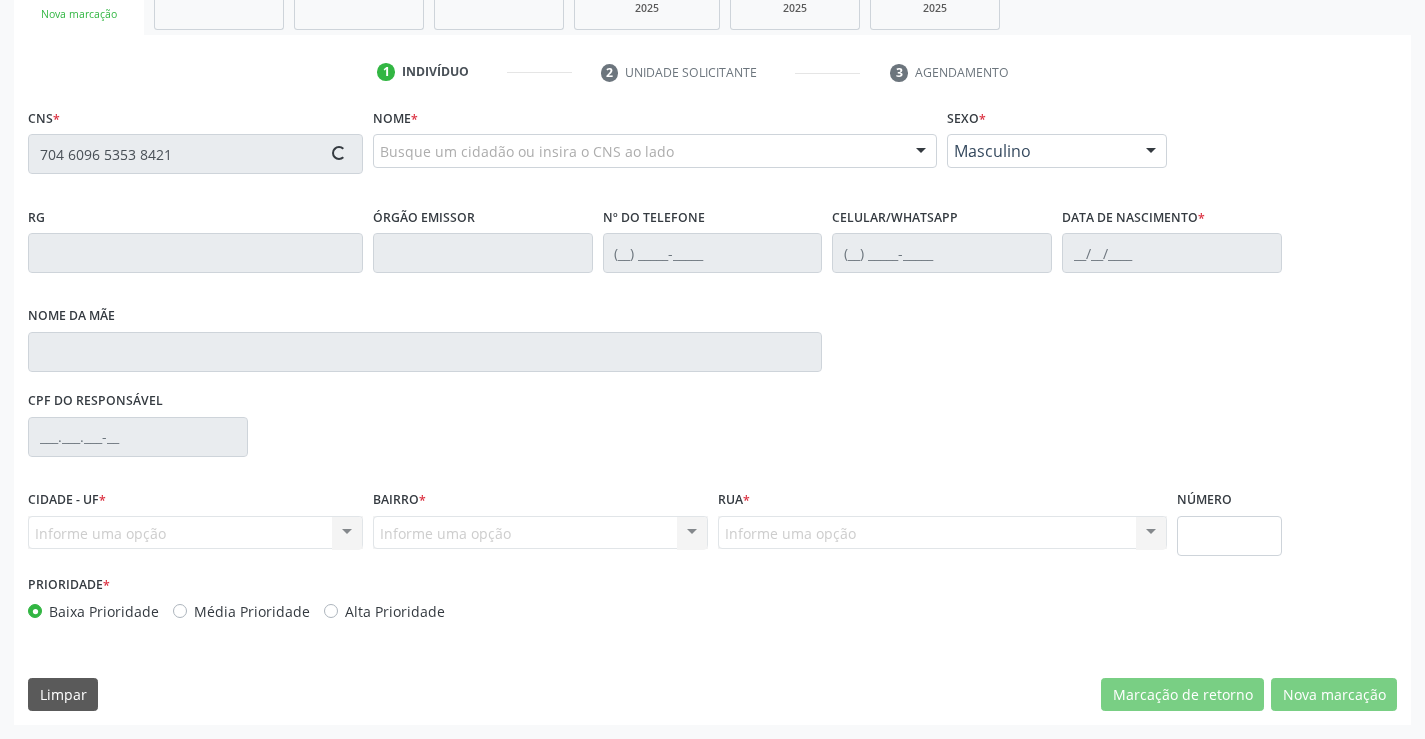type on "704 6096 5353 8421" 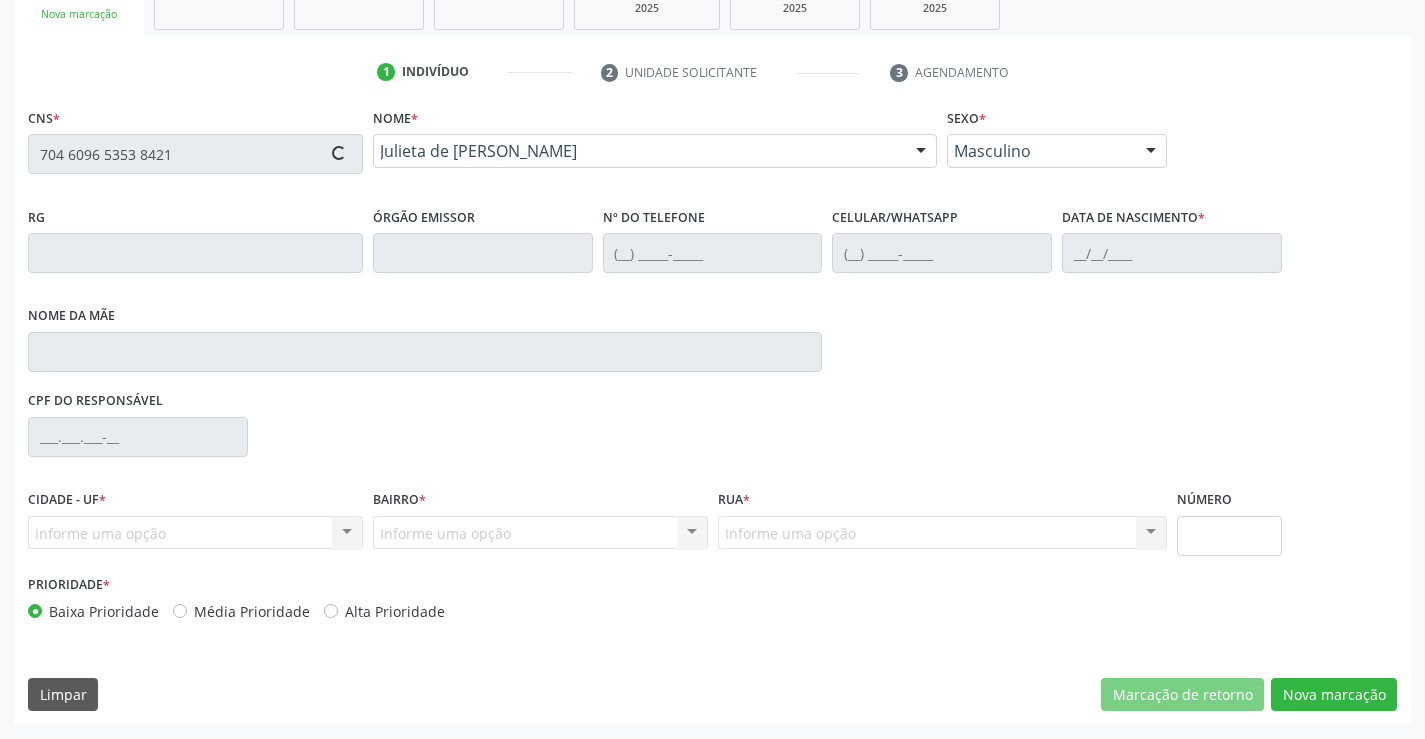 type on "0831366141" 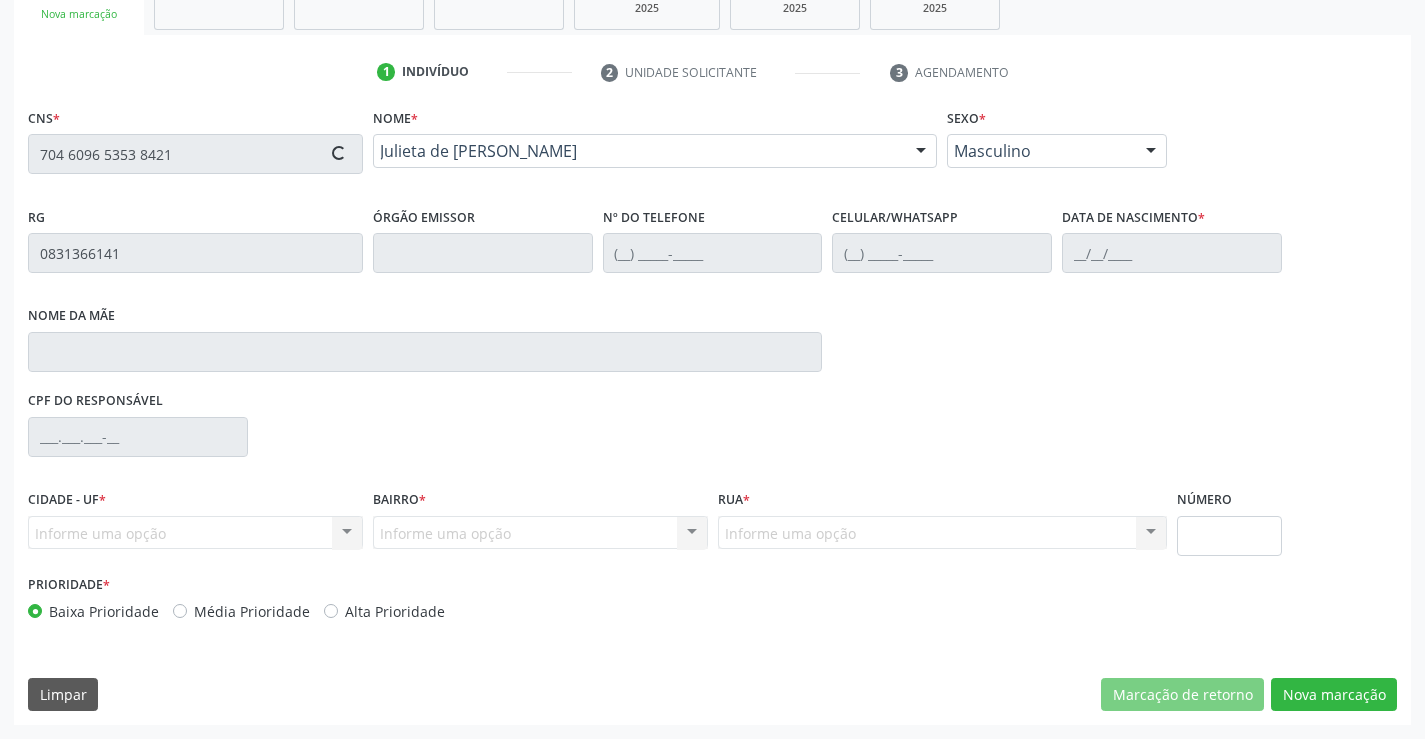 type on "[PHONE_NUMBER]" 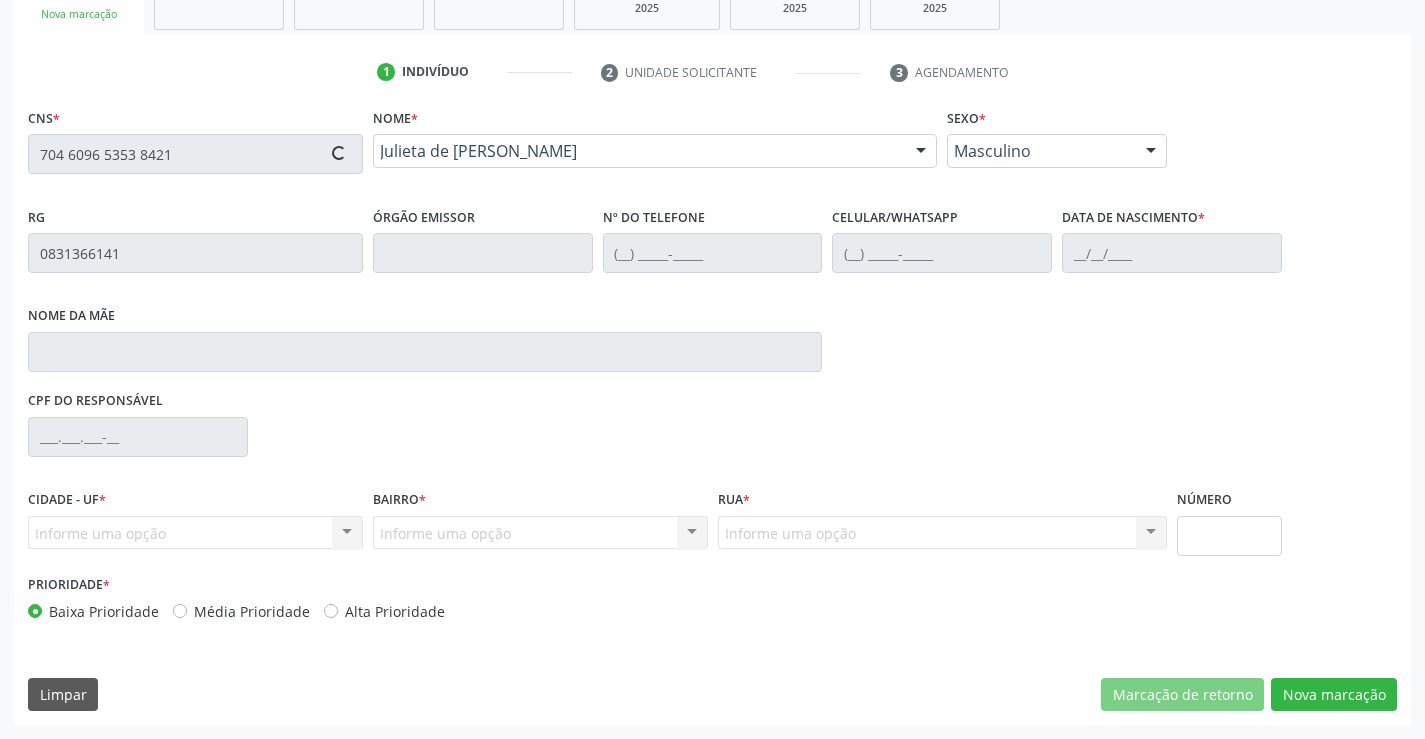 type on "[PHONE_NUMBER]" 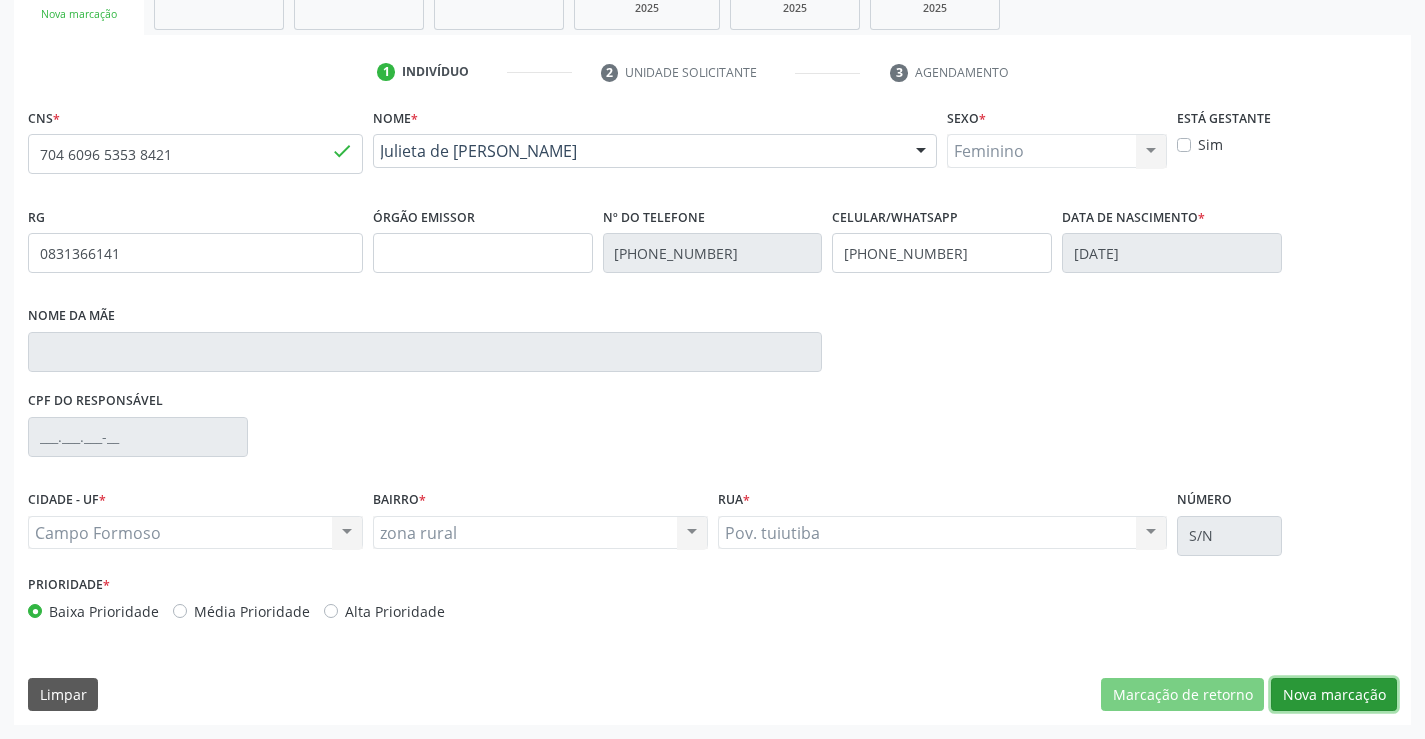 click on "Nova marcação" at bounding box center (1334, 695) 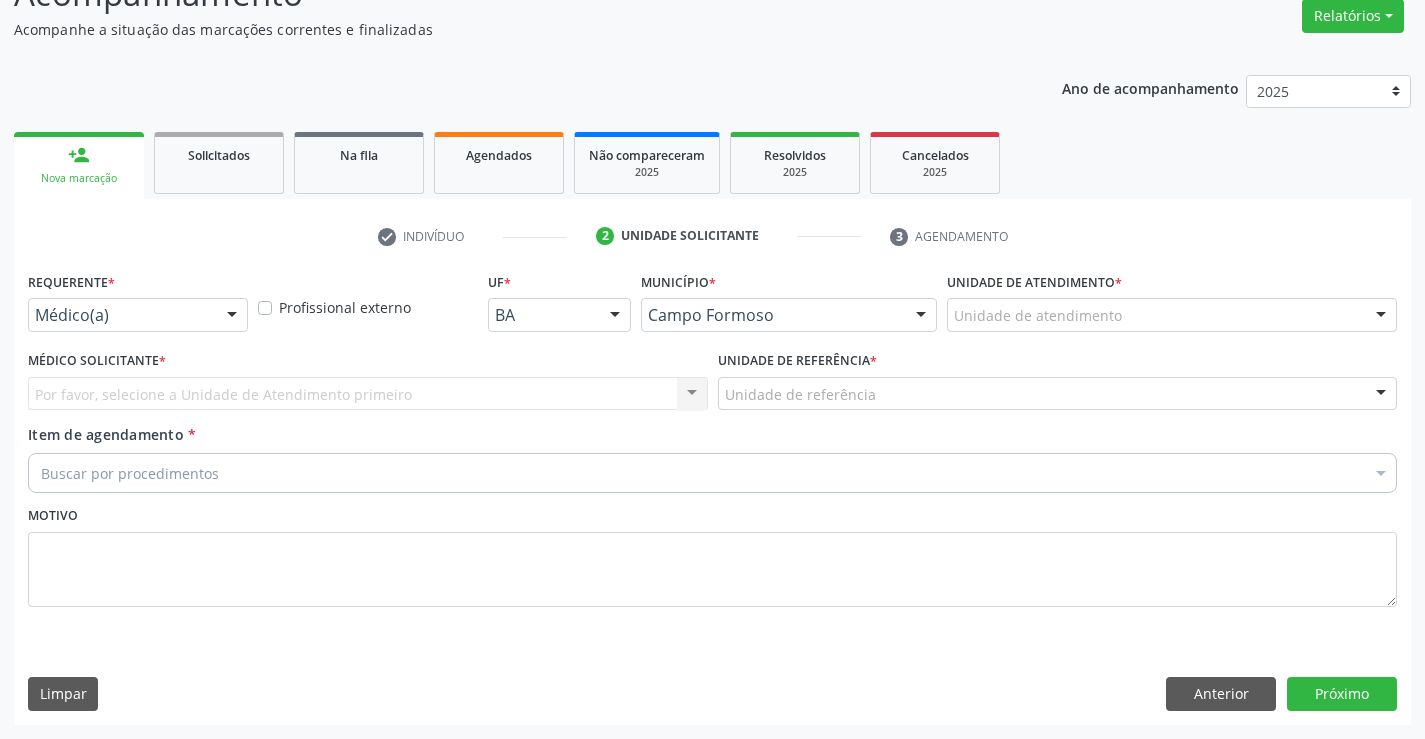 scroll, scrollTop: 167, scrollLeft: 0, axis: vertical 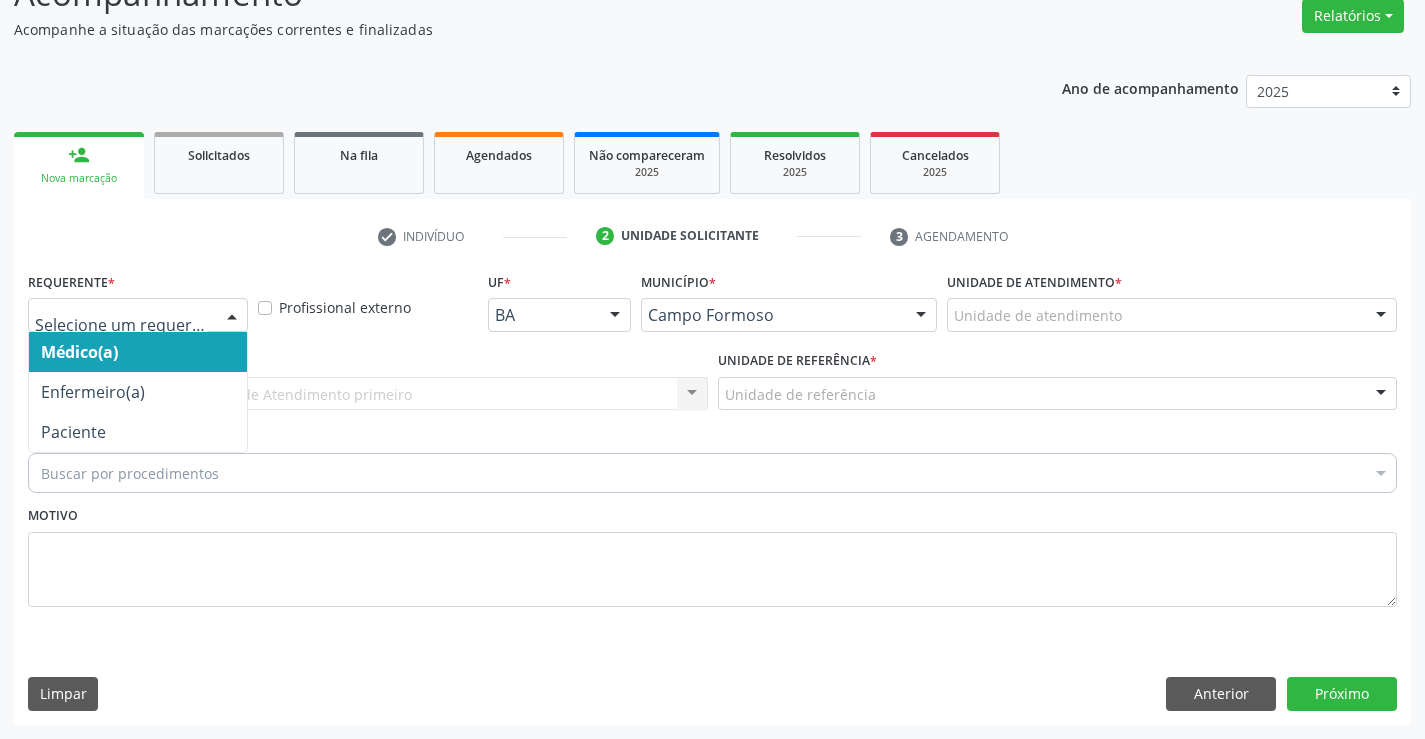 click at bounding box center (138, 315) 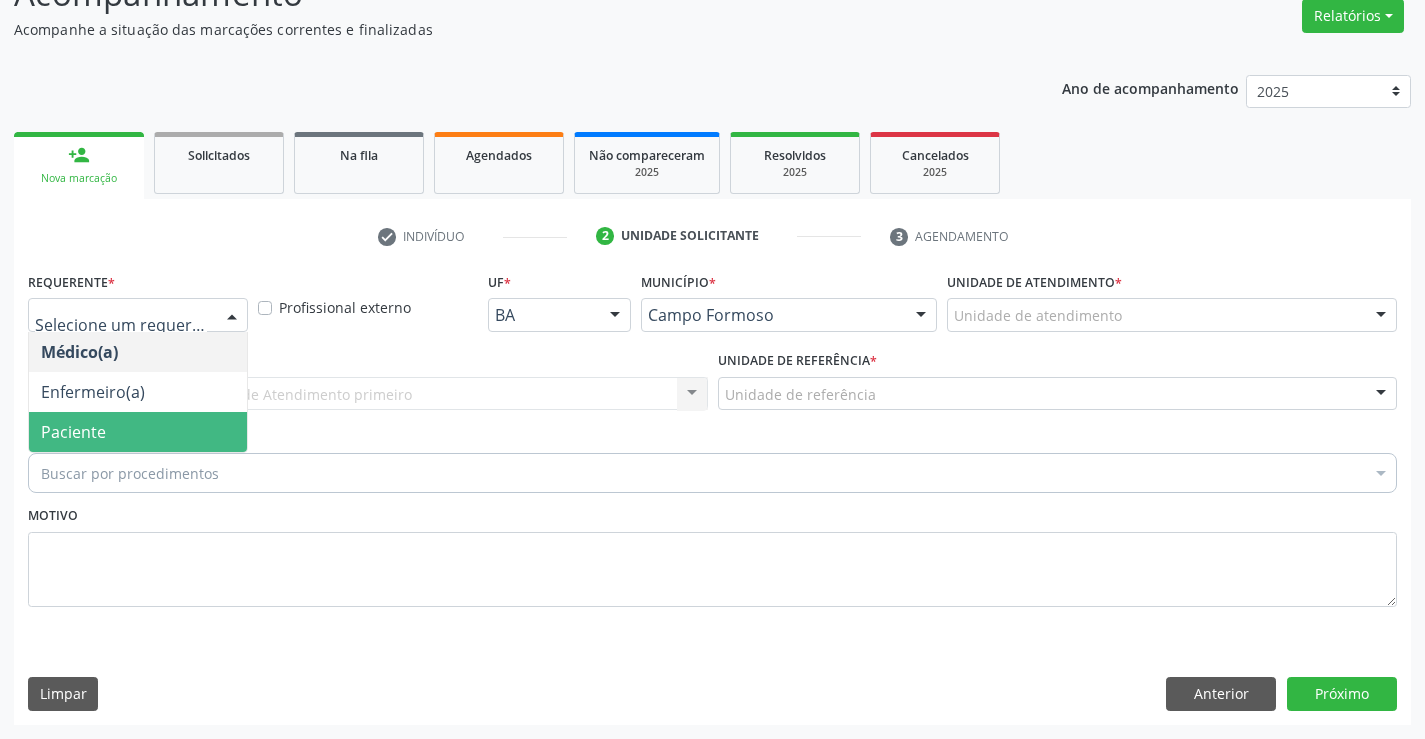 click on "Paciente" at bounding box center (73, 432) 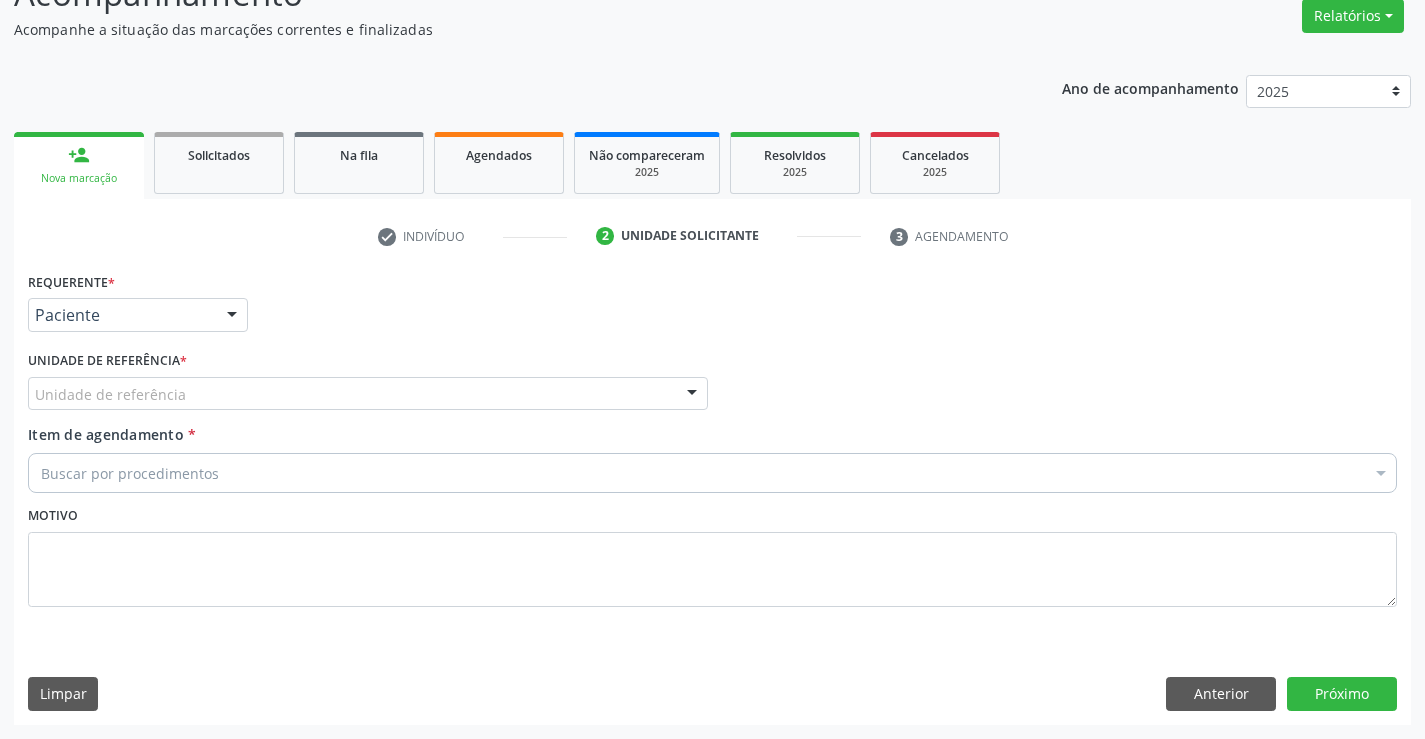 click on "Unidade de referência" at bounding box center [368, 394] 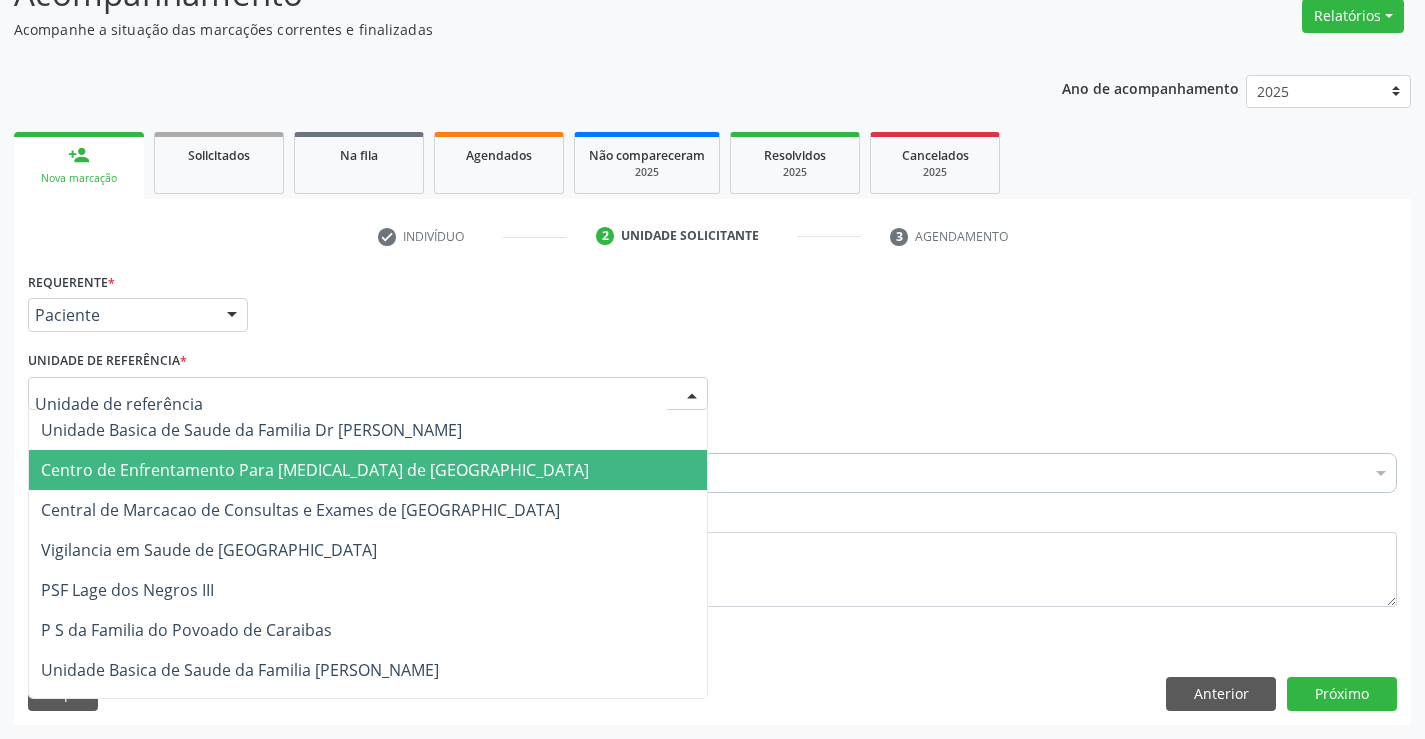 click on "Centro de Enfrentamento Para [MEDICAL_DATA] de [GEOGRAPHIC_DATA]" at bounding box center (368, 470) 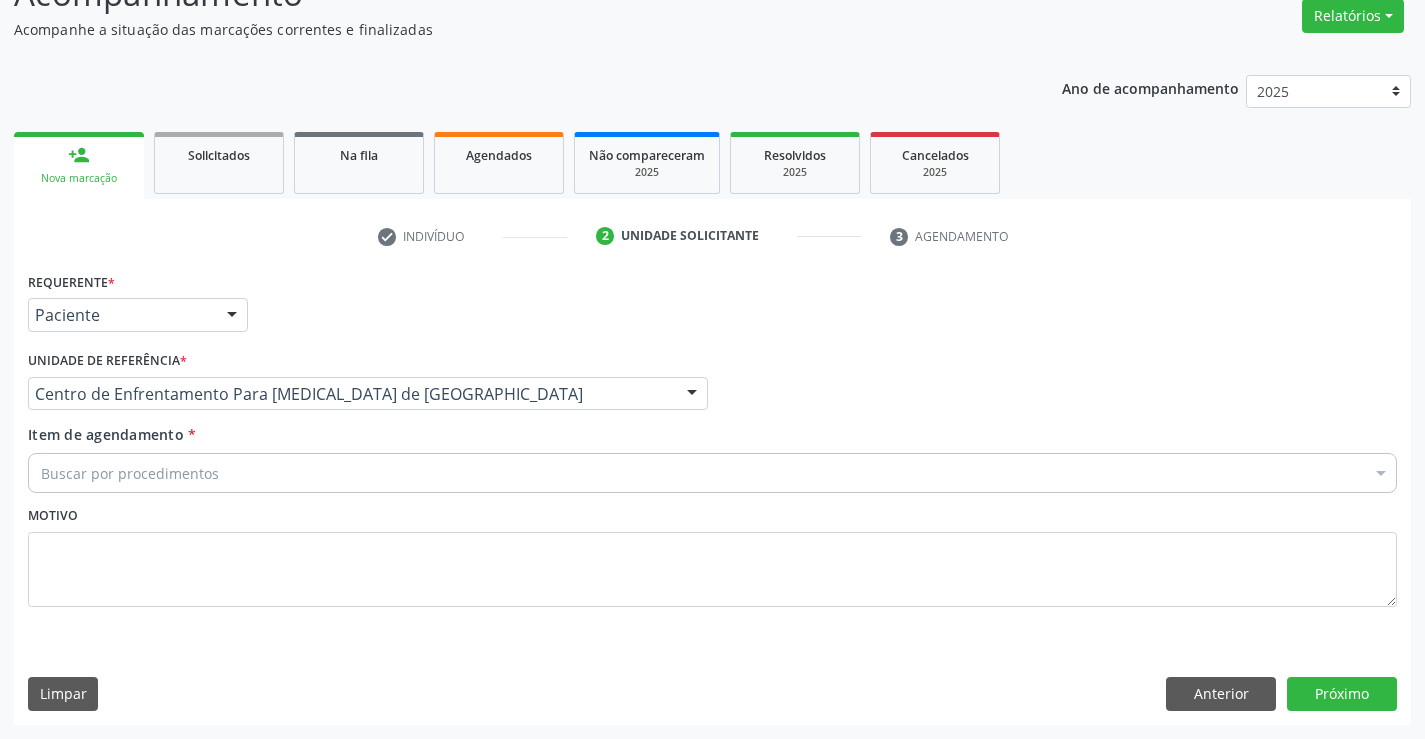 click on "Centro de Enfrentamento Para [MEDICAL_DATA] de [GEOGRAPHIC_DATA]" at bounding box center [368, 394] 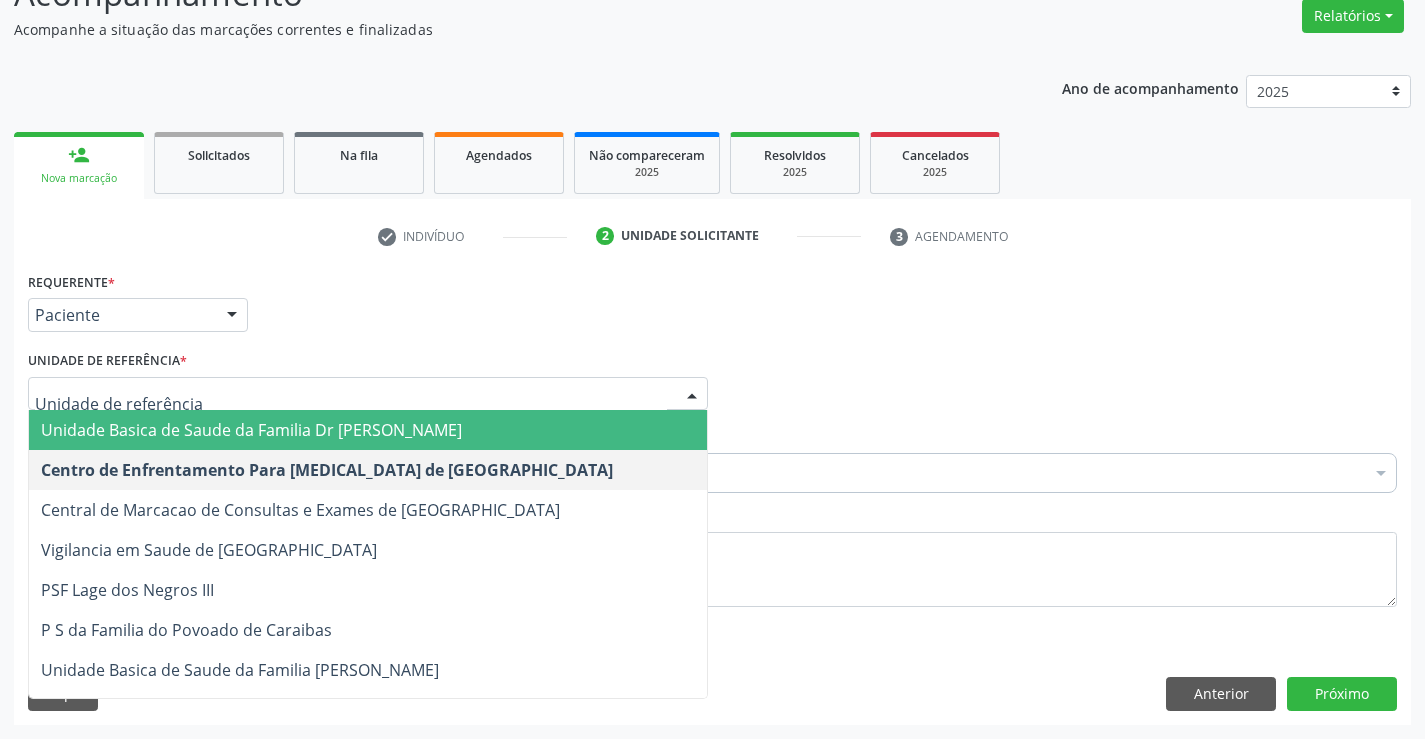 click on "Unidade Basica de Saude da Familia Dr [PERSON_NAME]" at bounding box center (251, 430) 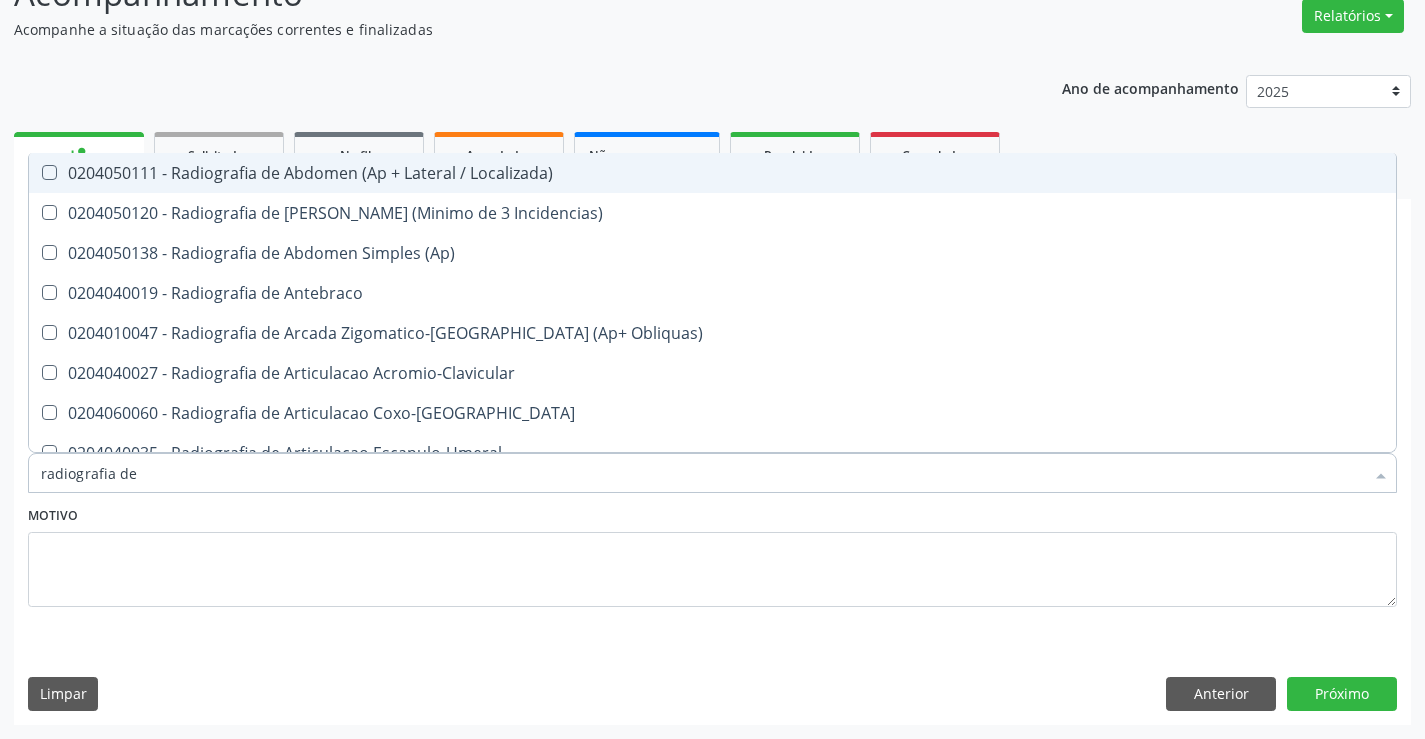 type on "radiografia de m" 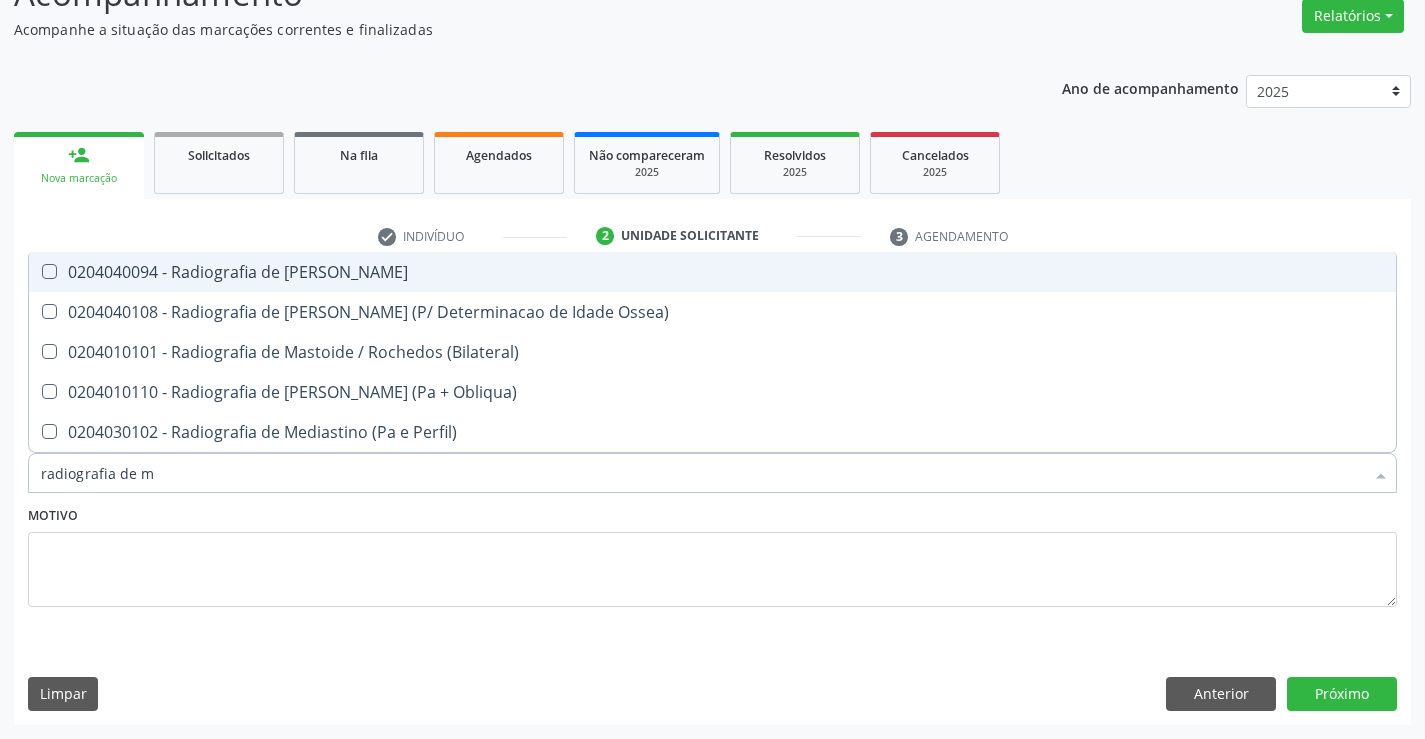 click on "0204040094 - Radiografia de [PERSON_NAME]" at bounding box center (712, 272) 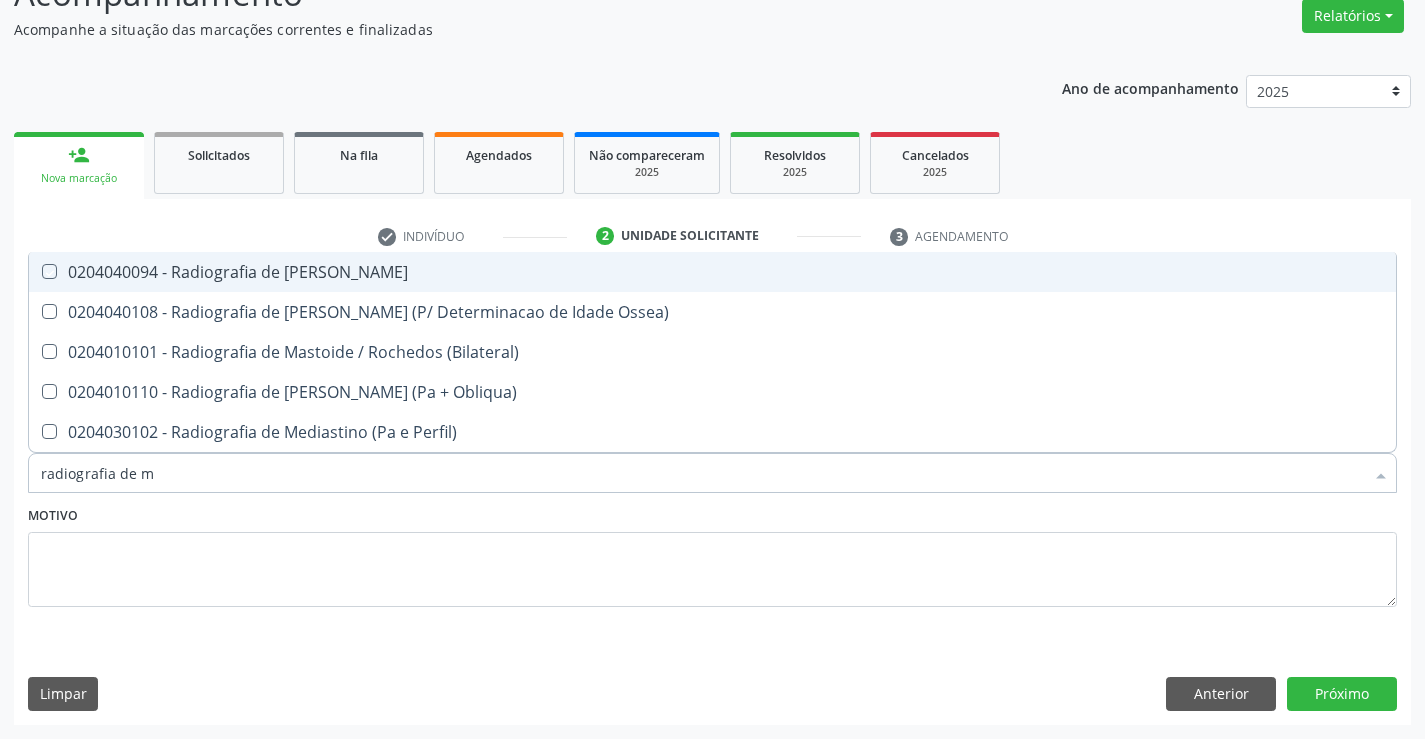 checkbox on "true" 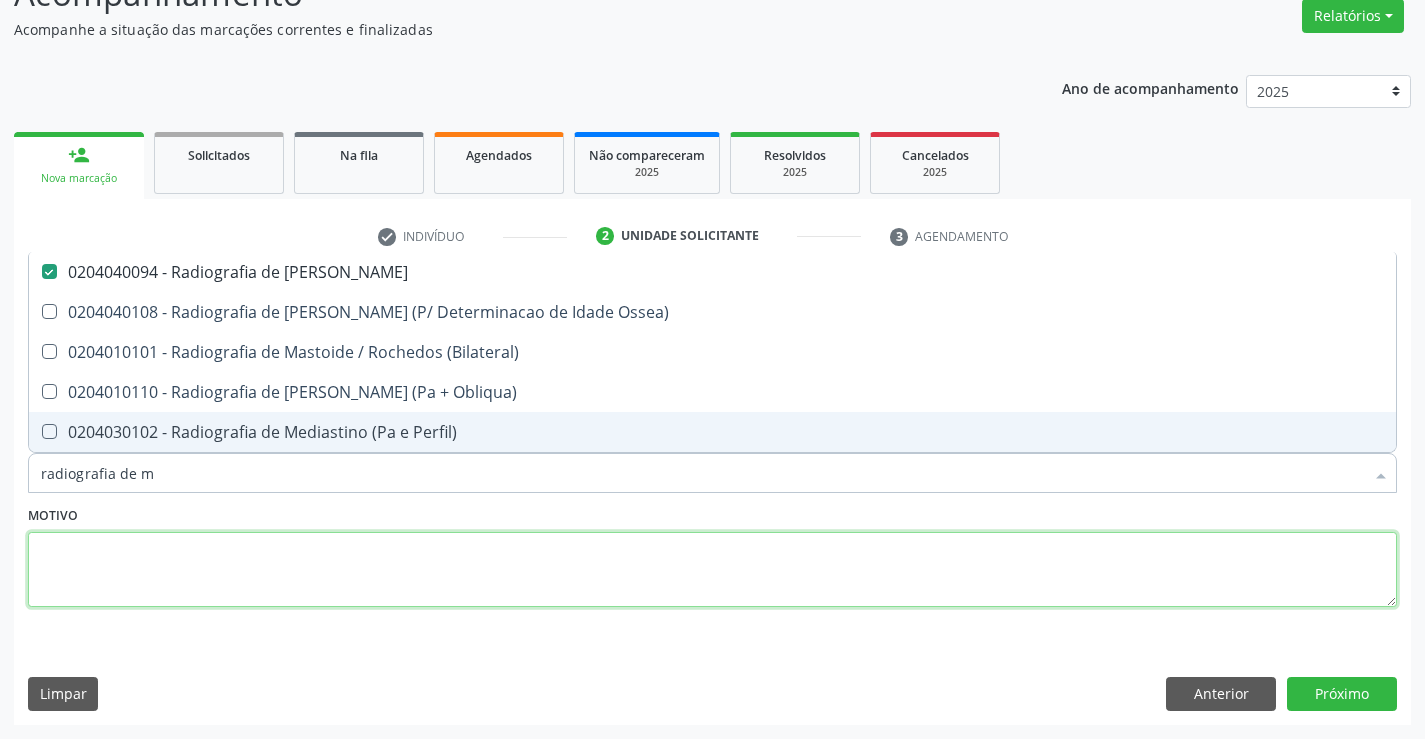 click at bounding box center [712, 570] 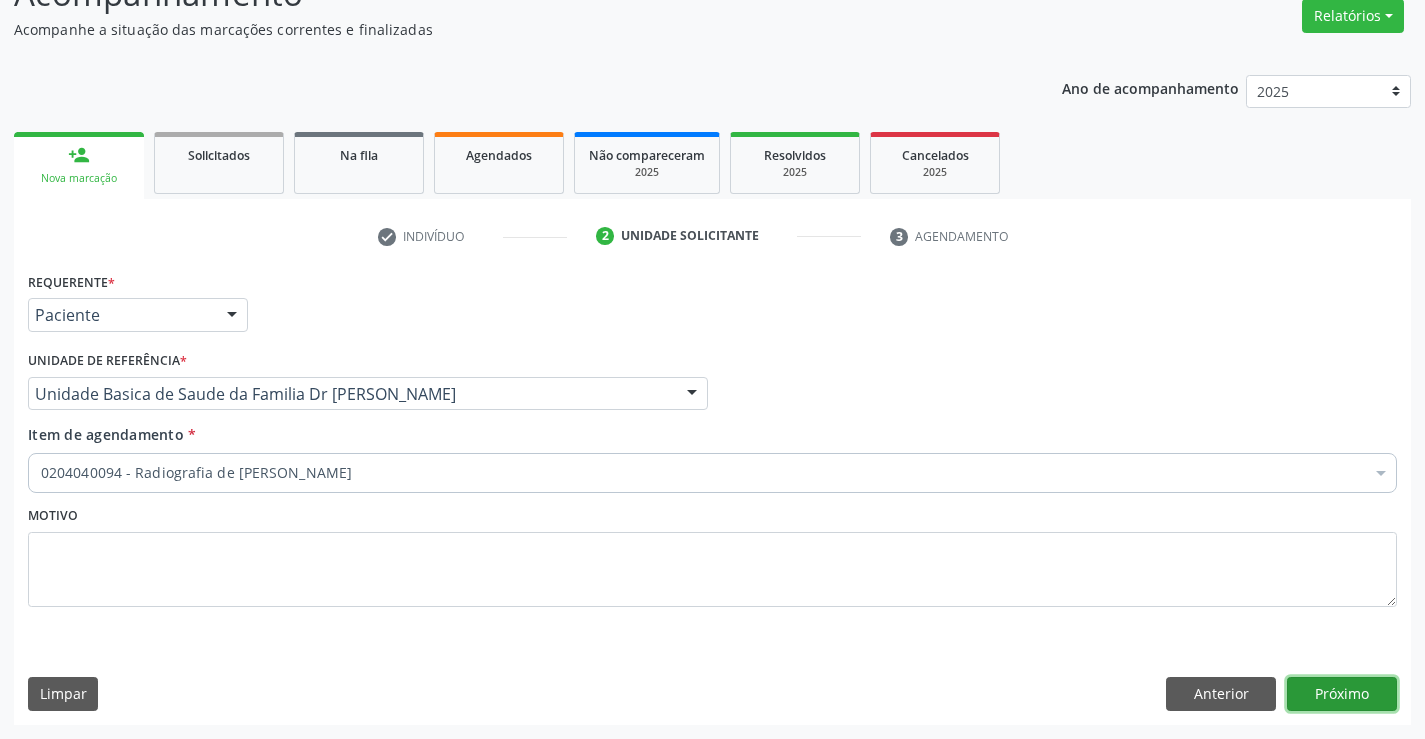 click on "Próximo" at bounding box center (1342, 694) 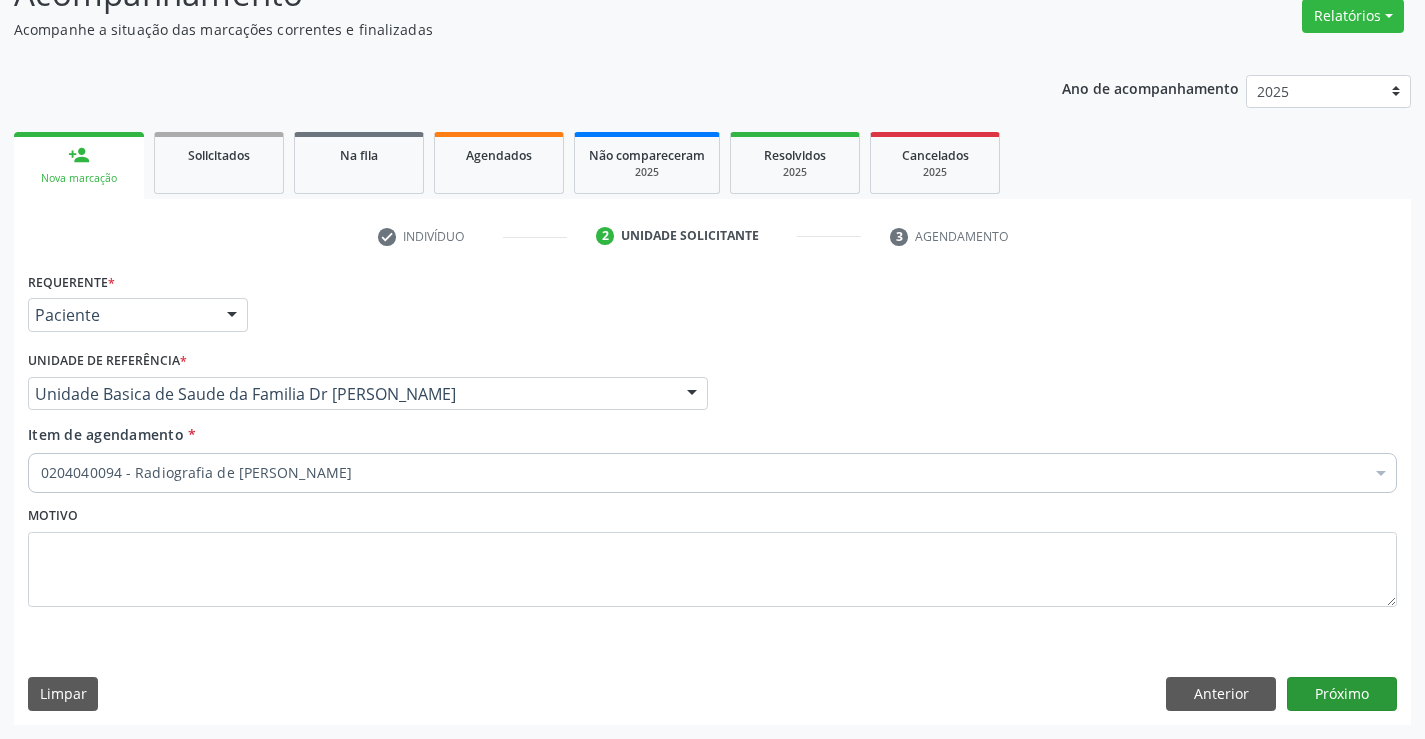 scroll, scrollTop: 131, scrollLeft: 0, axis: vertical 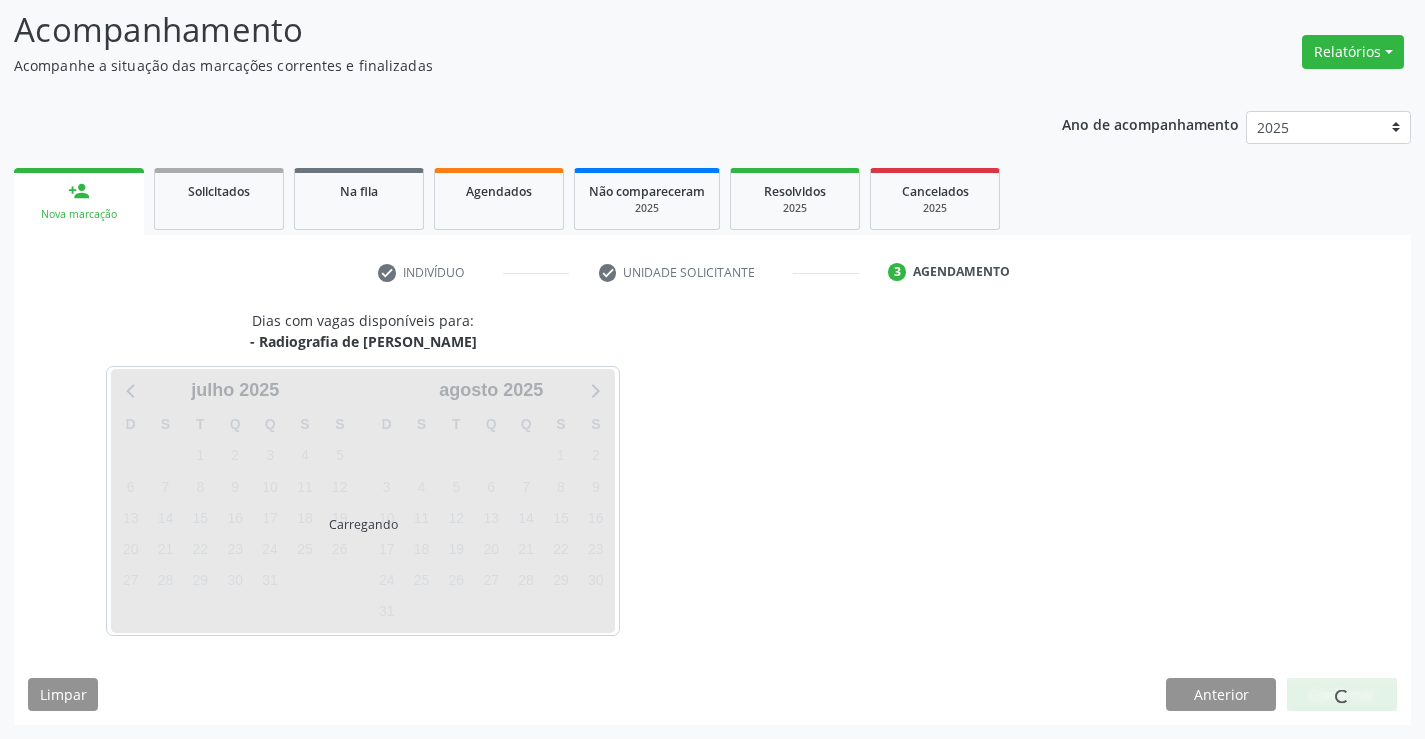 click at bounding box center (1342, 695) 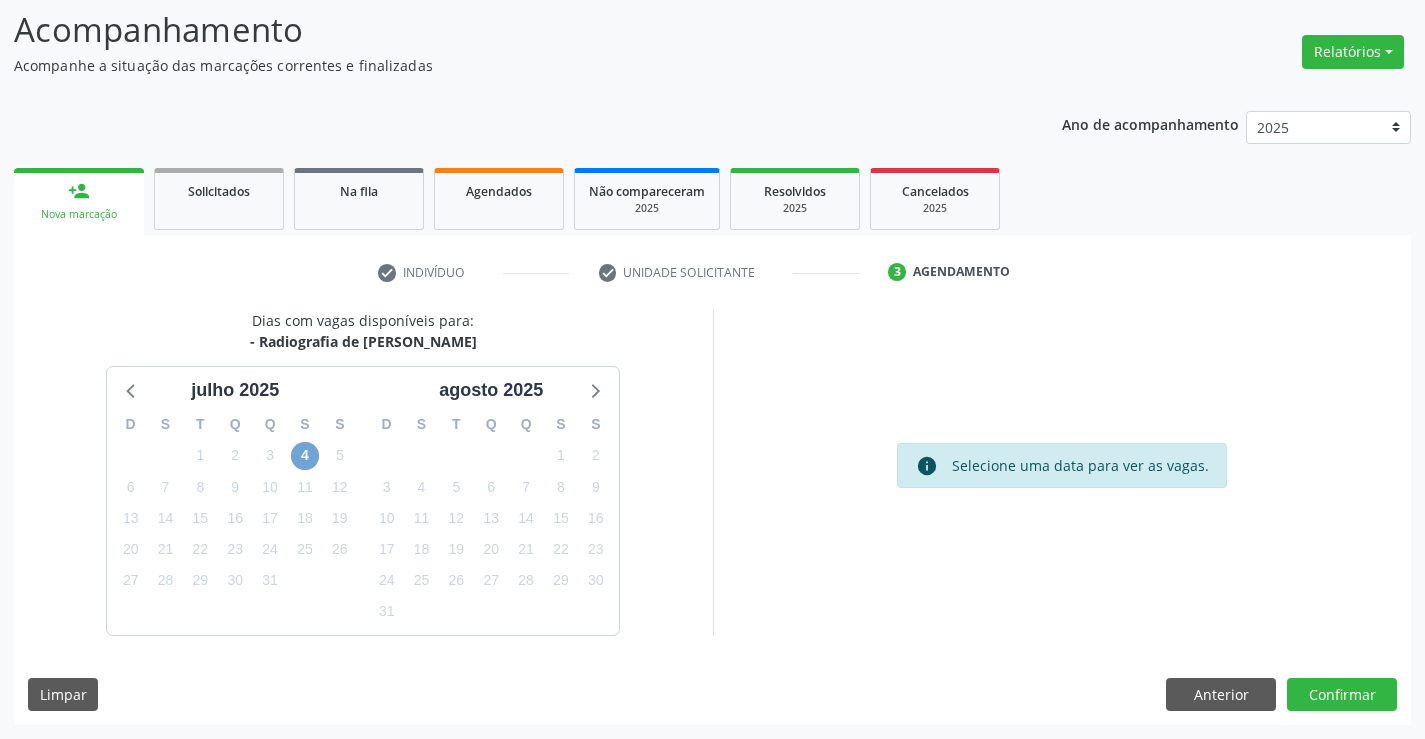 click on "4" at bounding box center (305, 456) 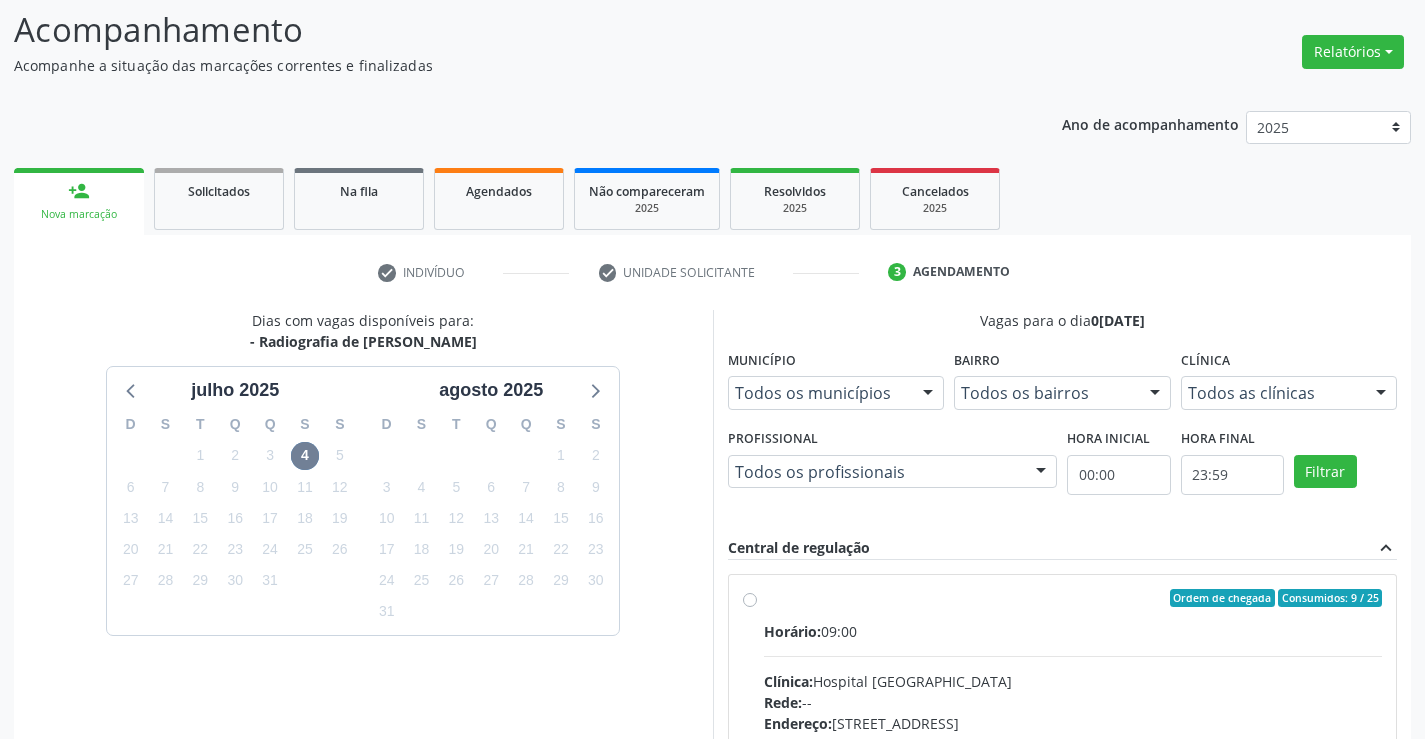 click on "Horário:   09:00" at bounding box center (1073, 631) 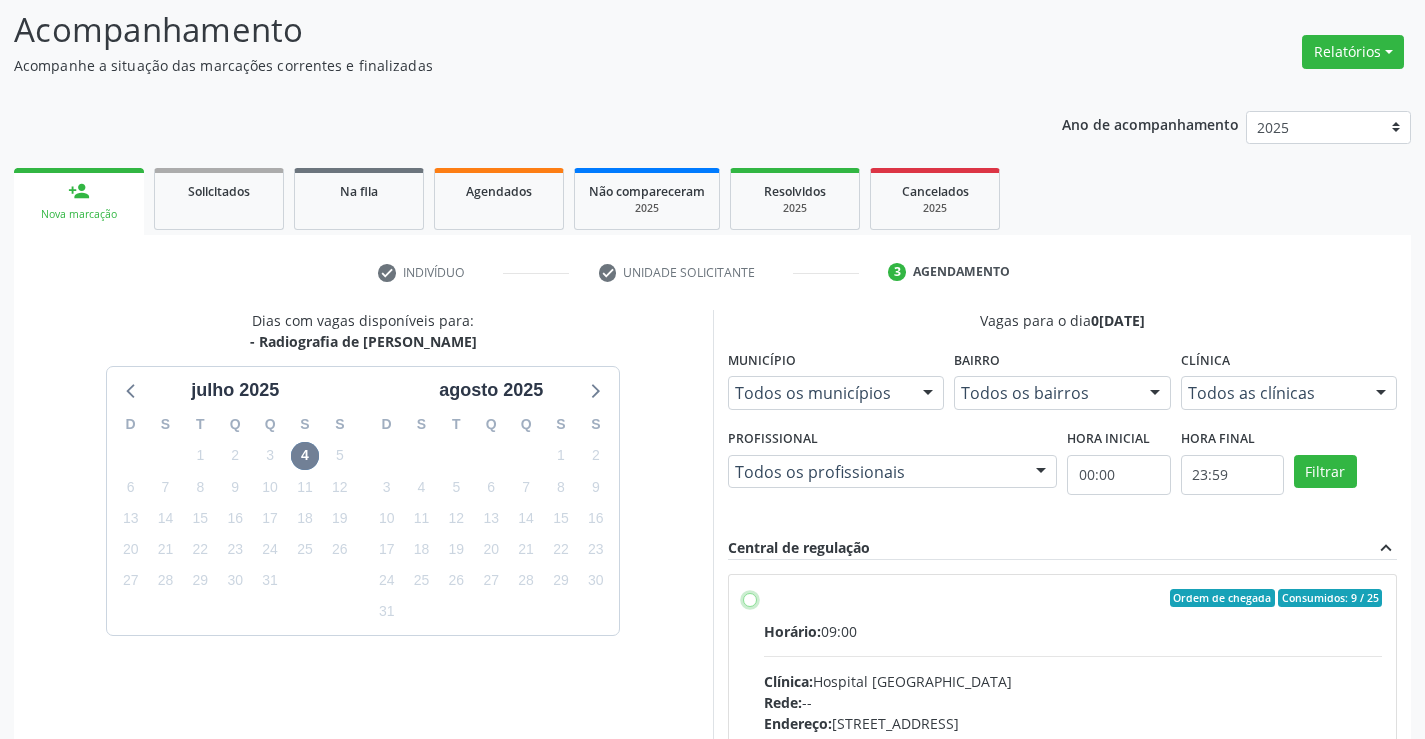 radio on "true" 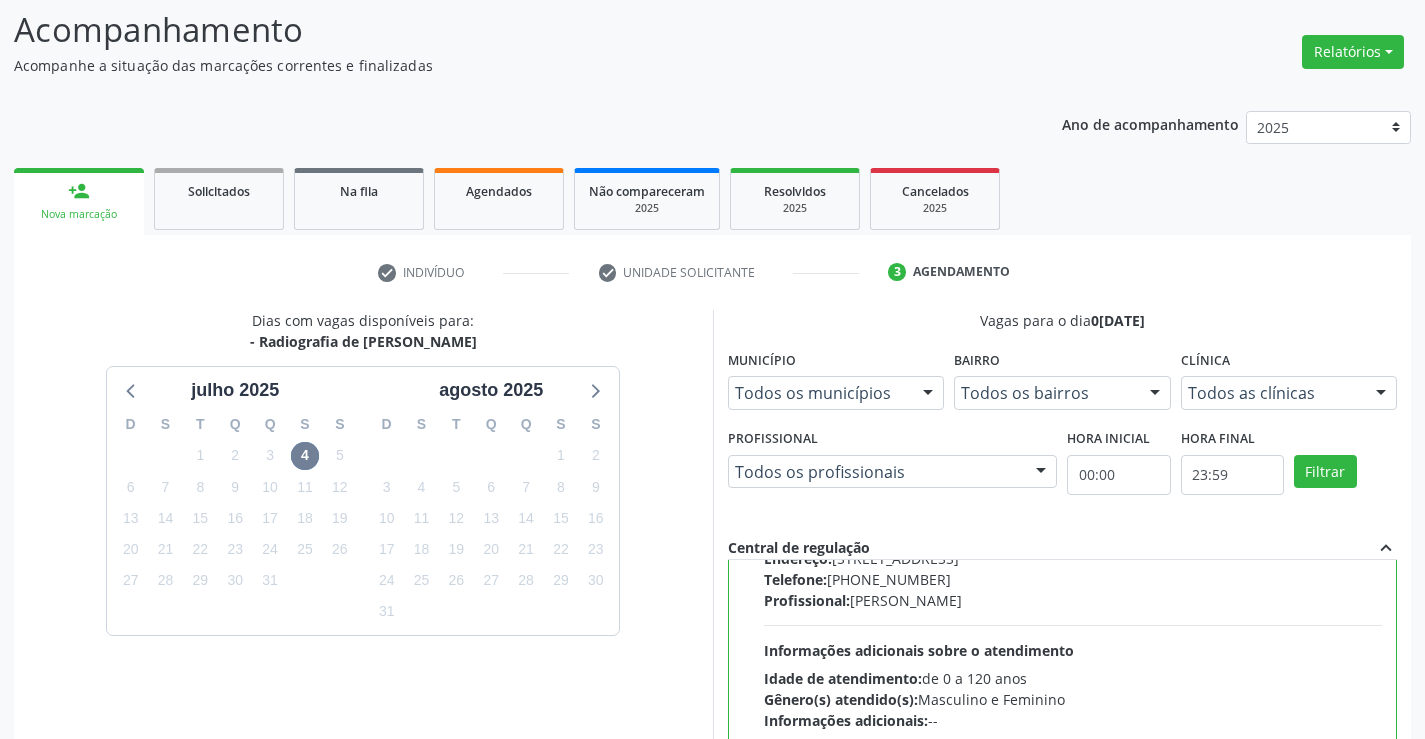 scroll, scrollTop: 450, scrollLeft: 0, axis: vertical 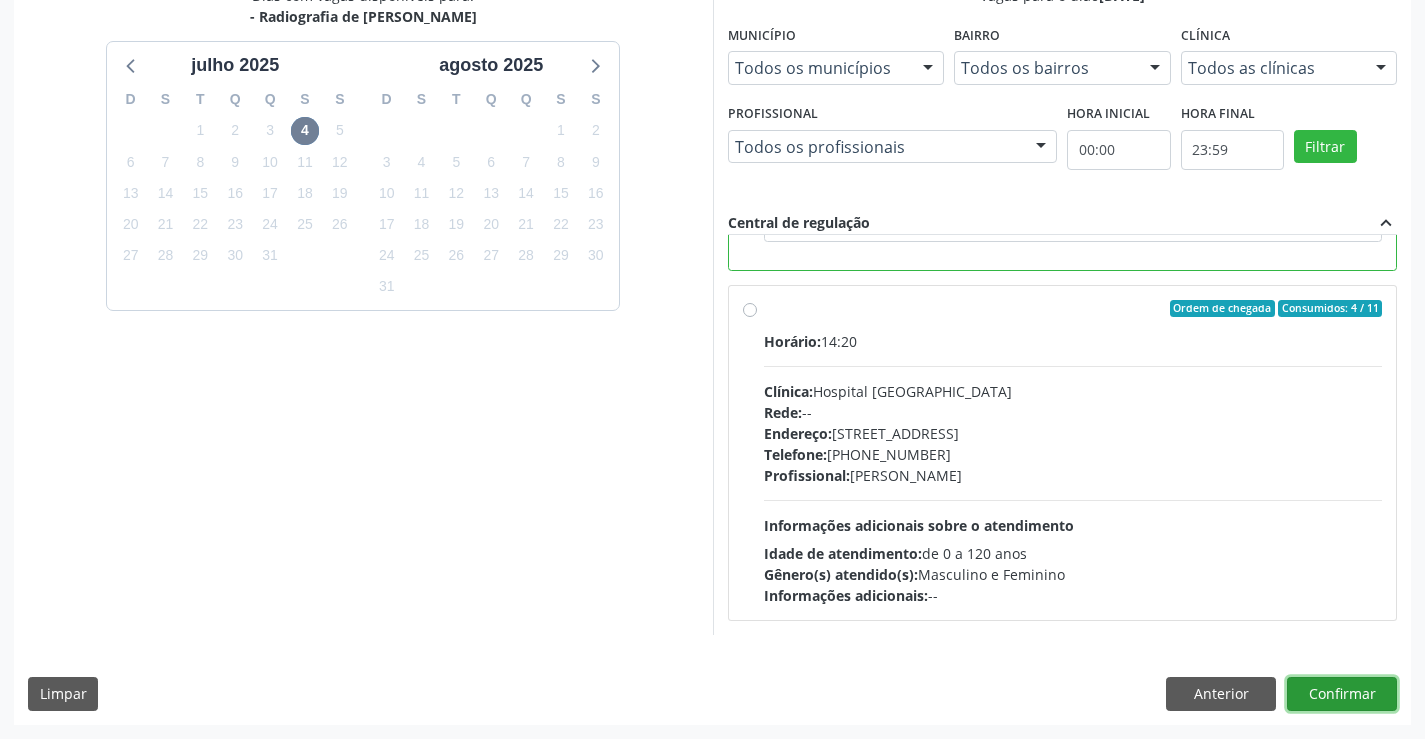 click on "Confirmar" at bounding box center [1342, 694] 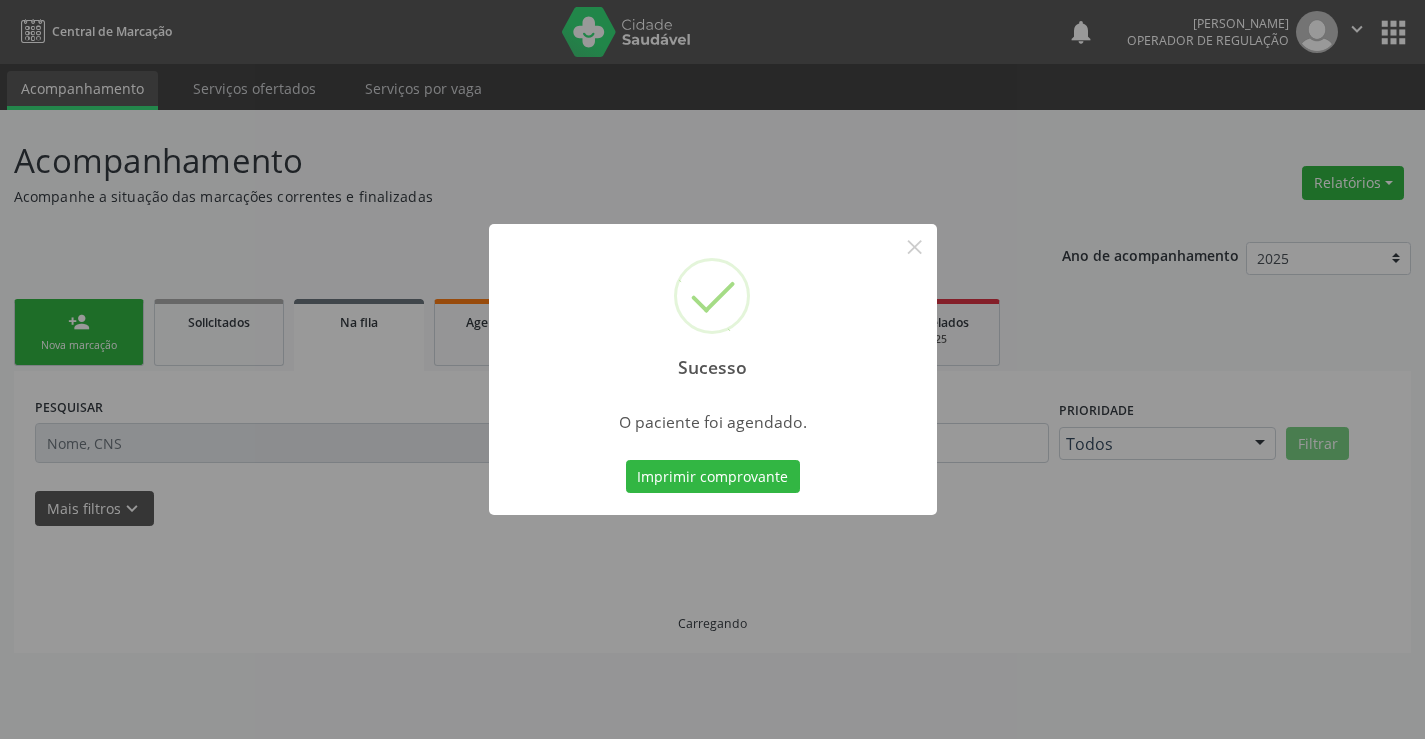 scroll, scrollTop: 0, scrollLeft: 0, axis: both 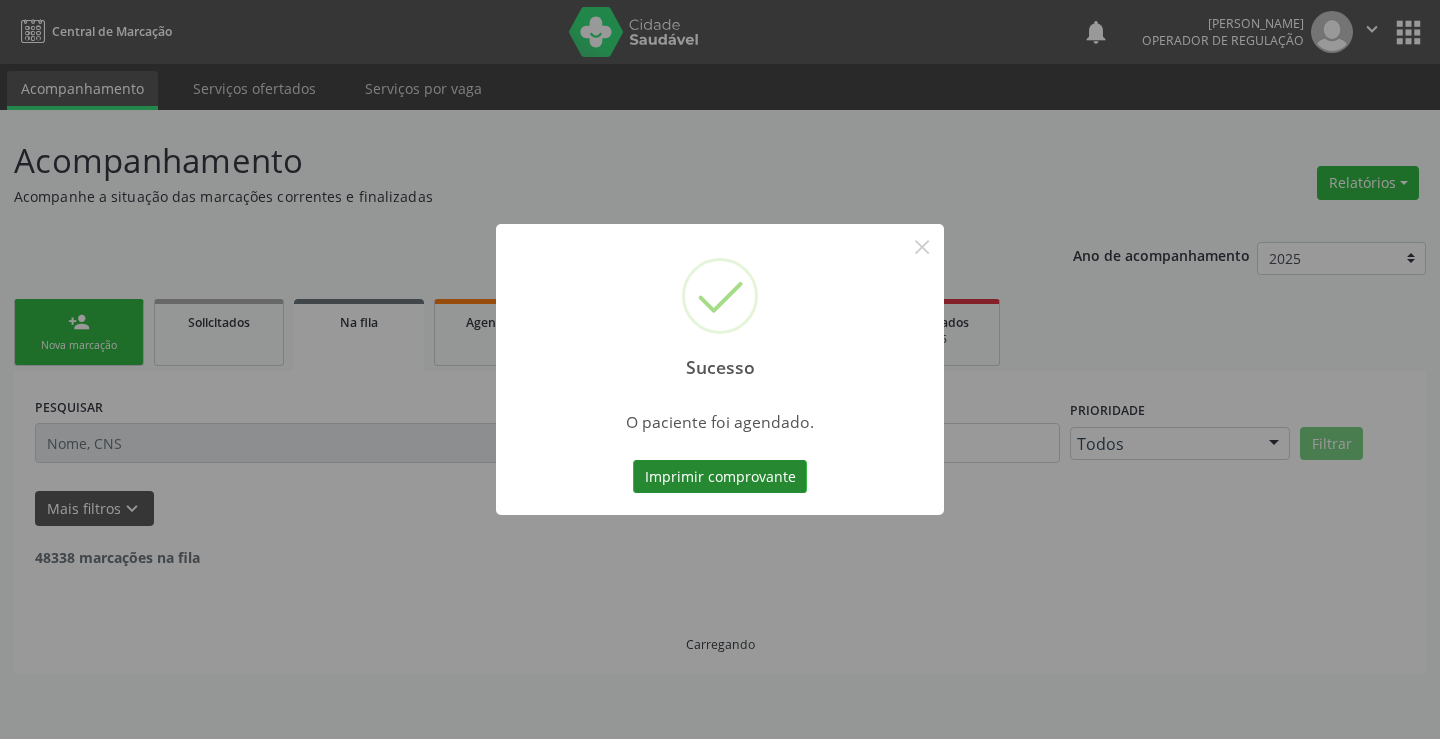 click on "Imprimir comprovante" at bounding box center [720, 477] 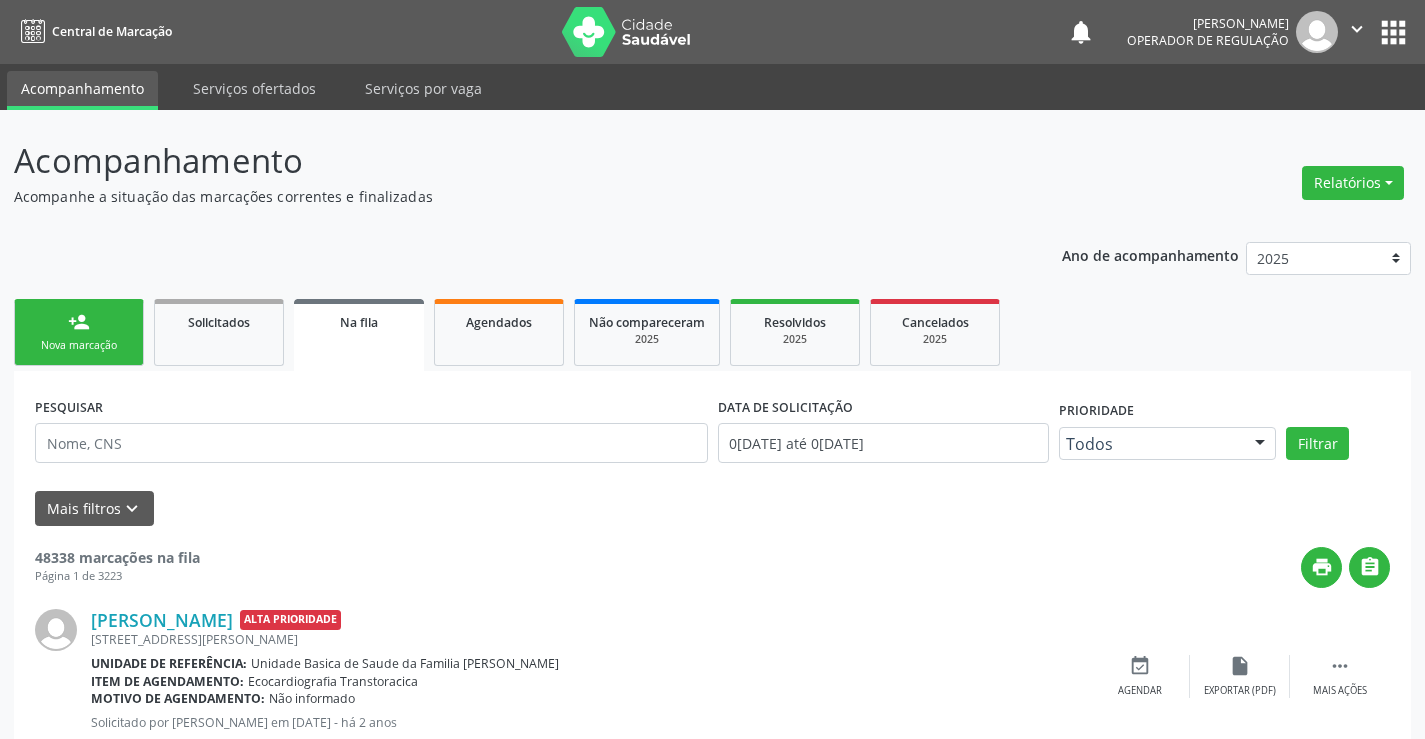 click on "Nova marcação" at bounding box center (79, 345) 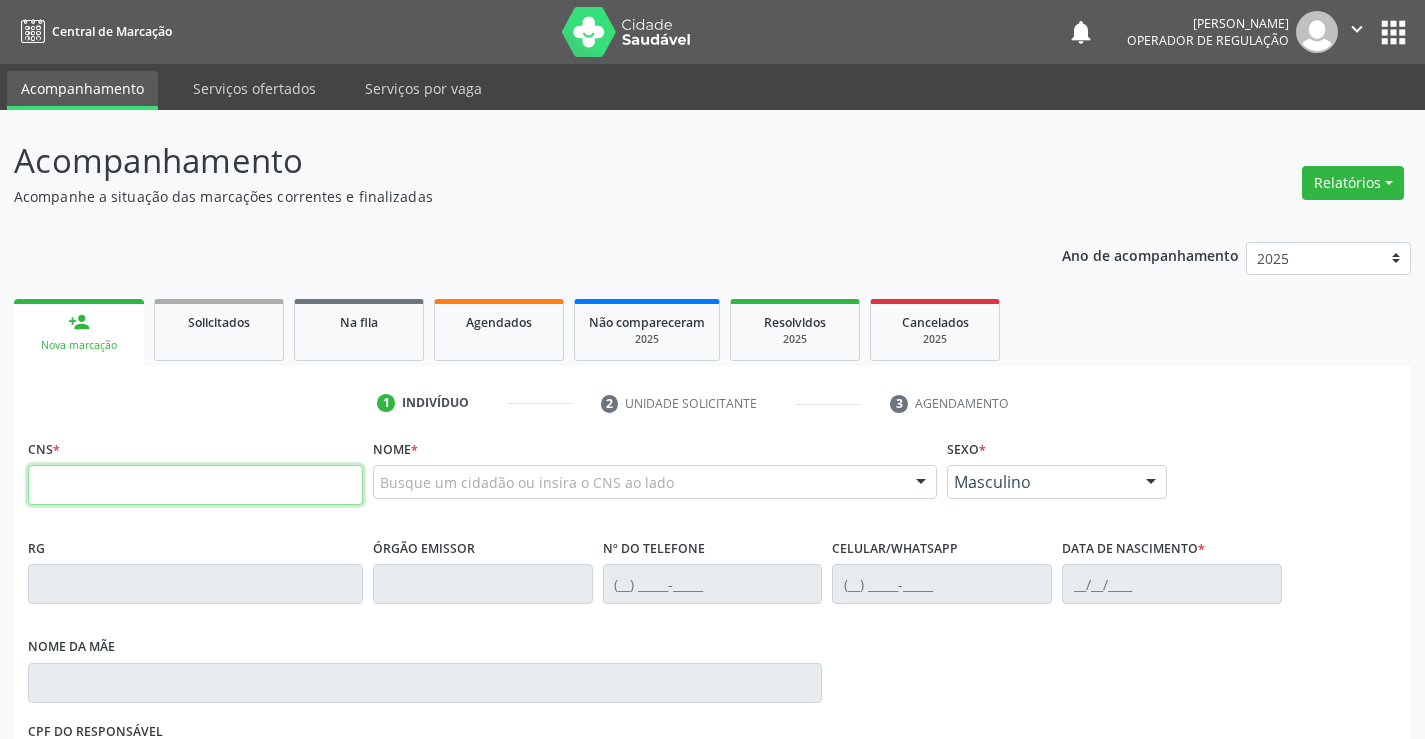 paste on "704 6096 5353 8421" 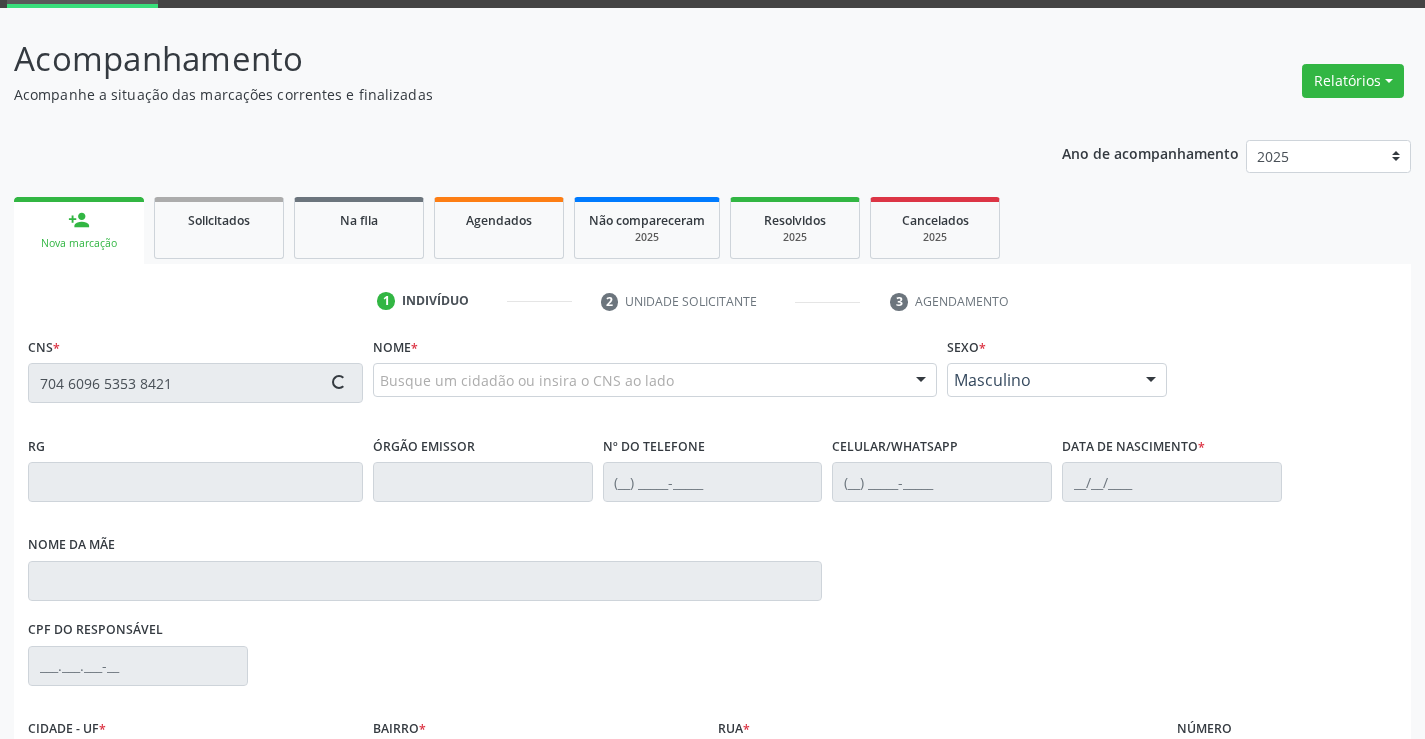 type on "704 6096 5353 8421" 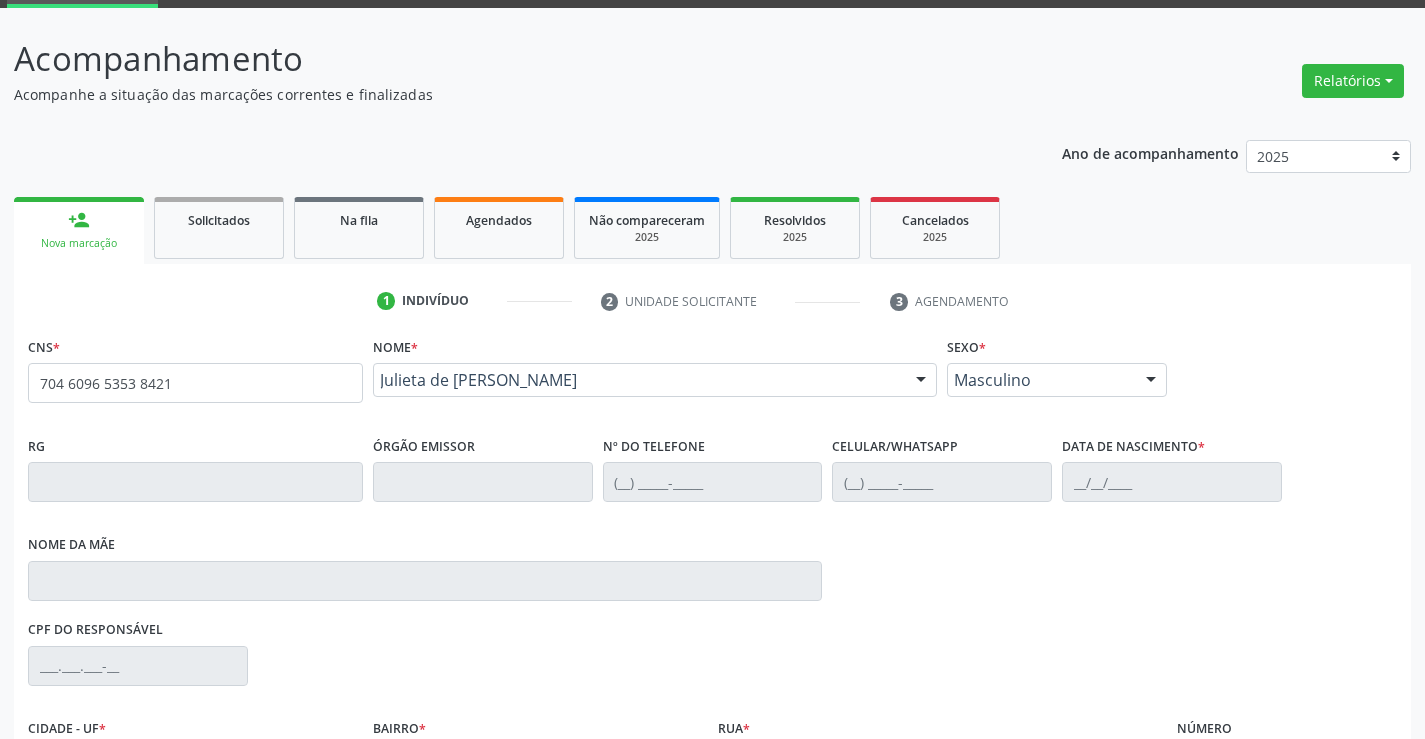scroll, scrollTop: 200, scrollLeft: 0, axis: vertical 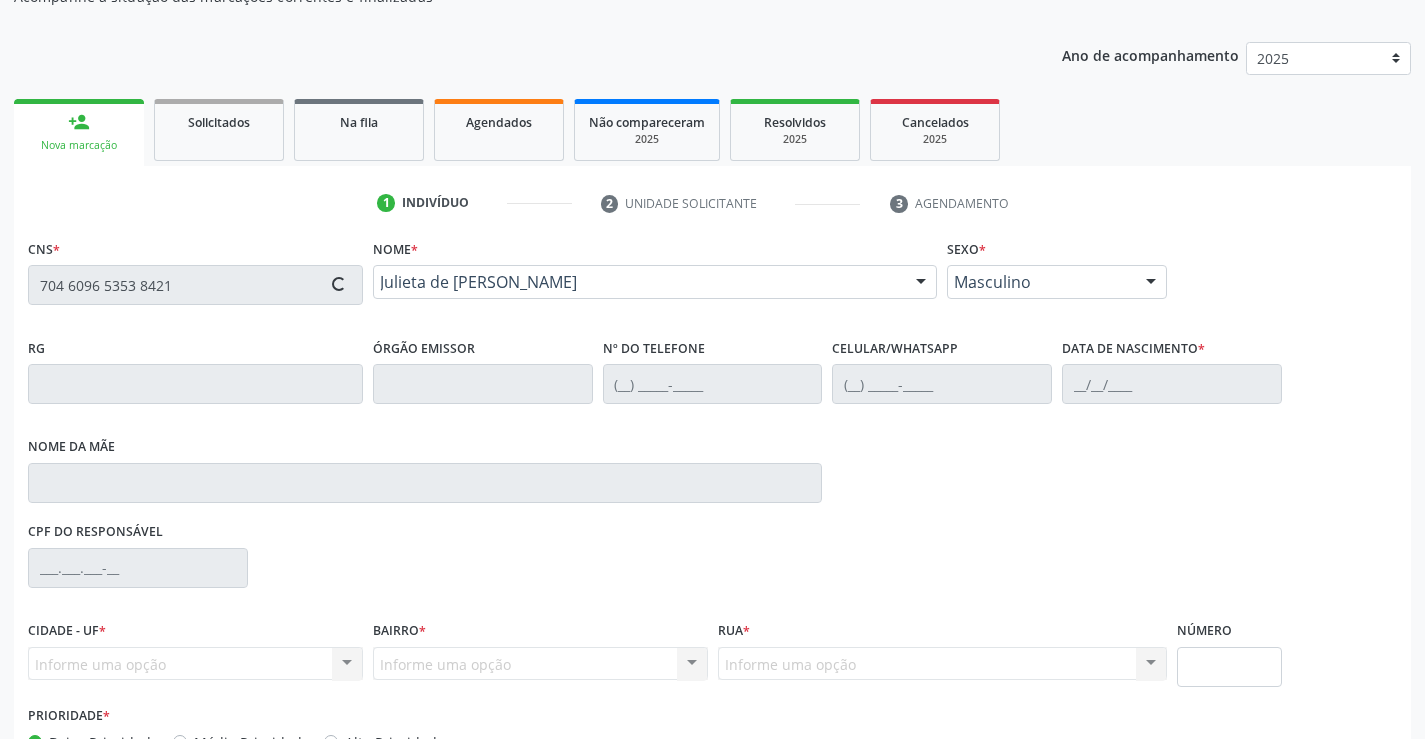 type on "0831366141" 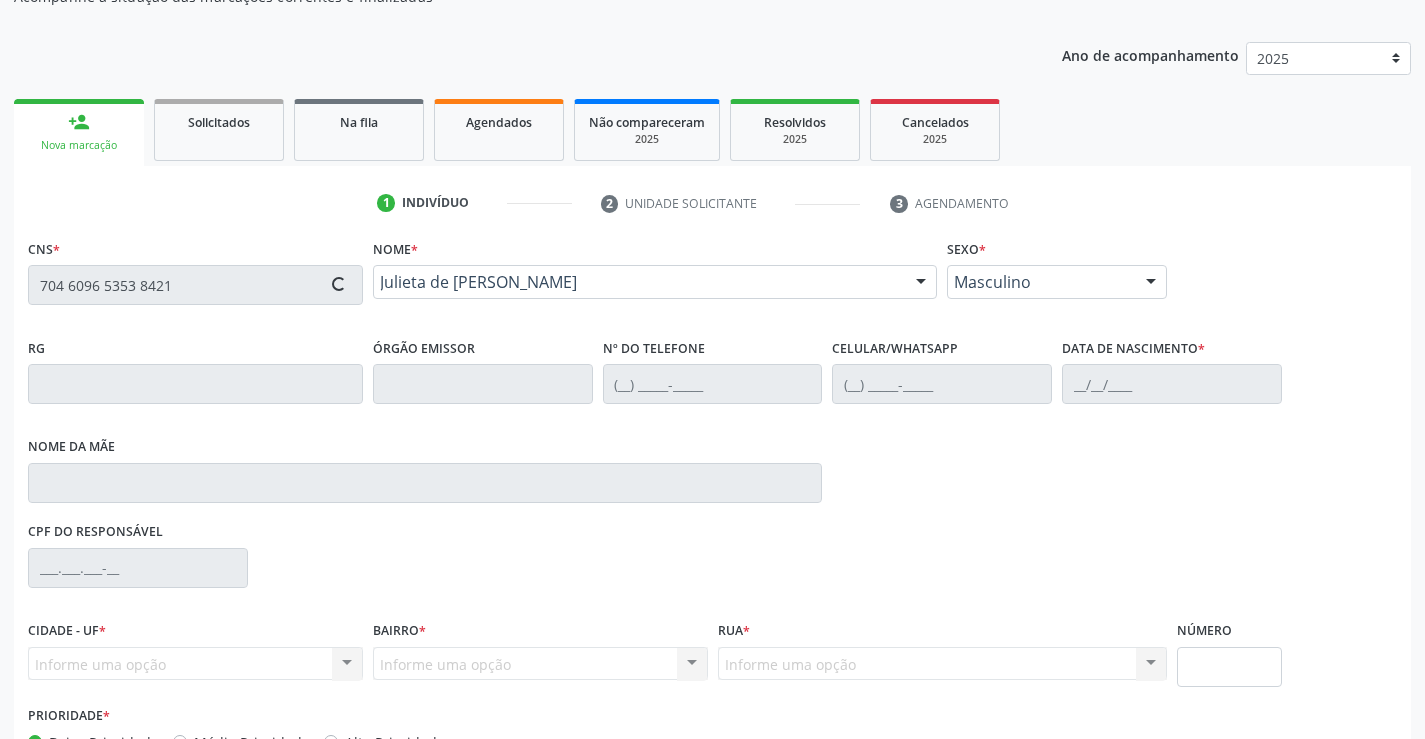 type on "[PHONE_NUMBER]" 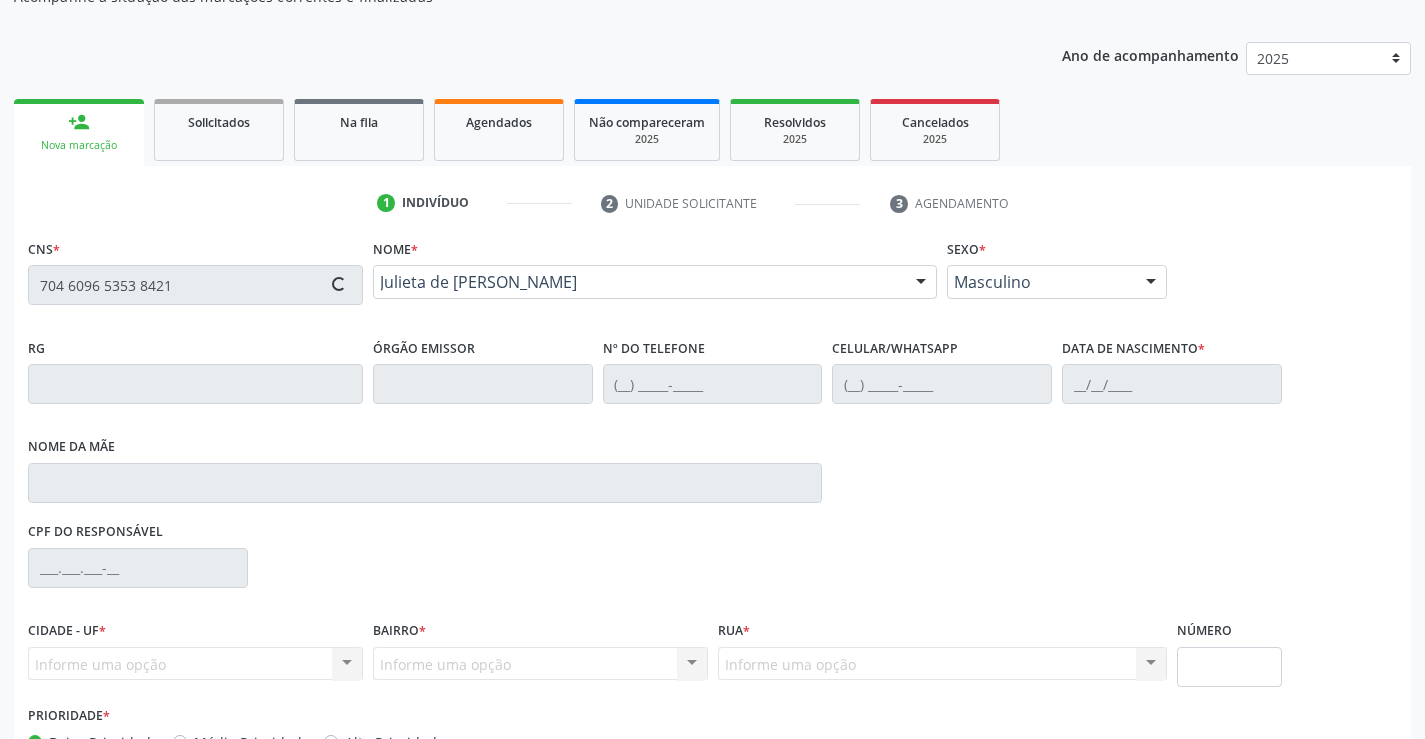 type on "[DATE]" 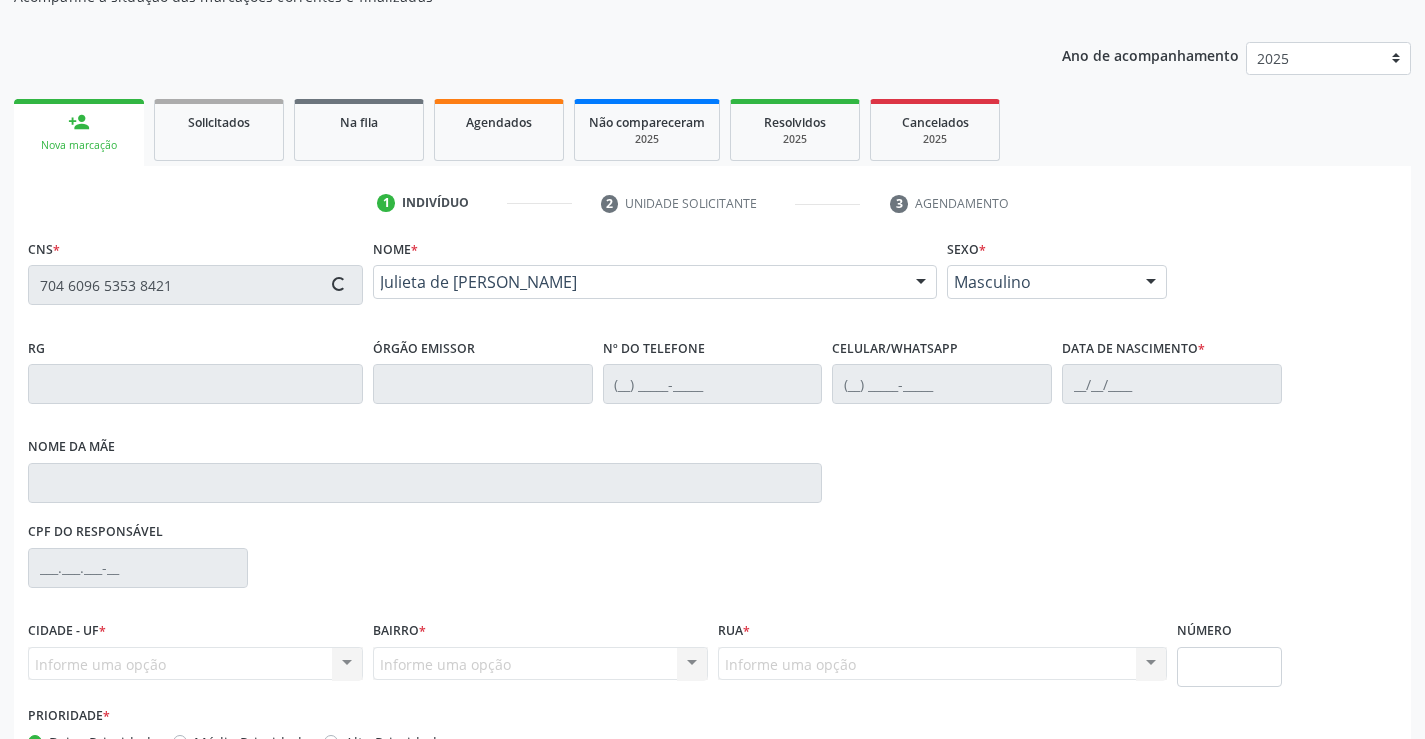 type on "S/N" 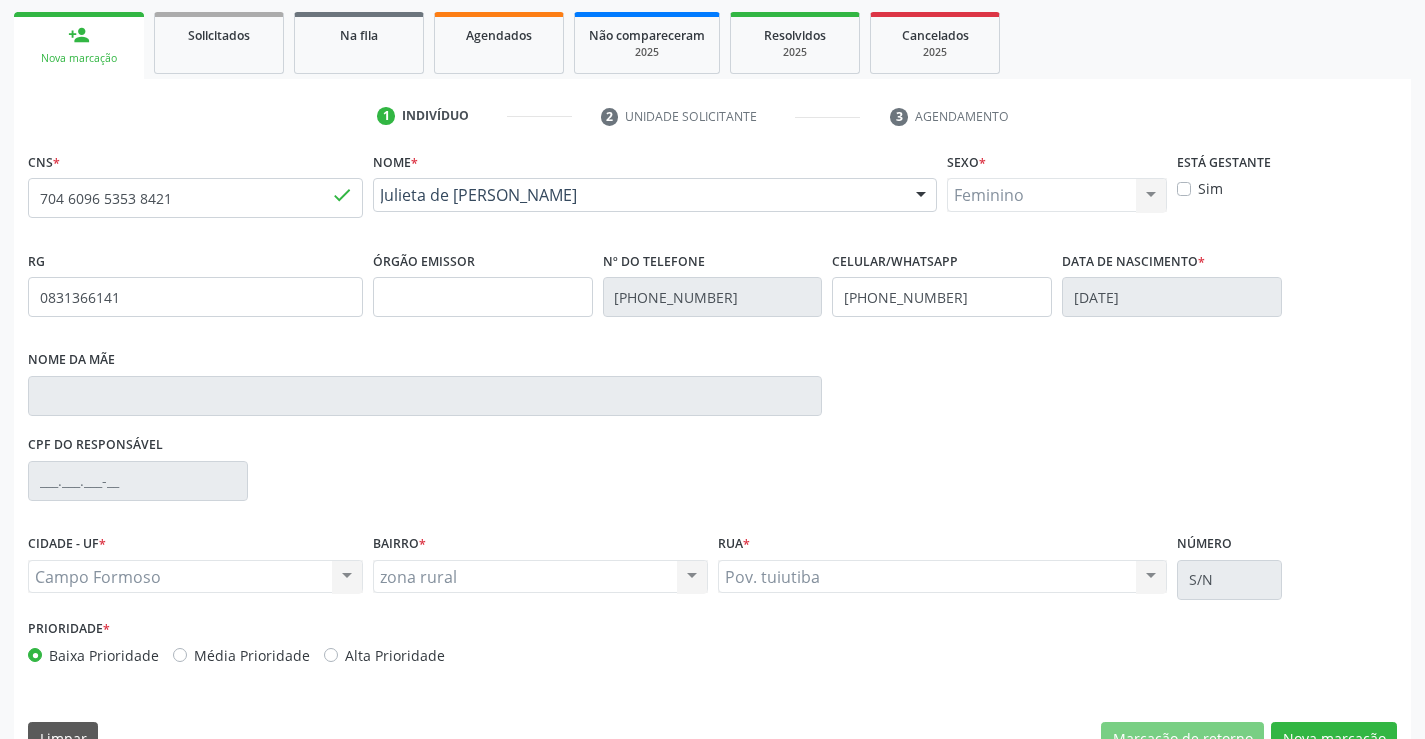 scroll, scrollTop: 331, scrollLeft: 0, axis: vertical 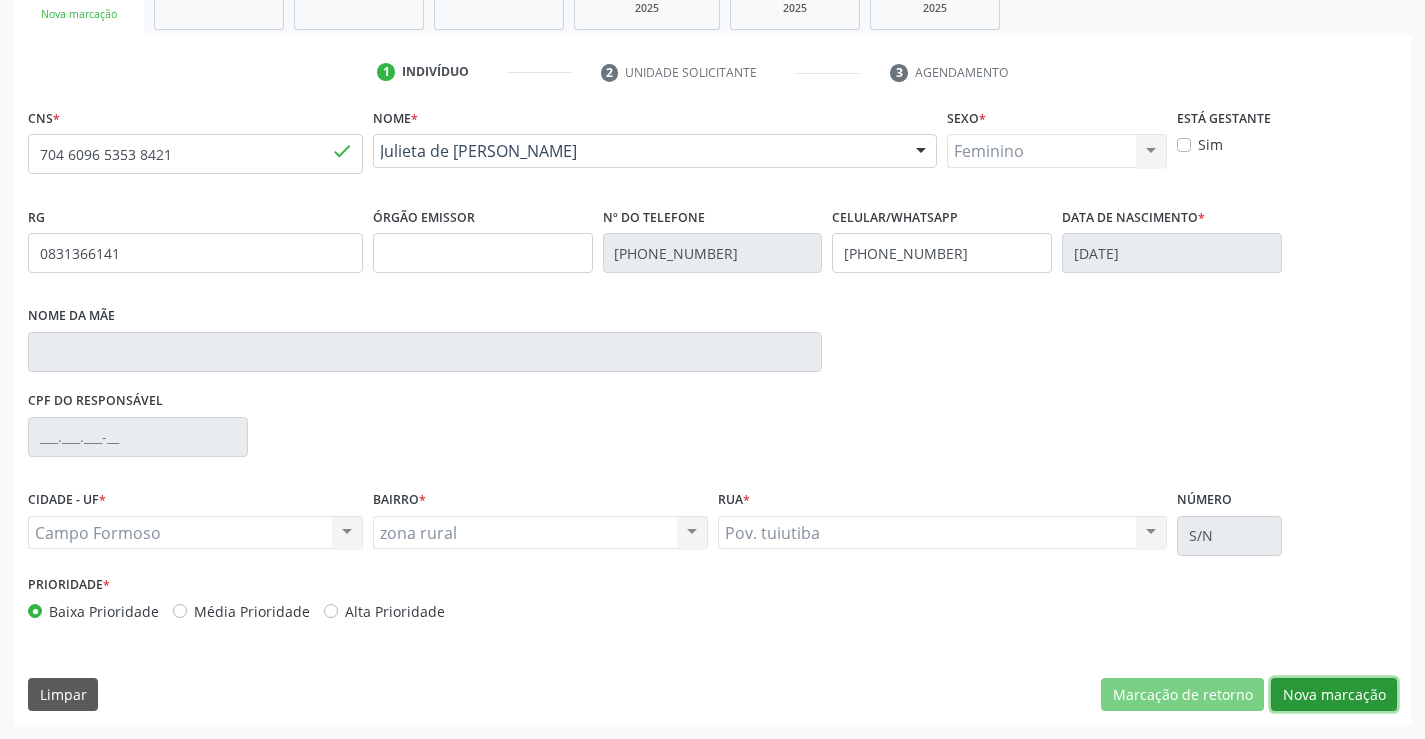 click on "Nova marcação" at bounding box center [1334, 695] 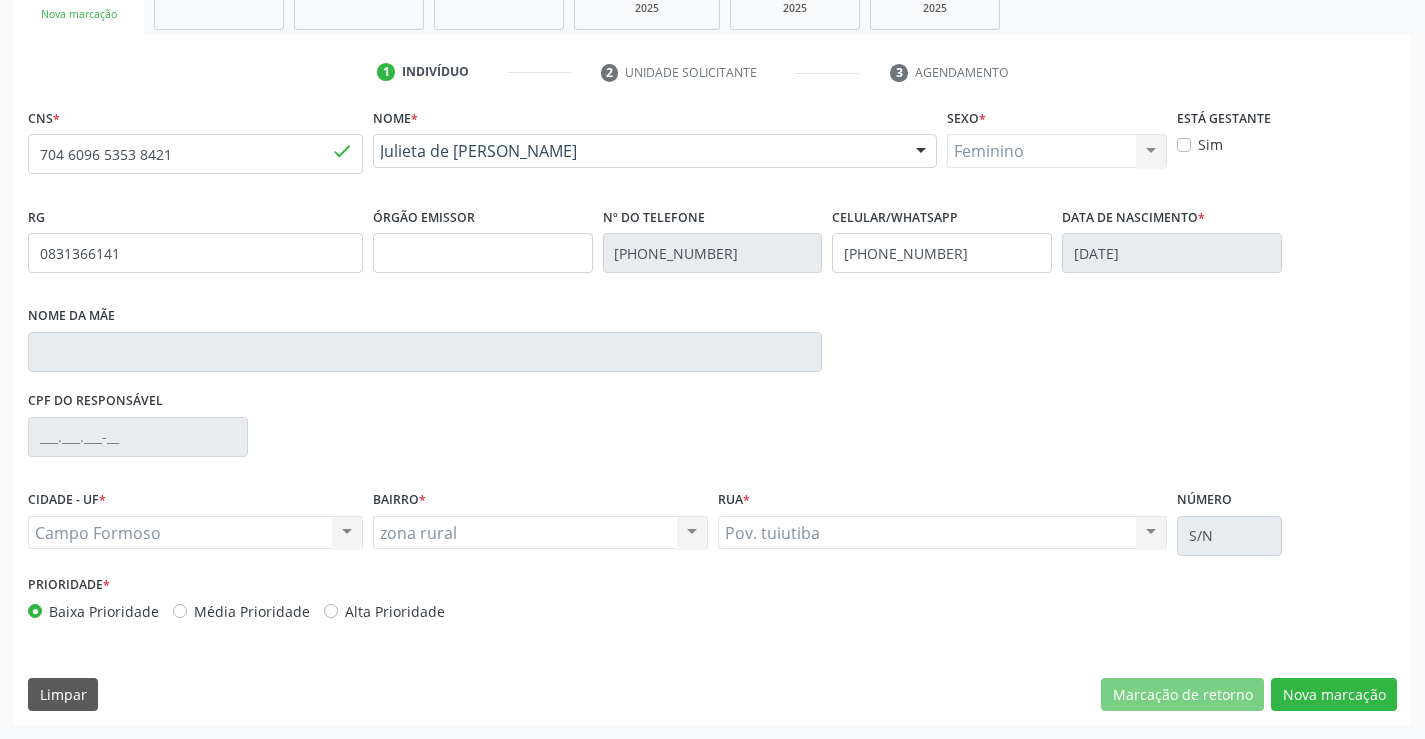 scroll, scrollTop: 167, scrollLeft: 0, axis: vertical 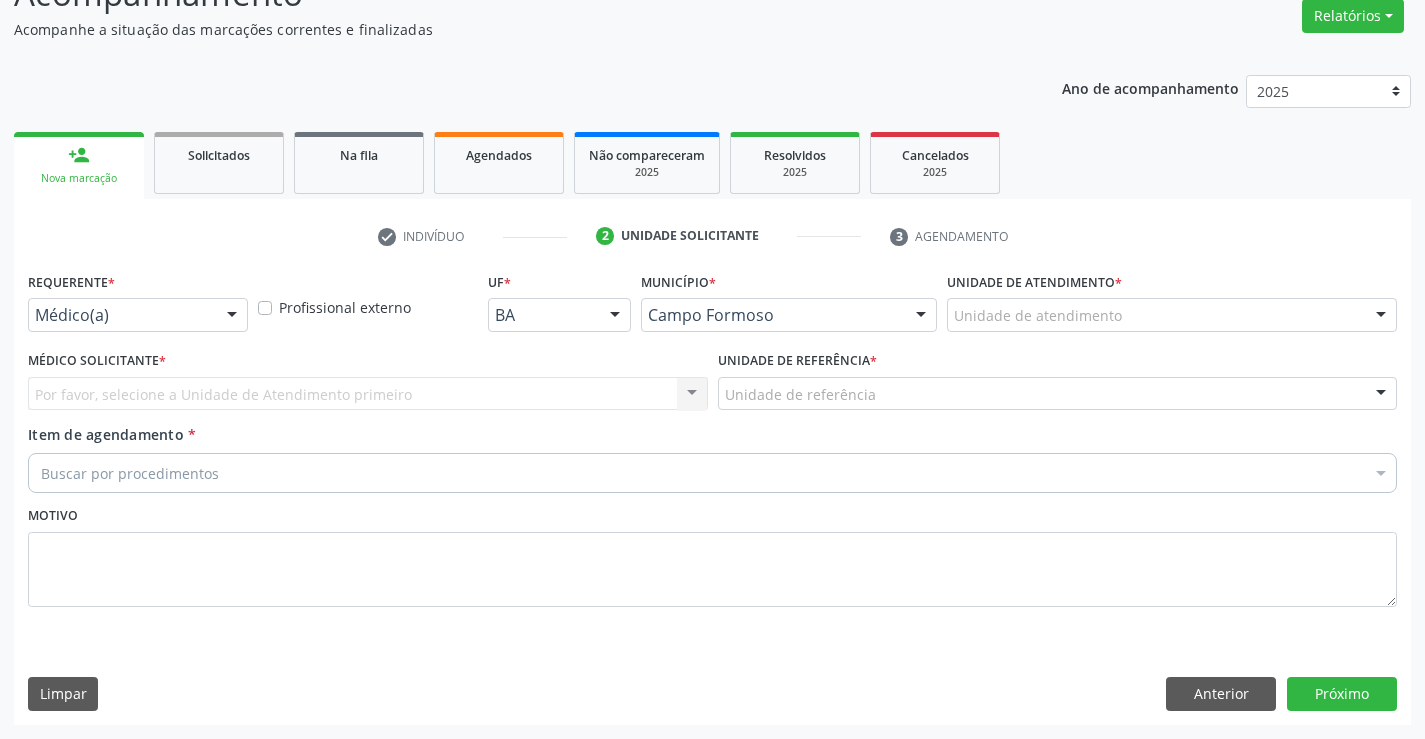 click at bounding box center (232, 316) 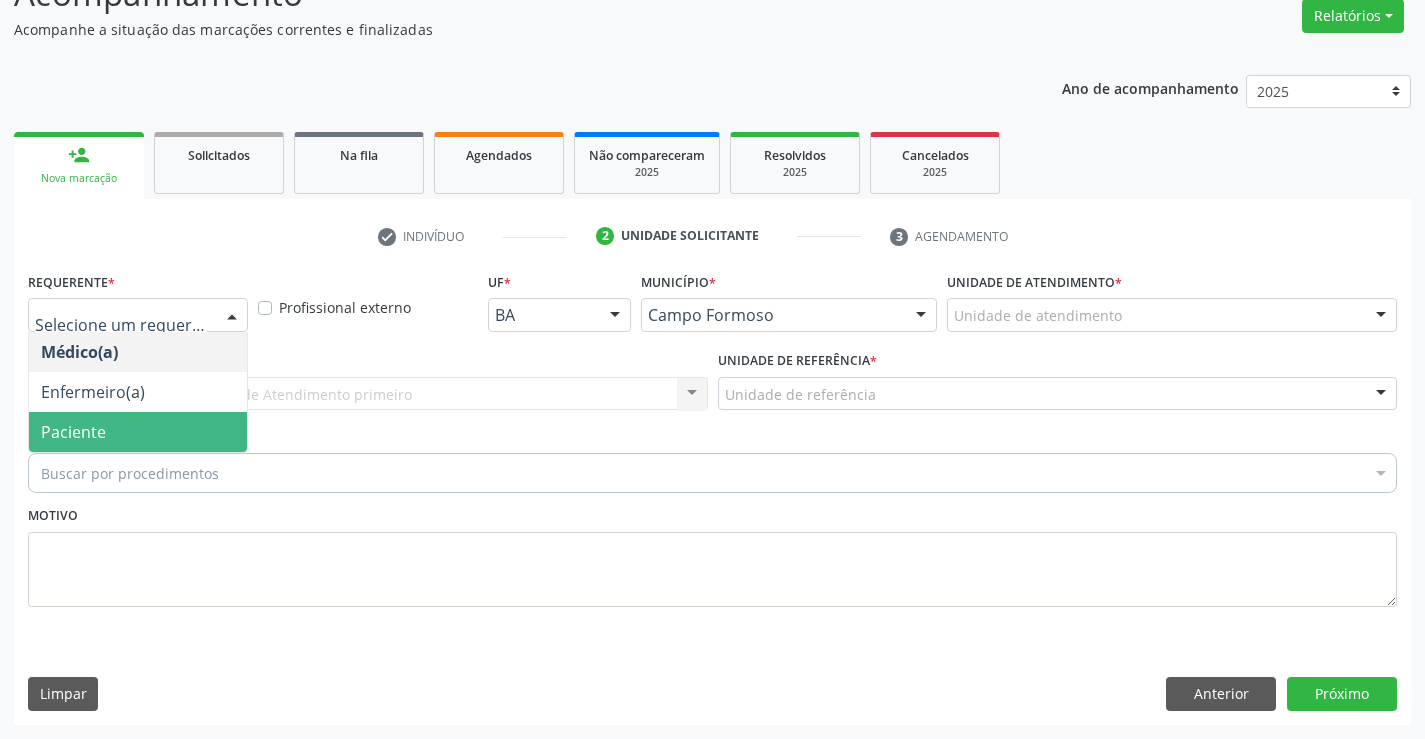 click on "Paciente" at bounding box center [73, 432] 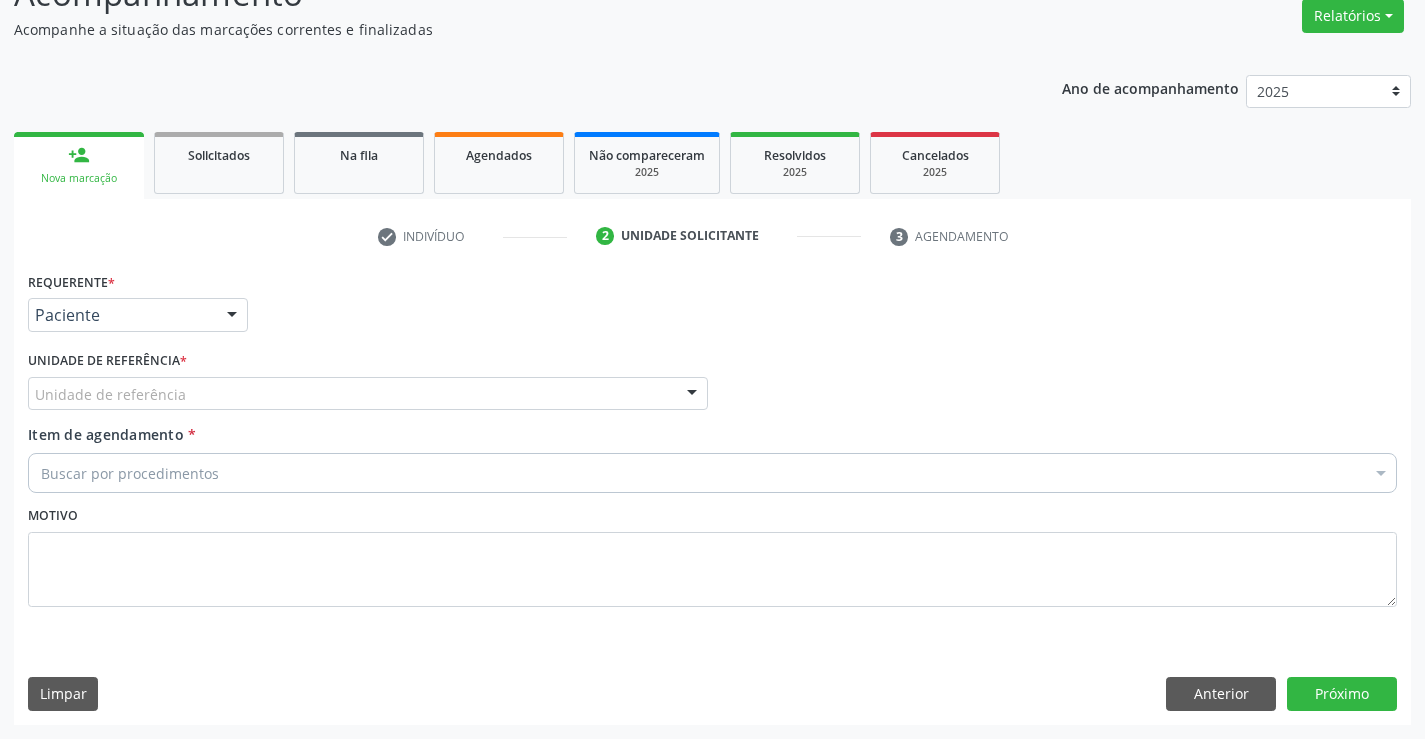 click on "Unidade de referência" at bounding box center (368, 394) 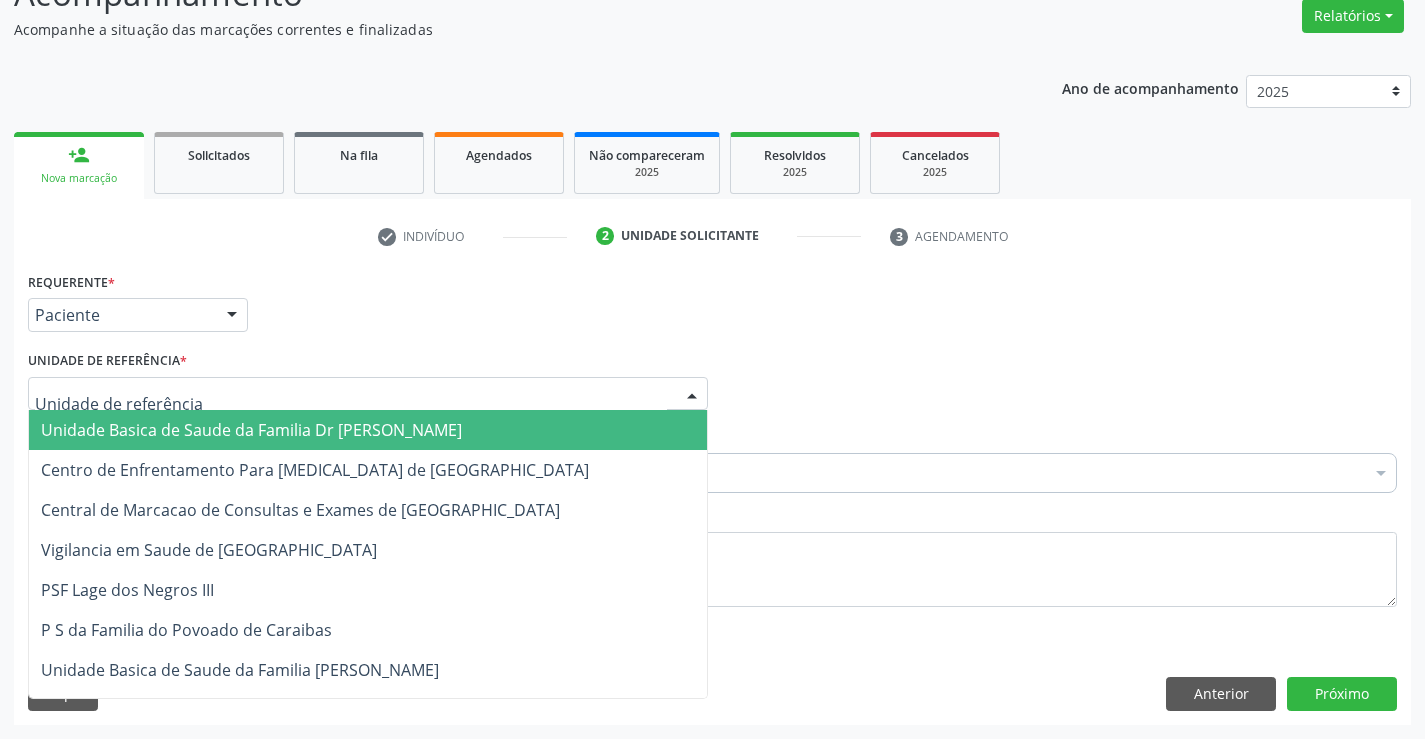 click on "Unidade Basica de Saude da Familia Dr [PERSON_NAME]" at bounding box center (251, 430) 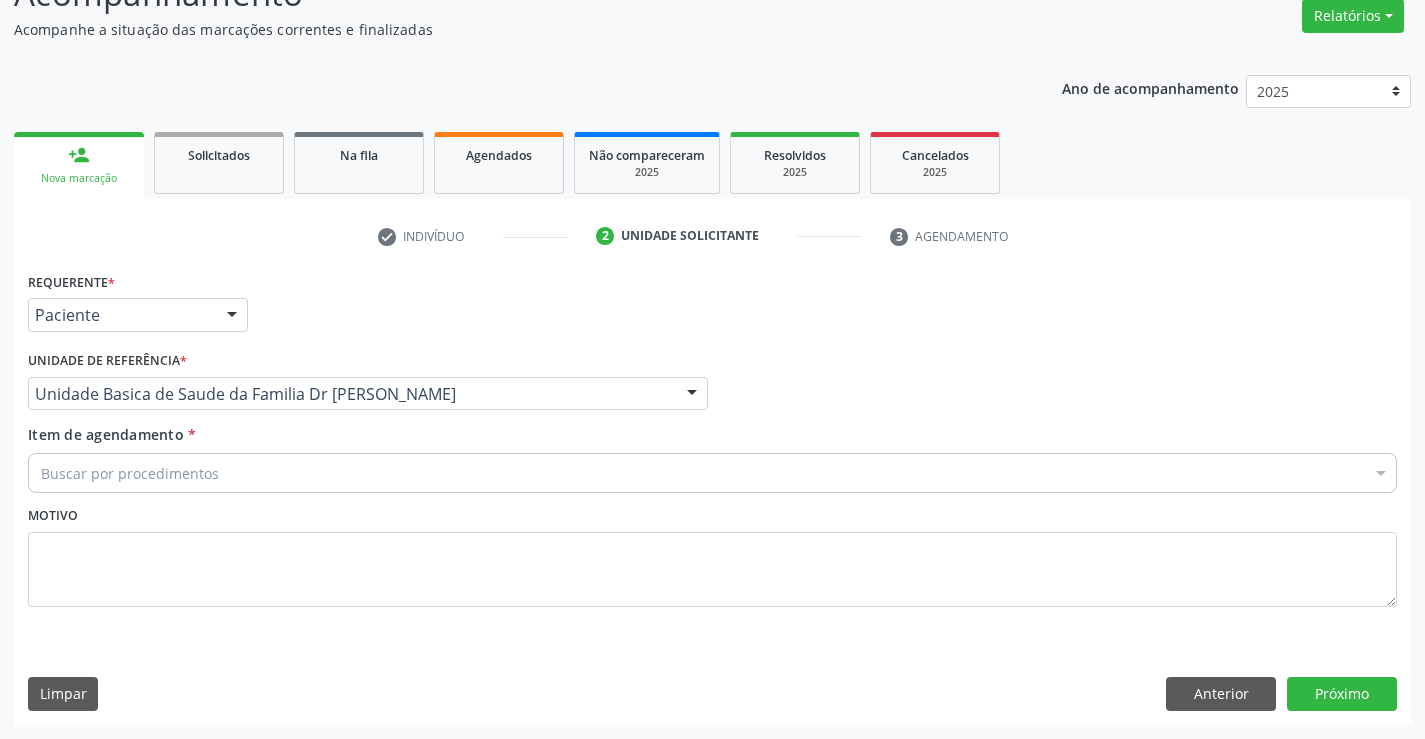 click on "Buscar por procedimentos" at bounding box center [712, 473] 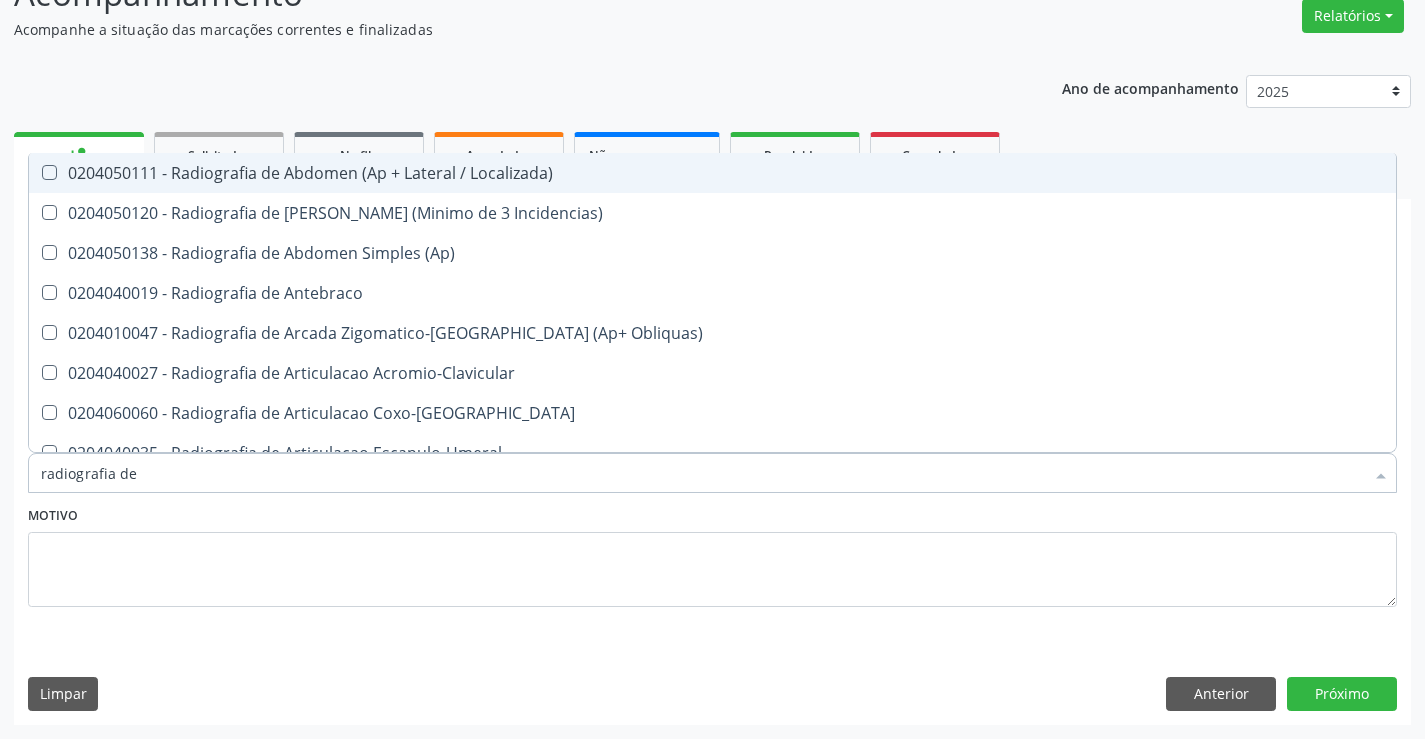 type on "radiografia de m" 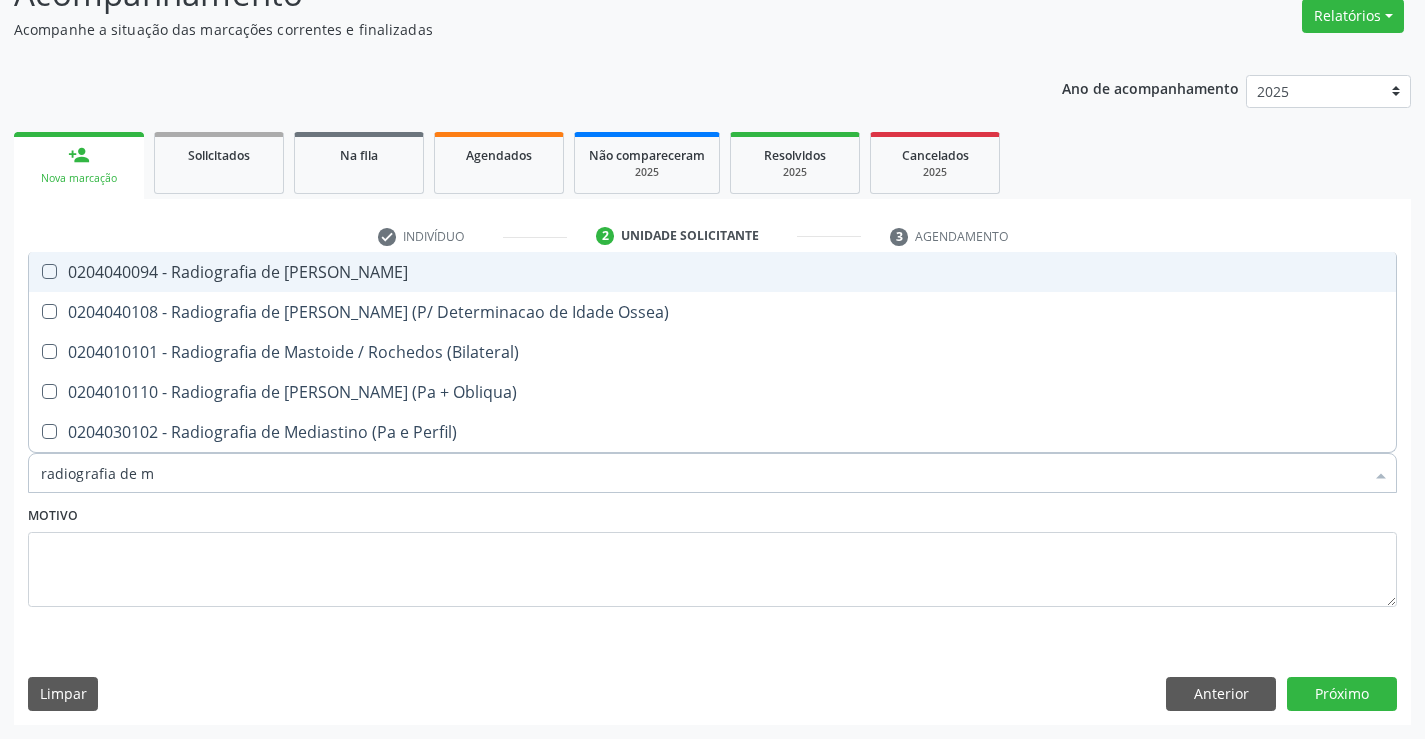 click on "0204040094 - Radiografia de [PERSON_NAME]" at bounding box center (712, 272) 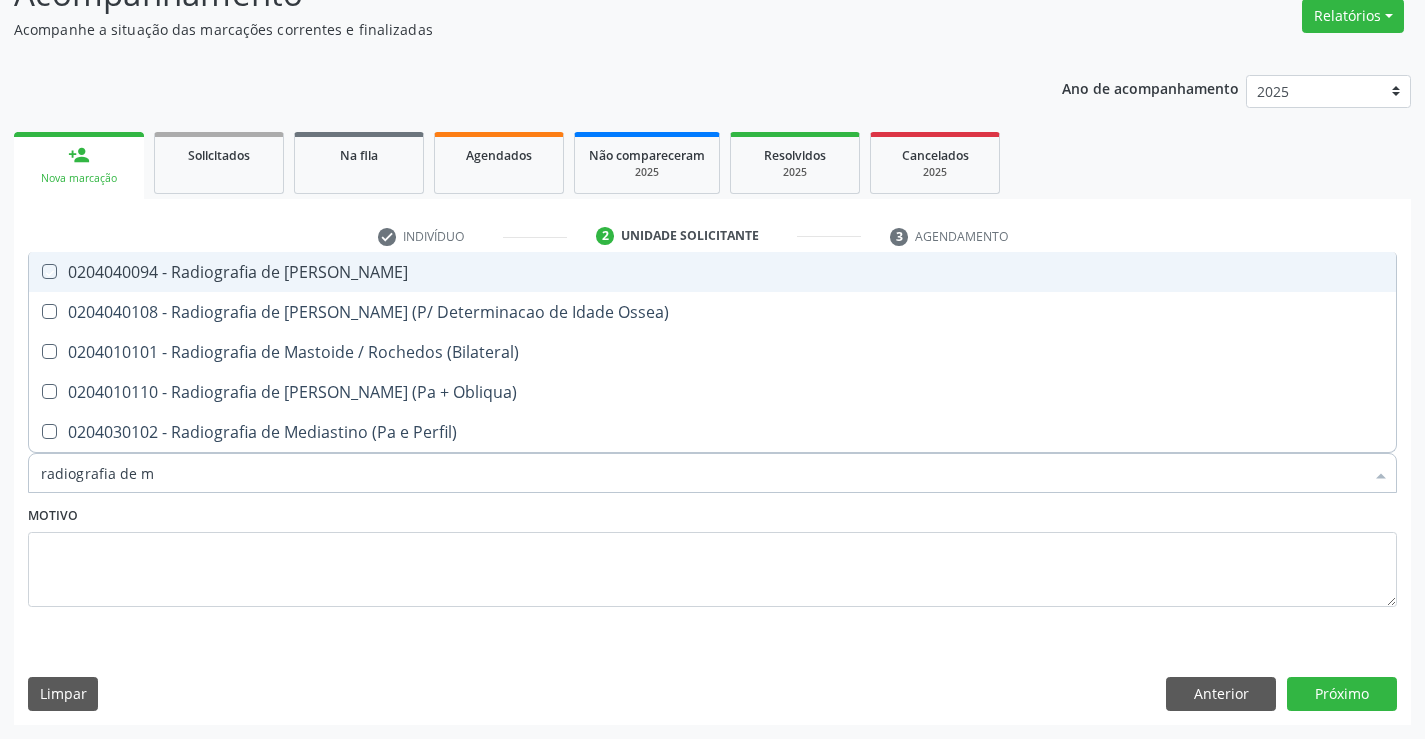 checkbox on "true" 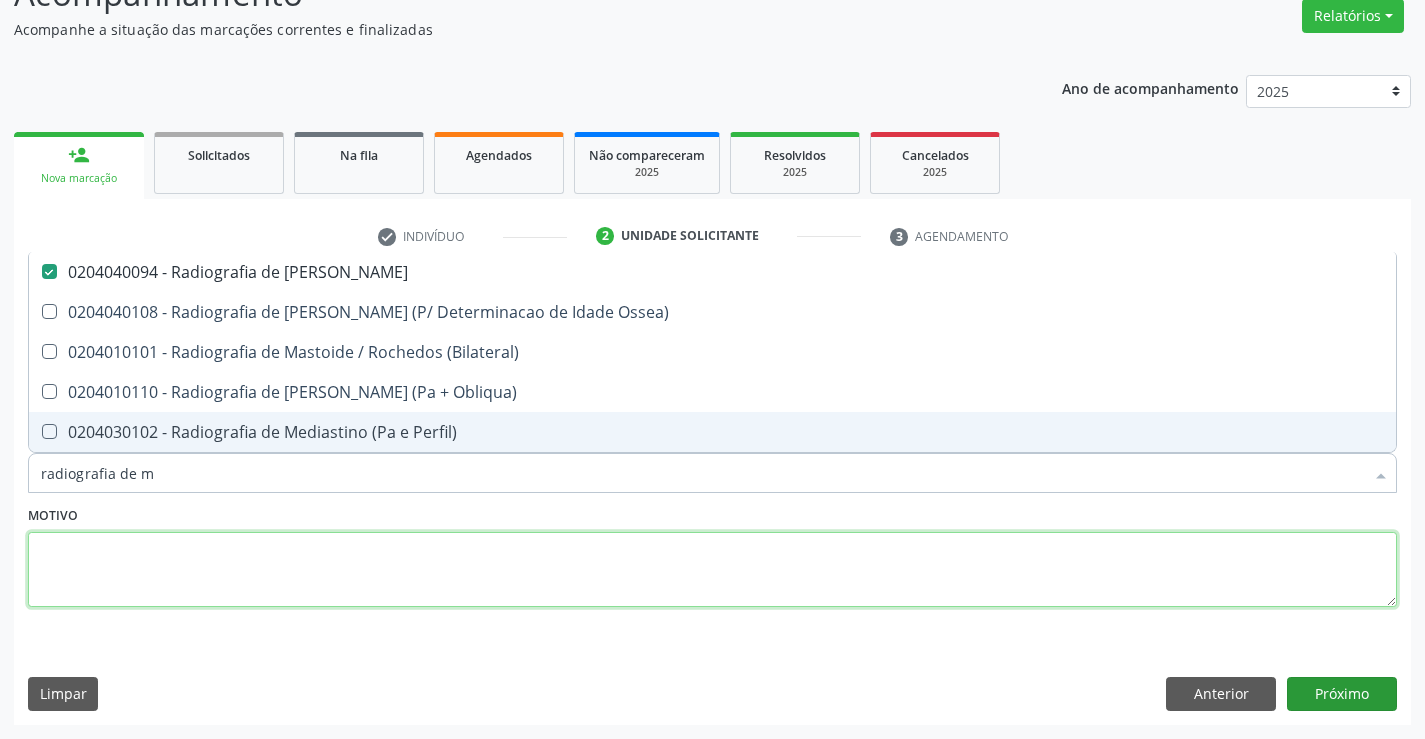 click at bounding box center [712, 570] 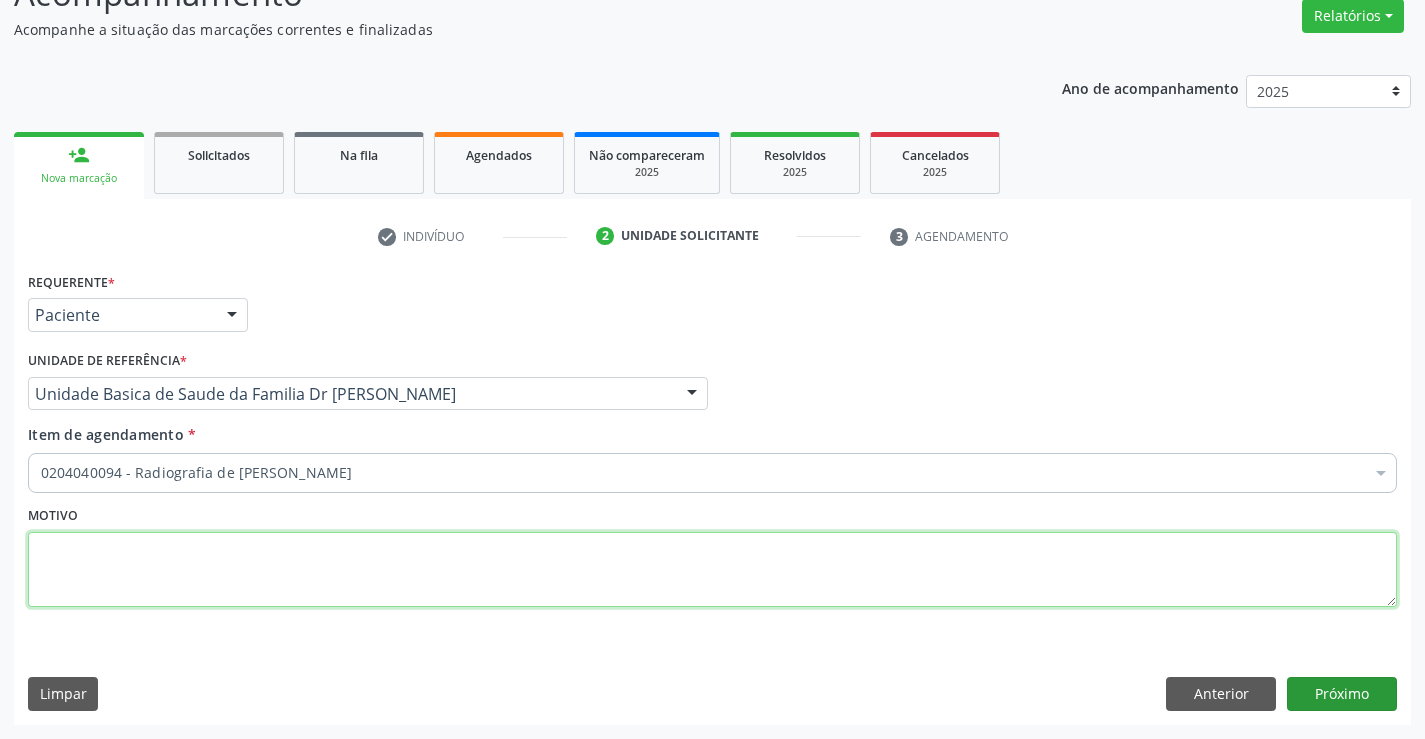 checkbox on "true" 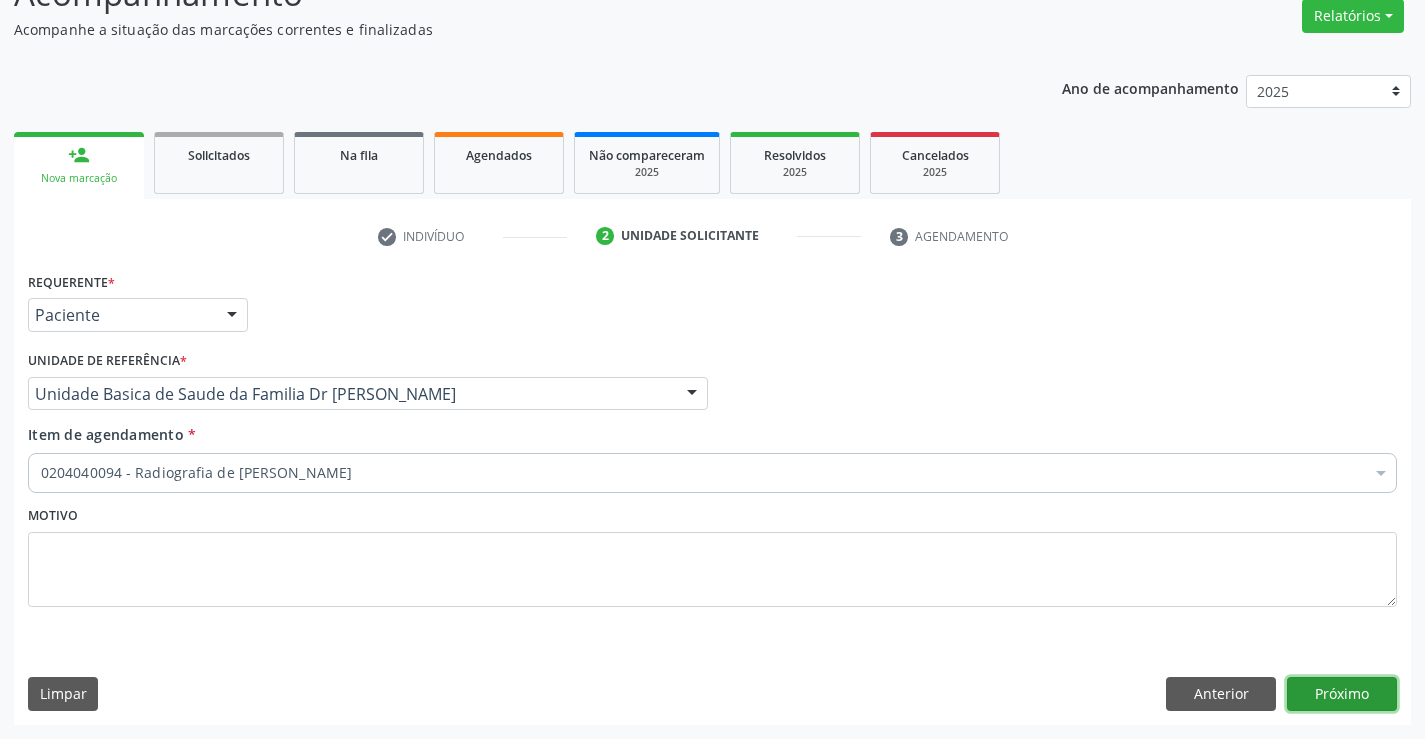 click on "Próximo" at bounding box center [1342, 694] 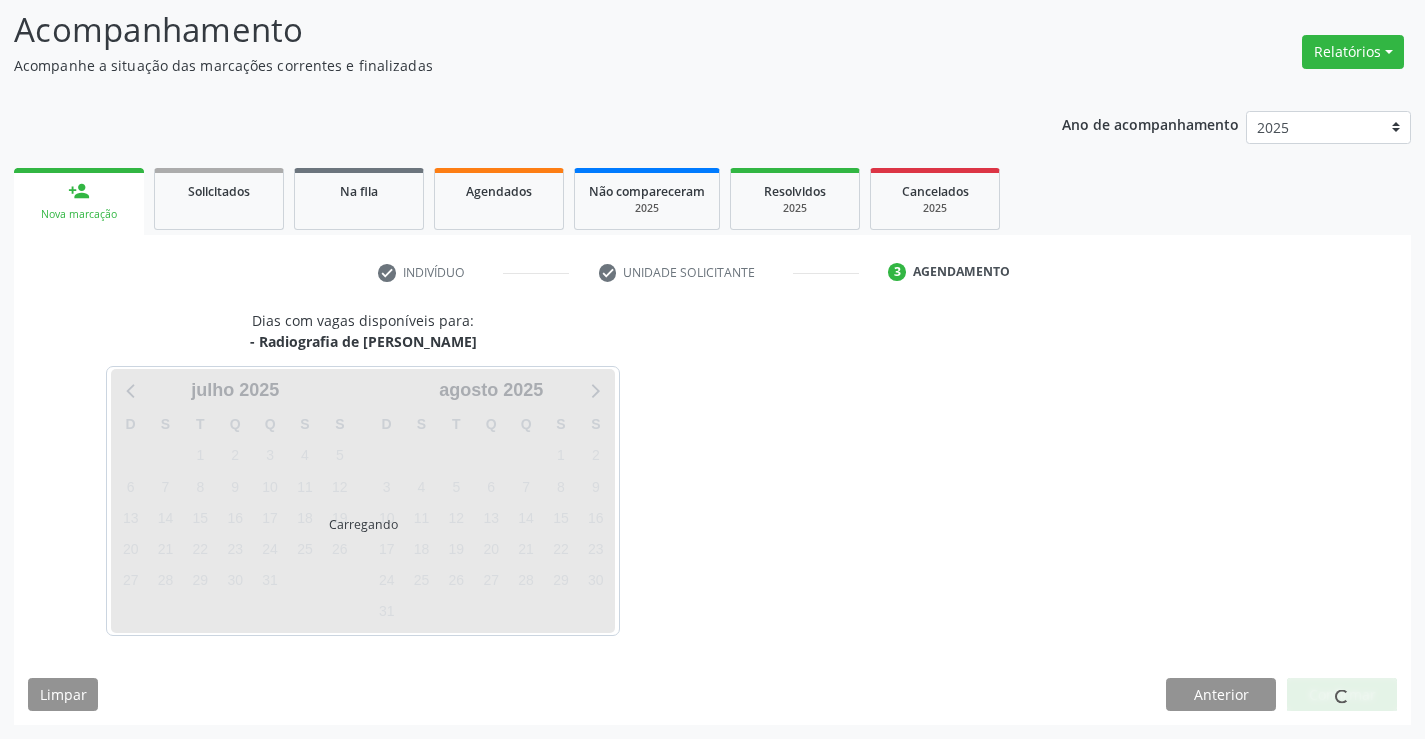 scroll, scrollTop: 131, scrollLeft: 0, axis: vertical 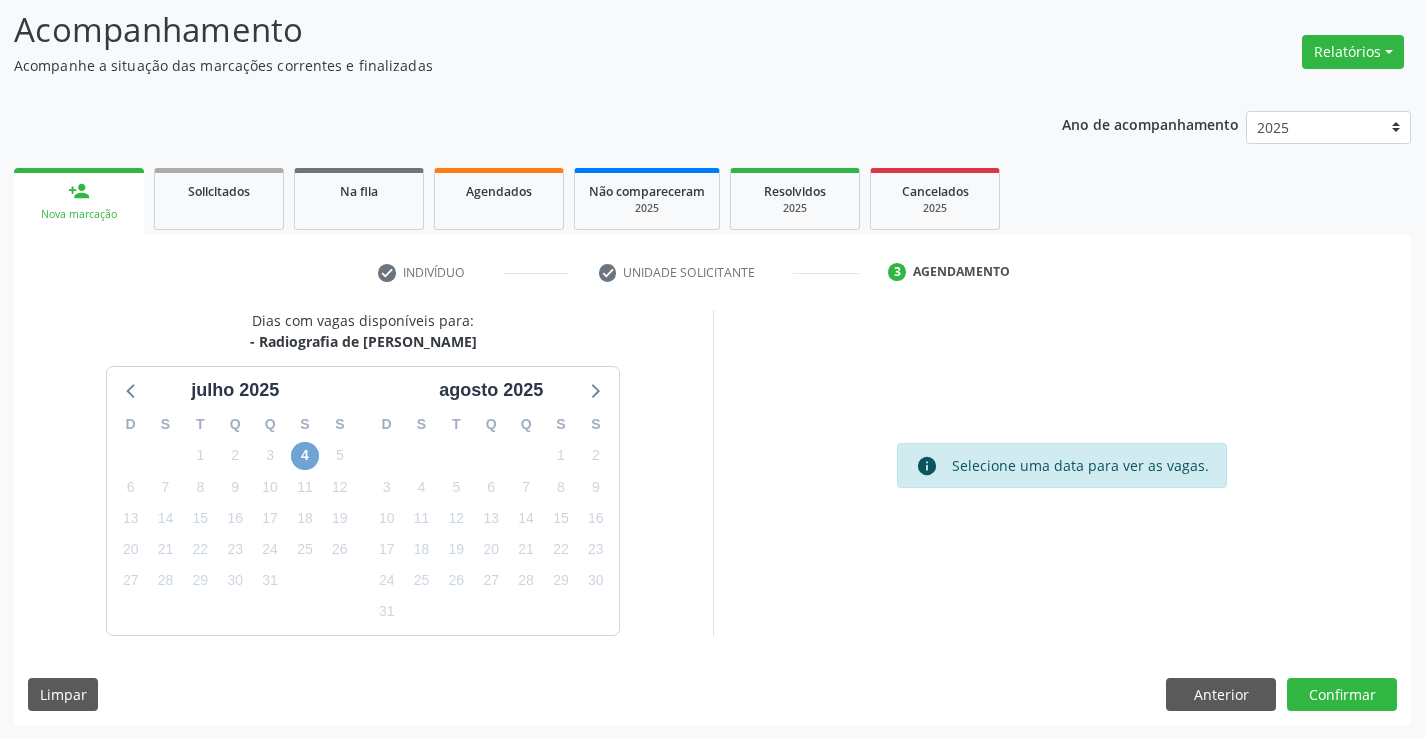 click on "4" at bounding box center (305, 456) 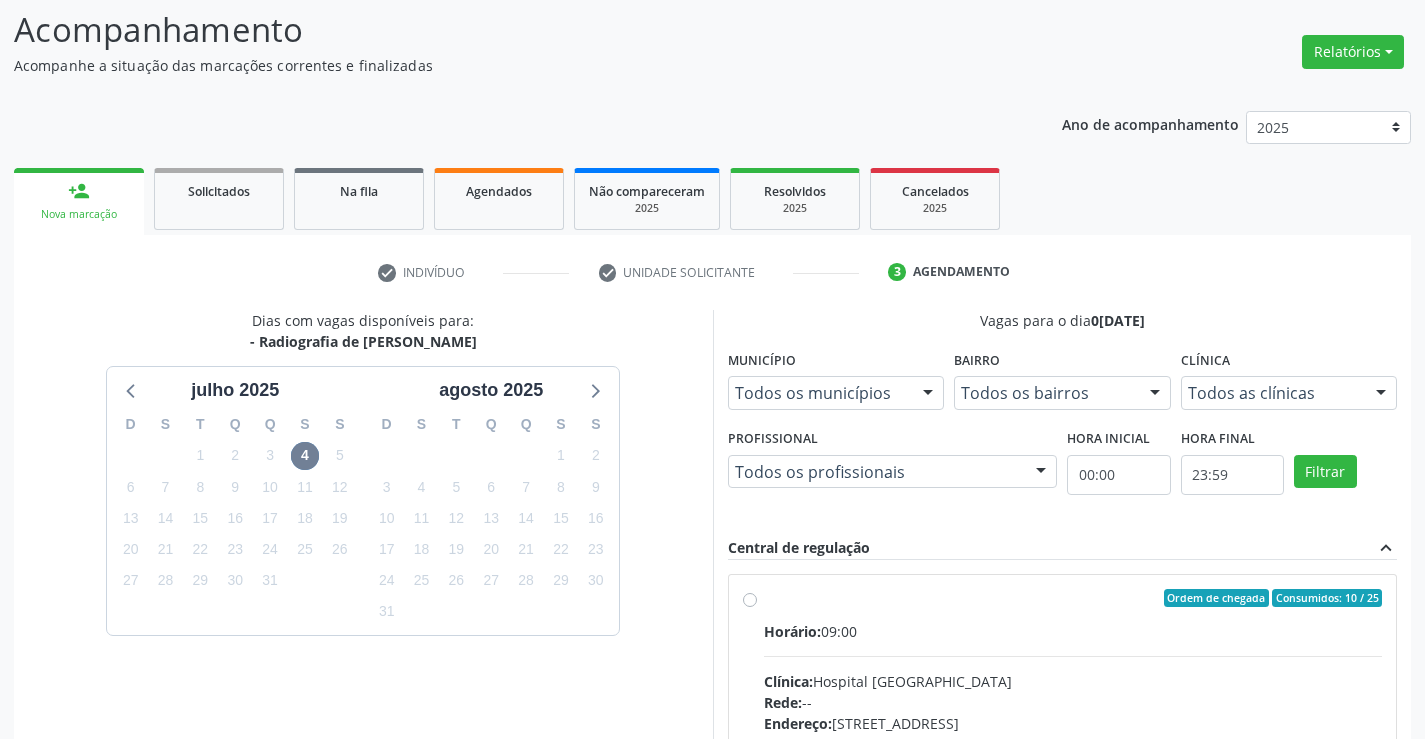 click on "Horário:" at bounding box center [792, 631] 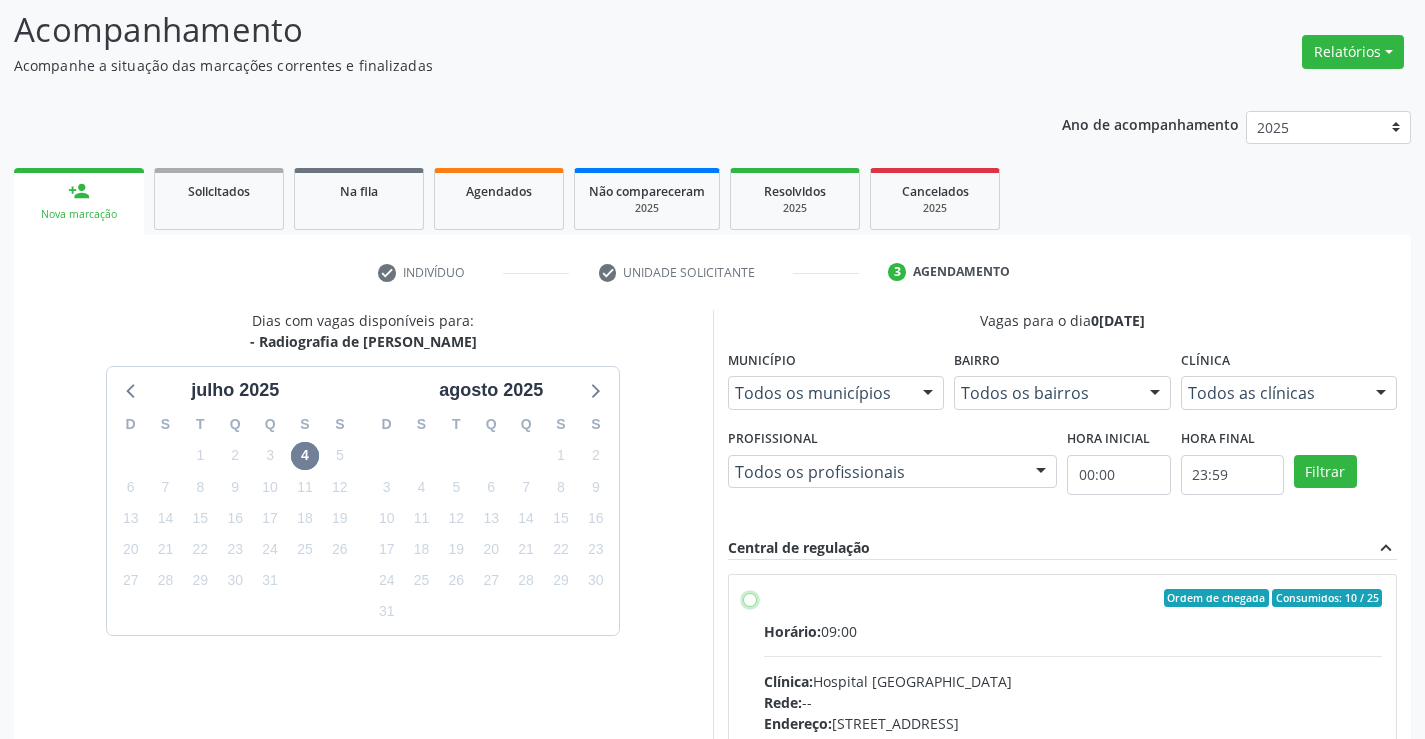 click on "Ordem de chegada
Consumidos: 10 / 25
Horário:   09:00
Clínica:  Hospital [GEOGRAPHIC_DATA]
Rede:
--
Endereço:   [STREET_ADDRESS]
Telefone:   [PHONE_NUMBER]
Profissional:
[PERSON_NAME]
Informações adicionais sobre o atendimento
Idade de atendimento:
de 0 a 120 anos
Gênero(s) atendido(s):
Masculino e Feminino
Informações adicionais:
--" at bounding box center (750, 598) 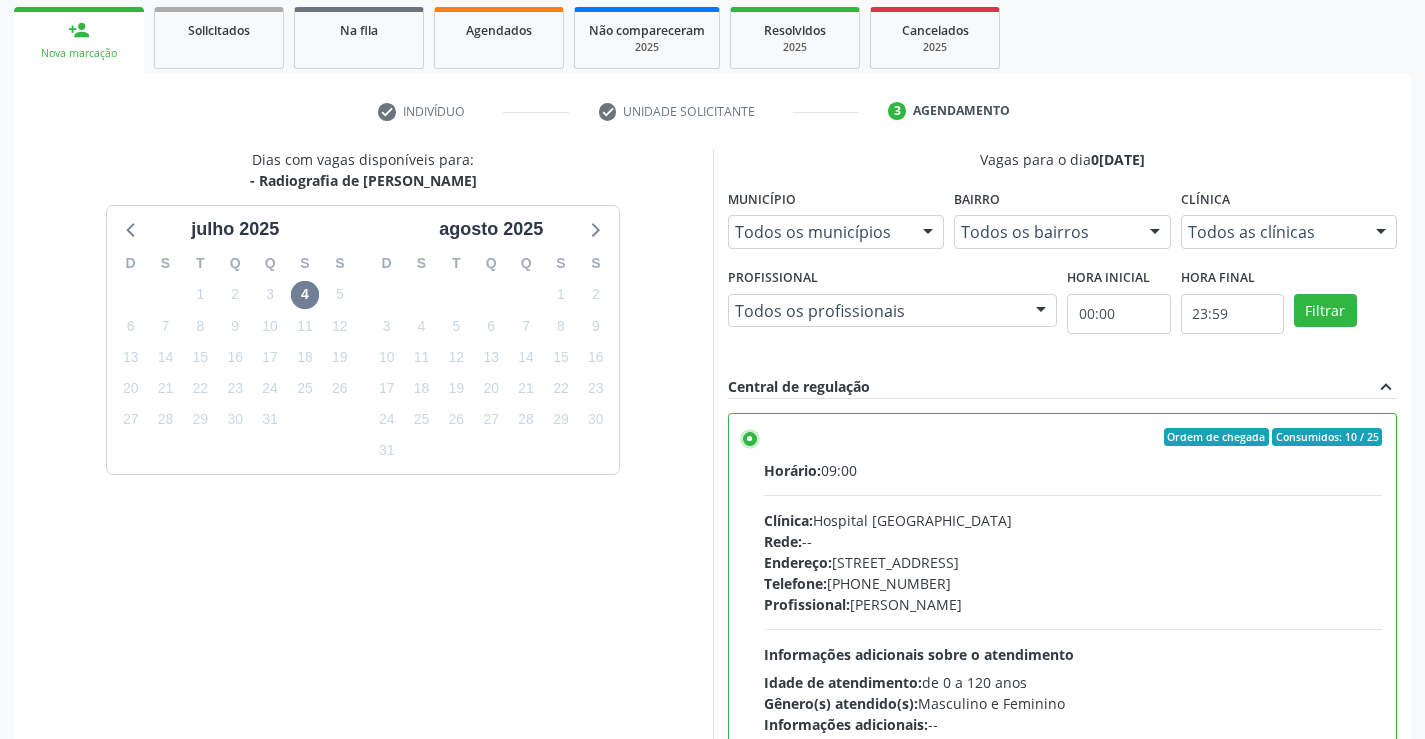 scroll, scrollTop: 456, scrollLeft: 0, axis: vertical 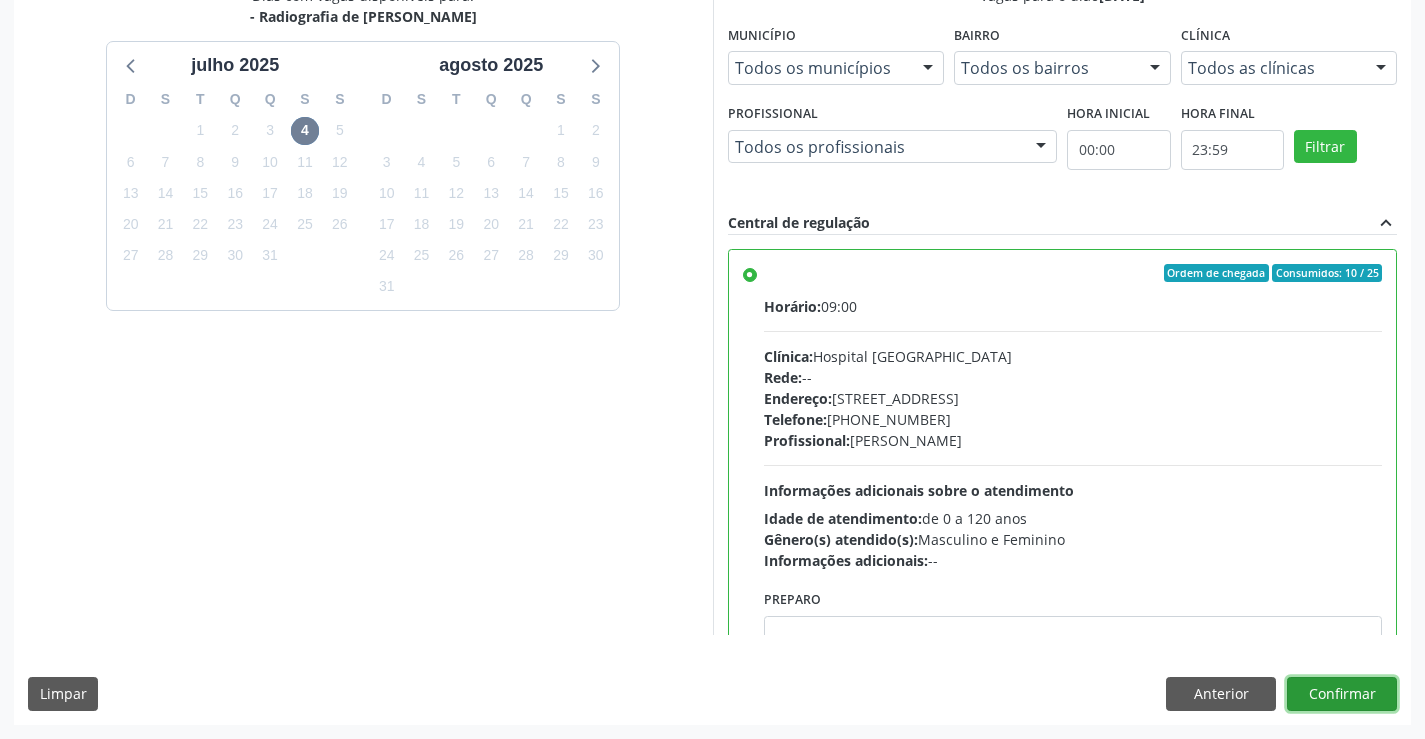 click on "Confirmar" at bounding box center [1342, 694] 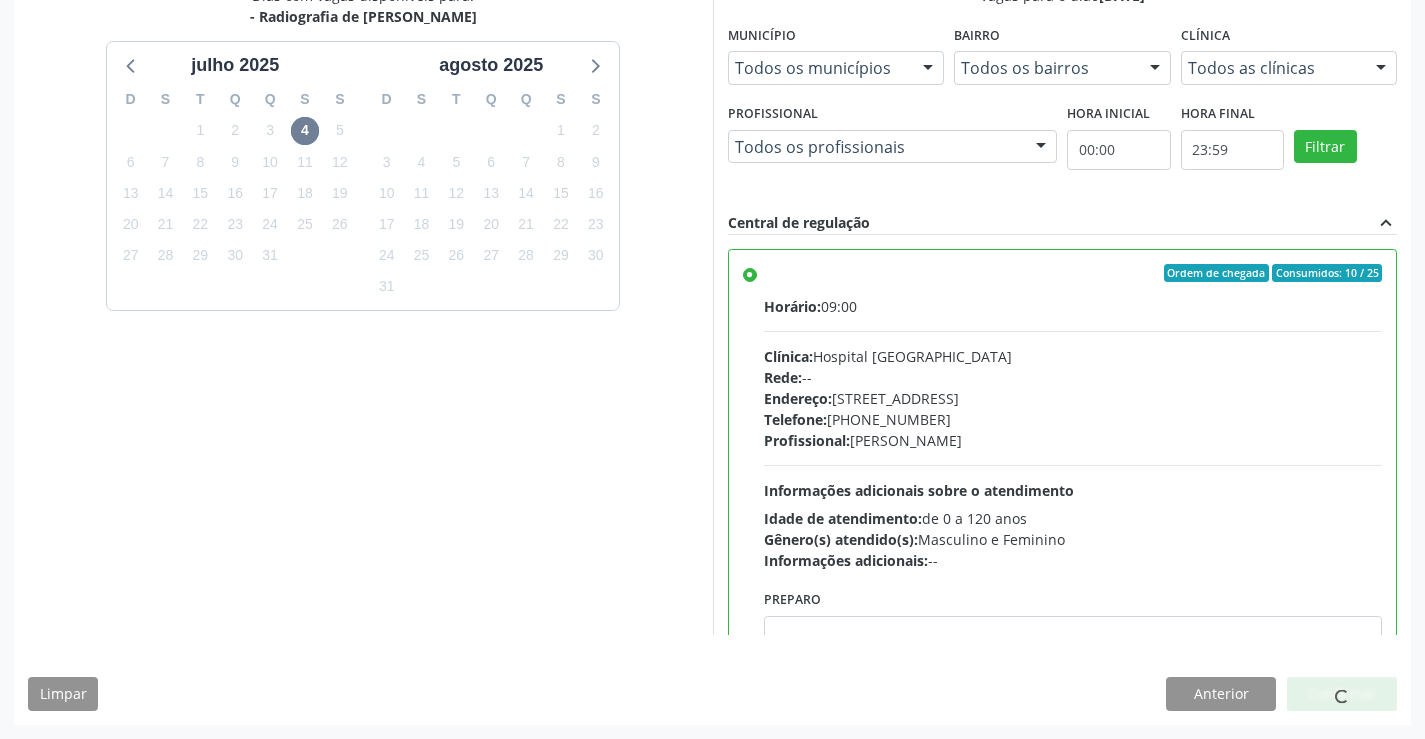 scroll, scrollTop: 0, scrollLeft: 0, axis: both 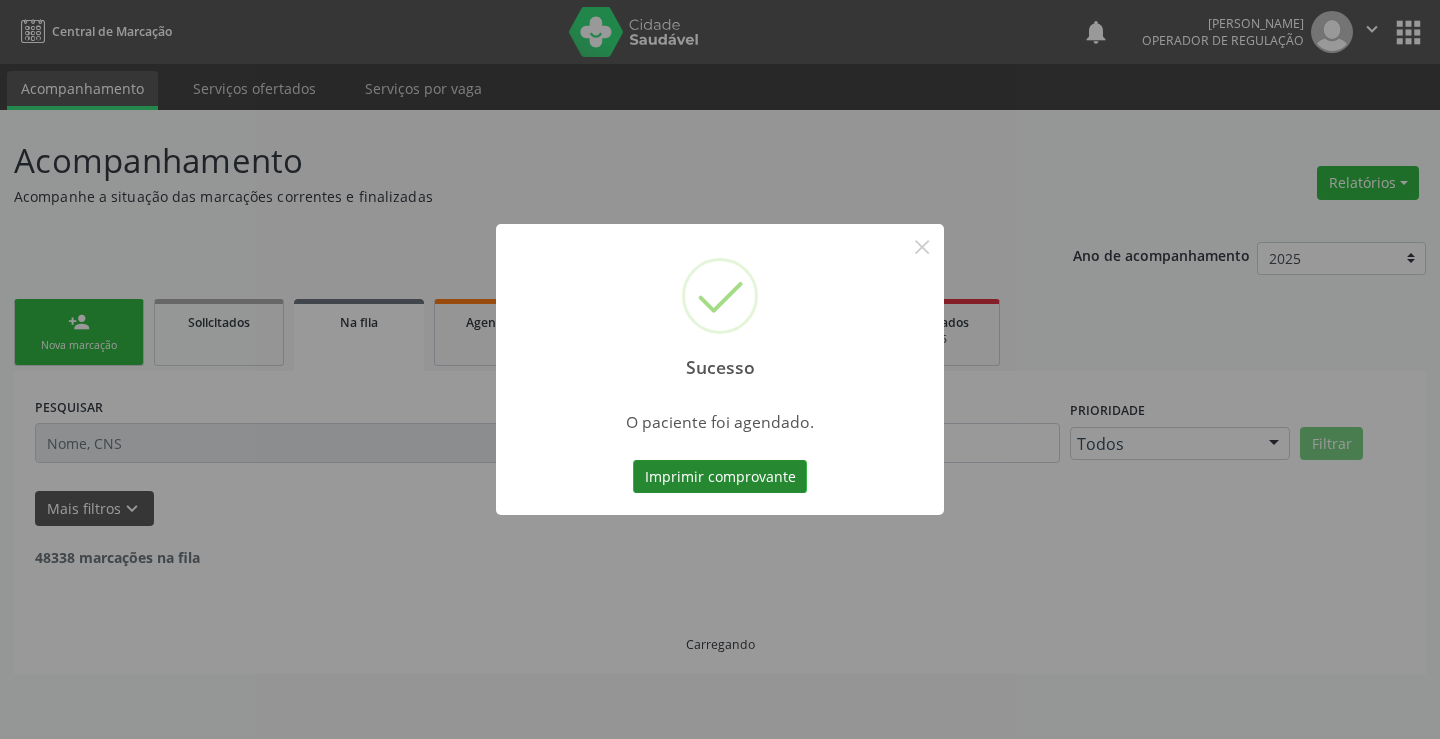 click on "Imprimir comprovante" at bounding box center [720, 477] 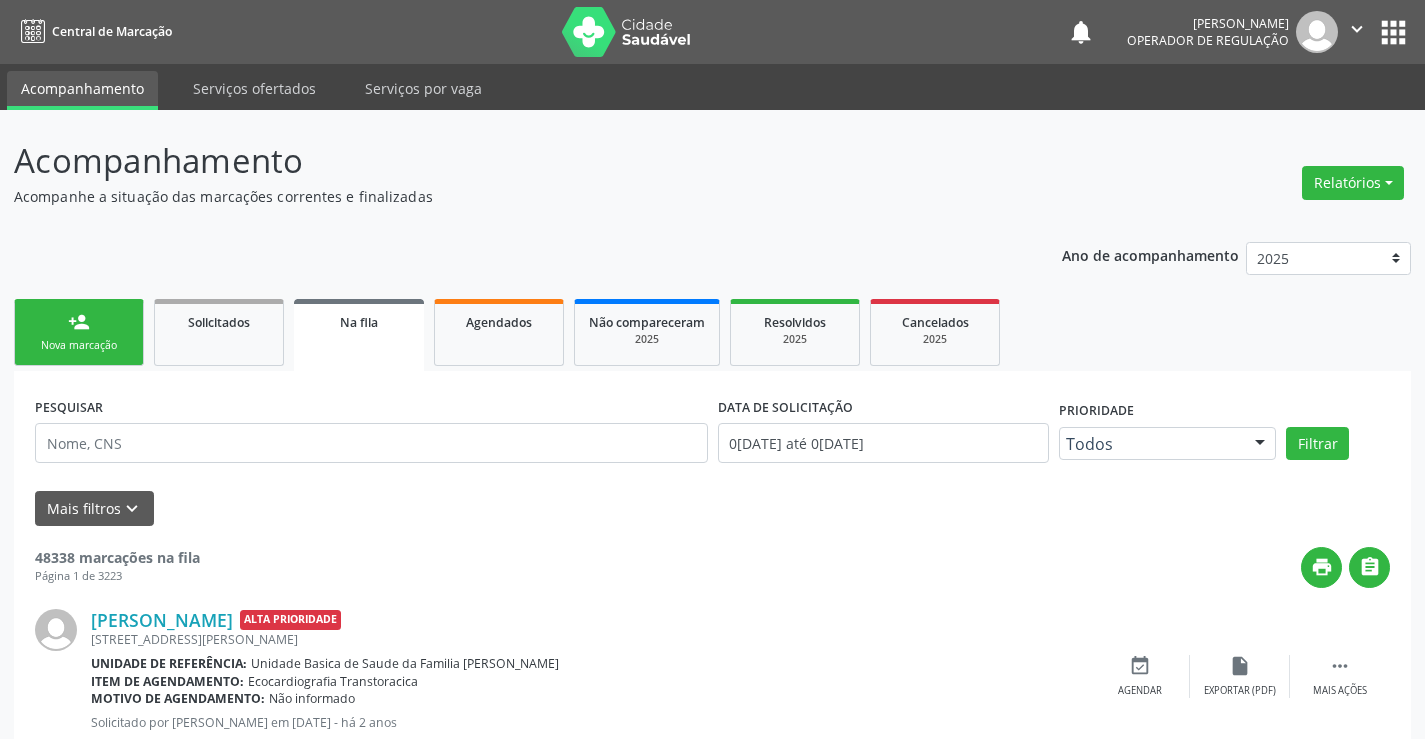 click on "Nova marcação" at bounding box center [79, 345] 